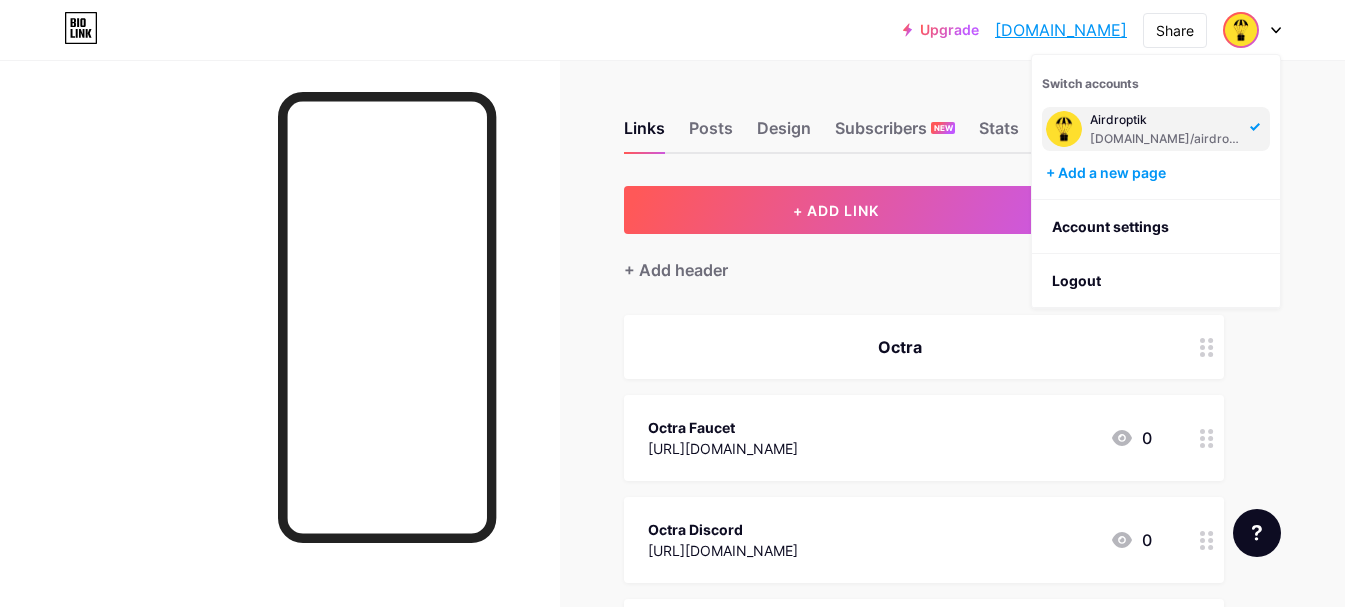 scroll, scrollTop: 0, scrollLeft: 0, axis: both 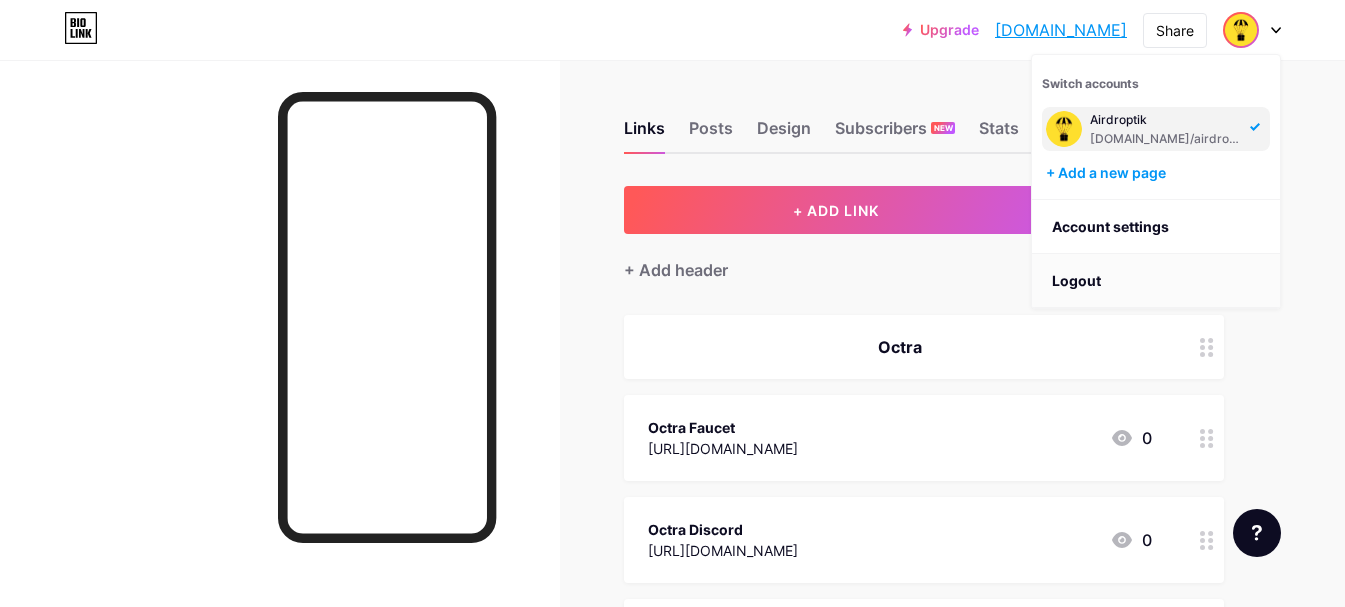 click on "Logout" at bounding box center (1156, 281) 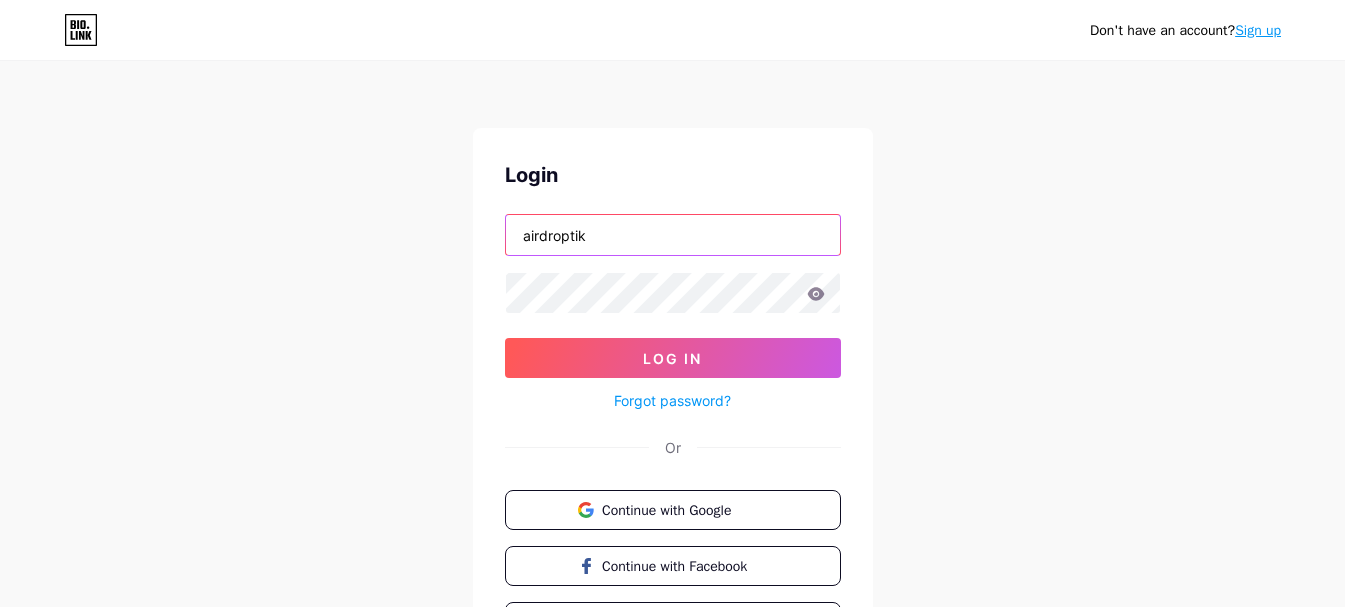 click on "airdroptik" at bounding box center [673, 235] 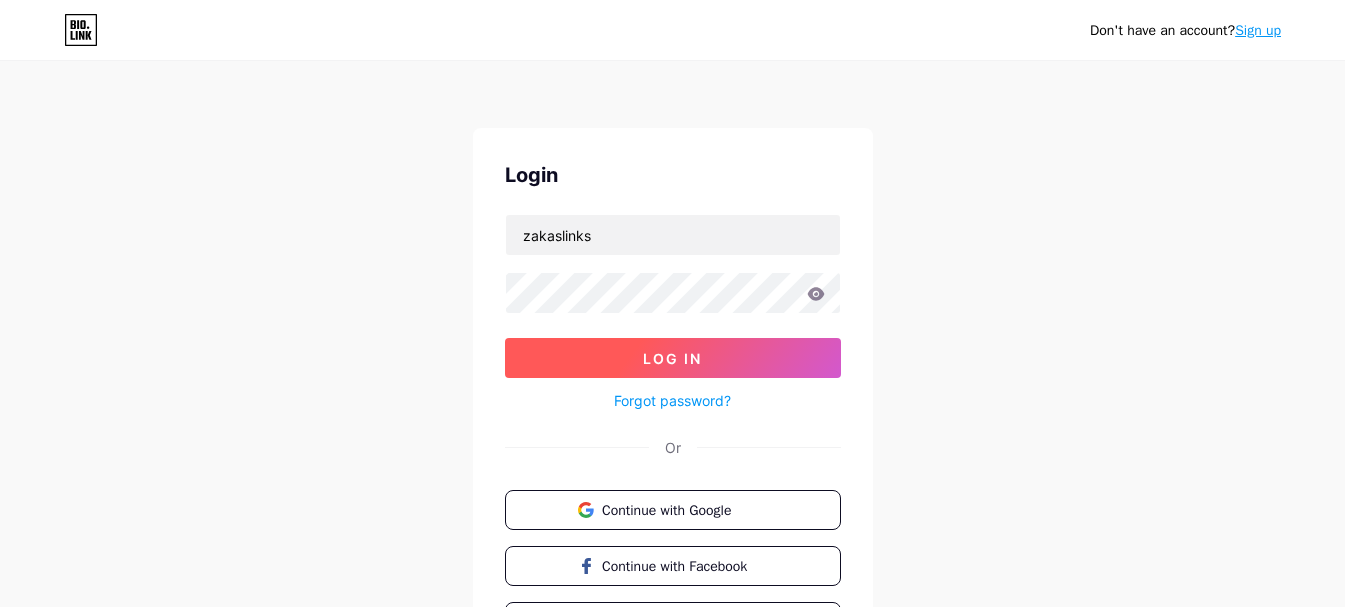 click on "Log In" at bounding box center [673, 358] 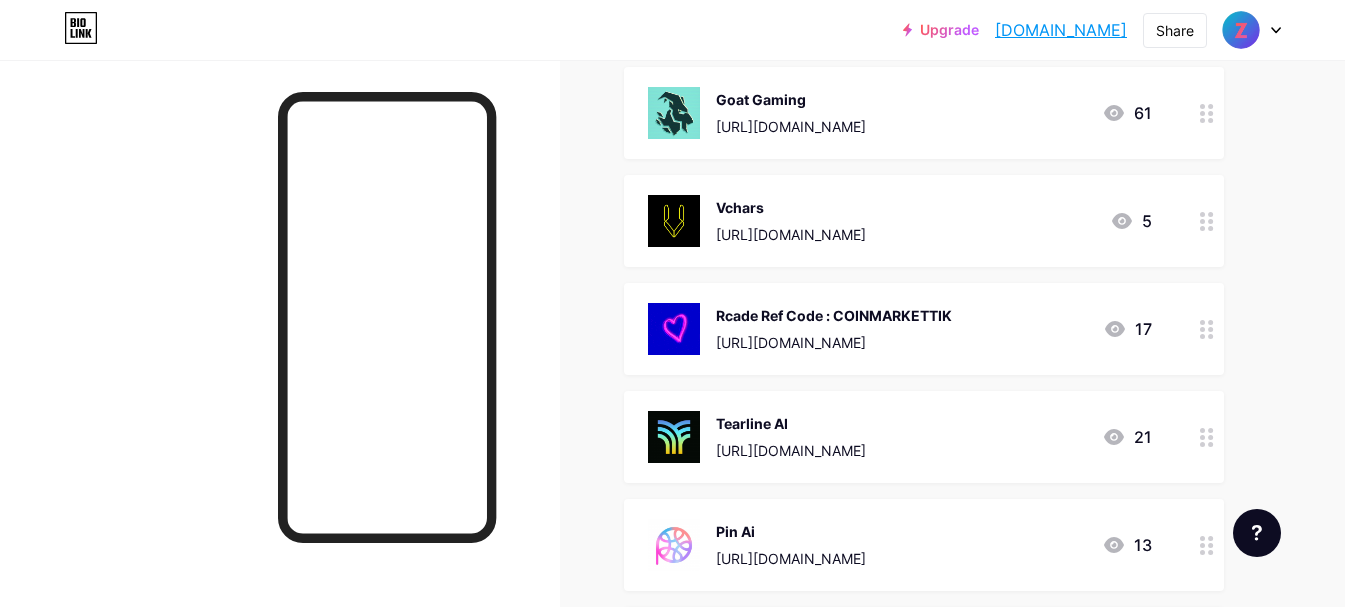 scroll, scrollTop: 2400, scrollLeft: 0, axis: vertical 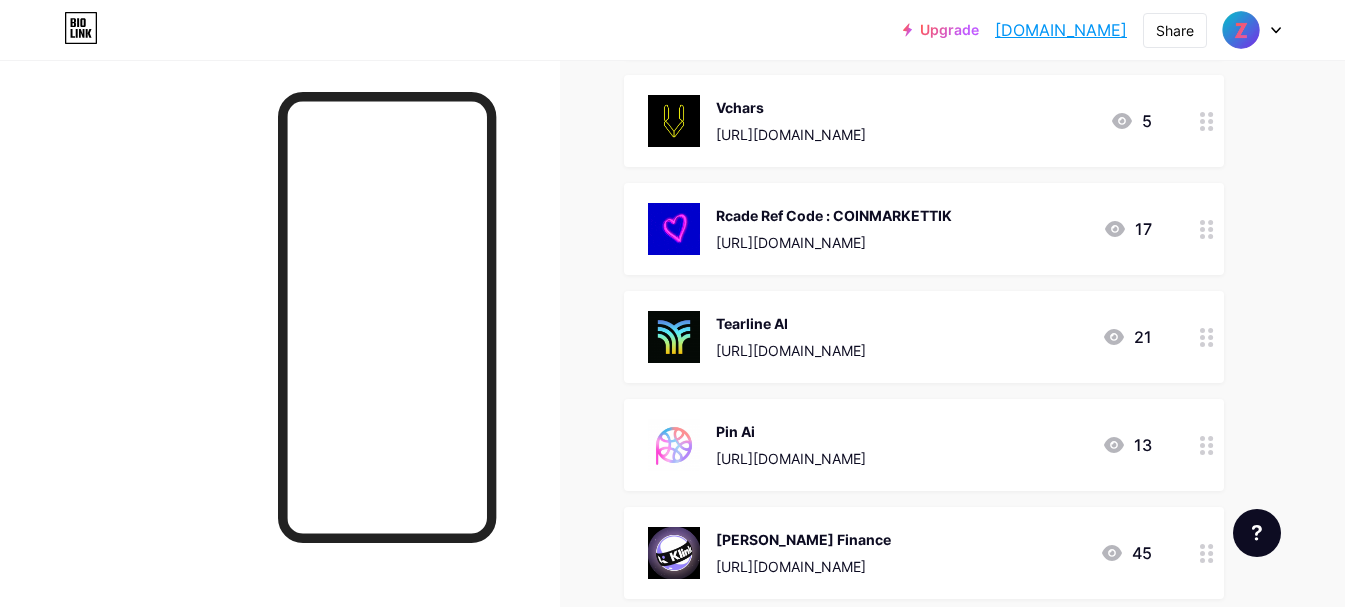 click on "Rcade Ref  Code : COINMARKETTIK" at bounding box center (834, 215) 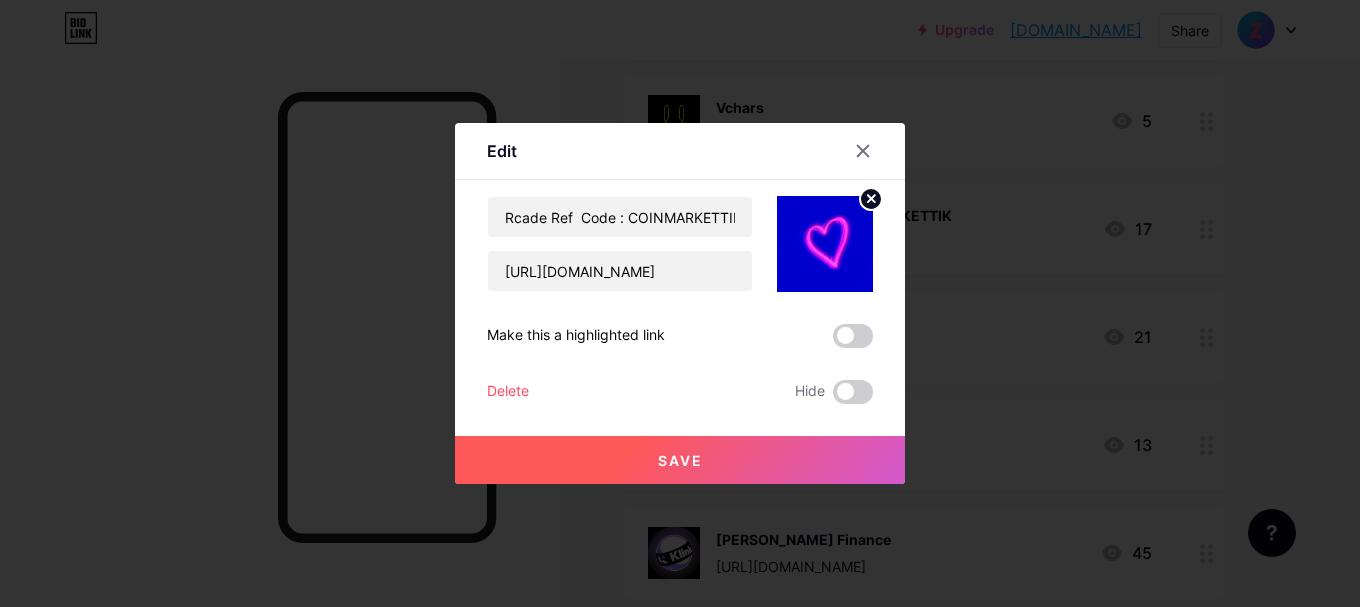 click on "Delete" at bounding box center [508, 392] 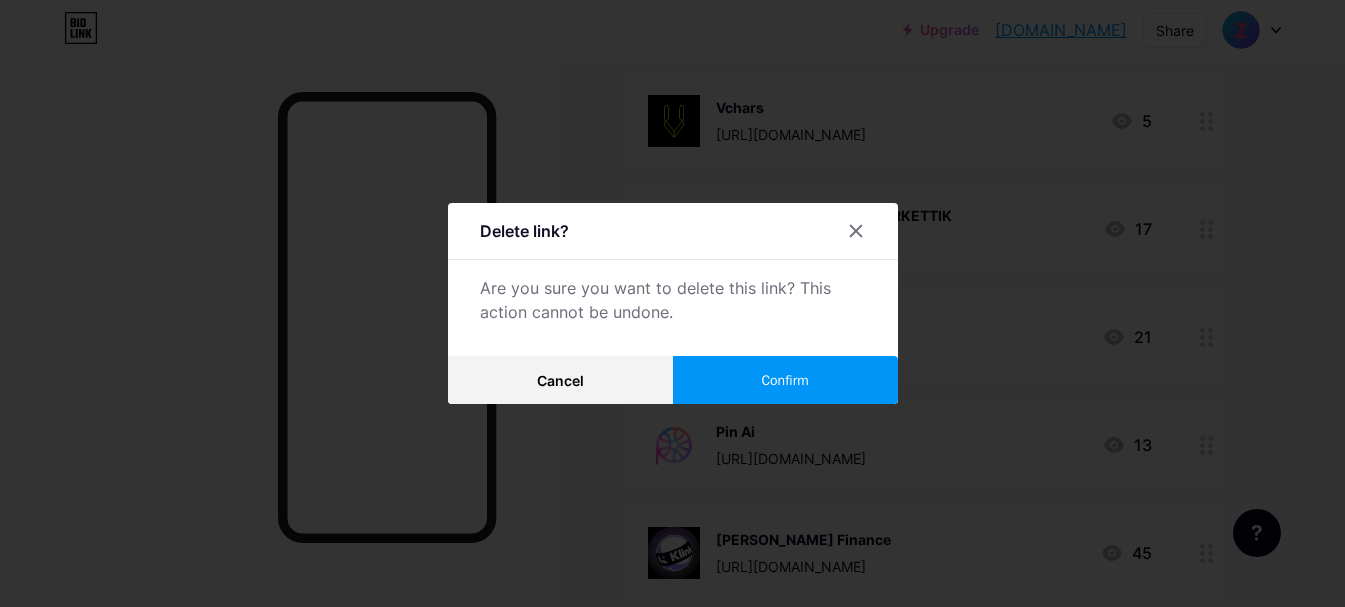 click on "Confirm" at bounding box center [785, 380] 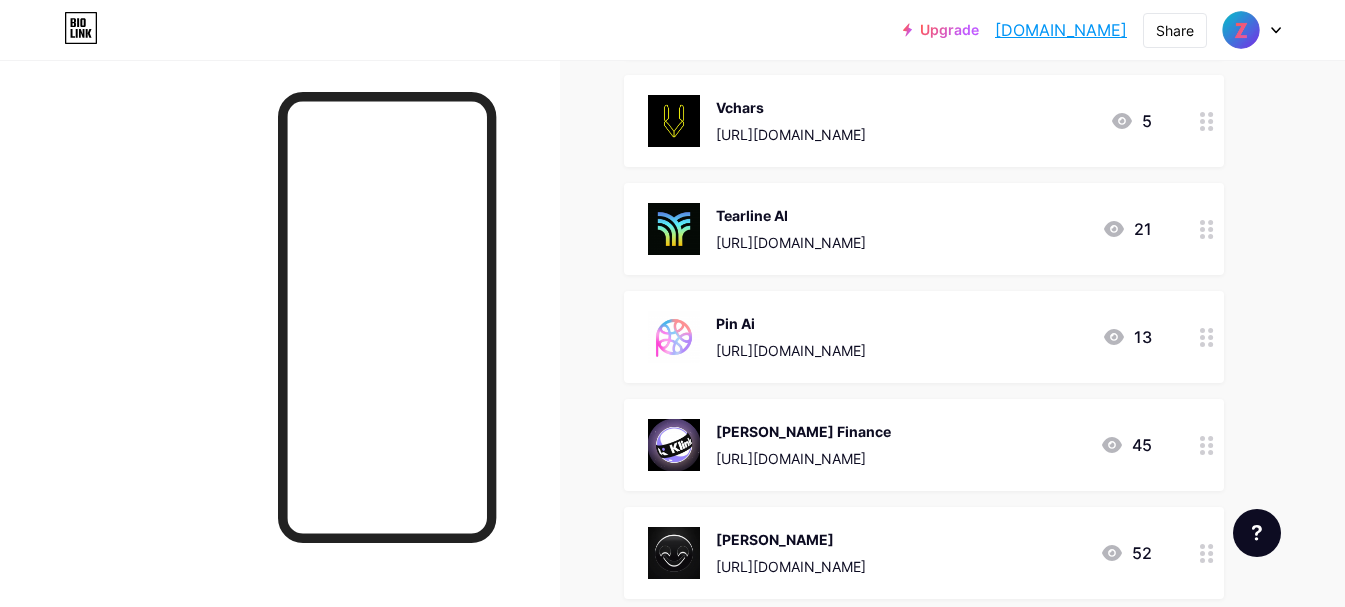 click on "[URL][DOMAIN_NAME]" at bounding box center (803, 458) 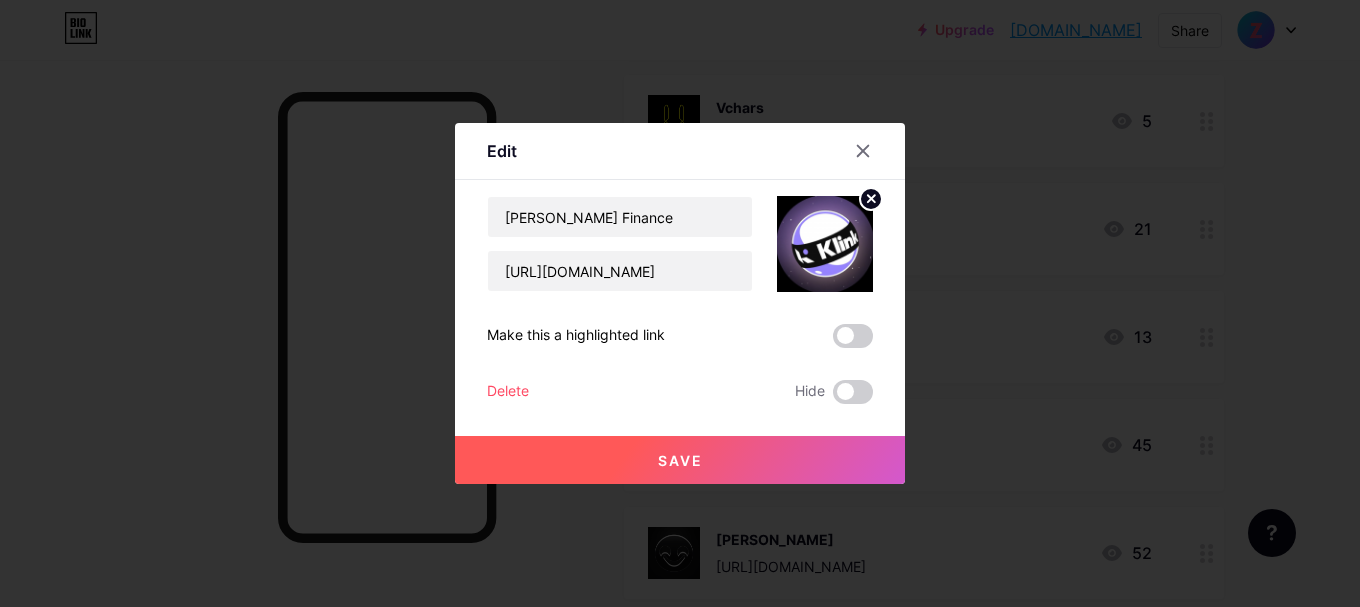 click on "Delete" at bounding box center (508, 392) 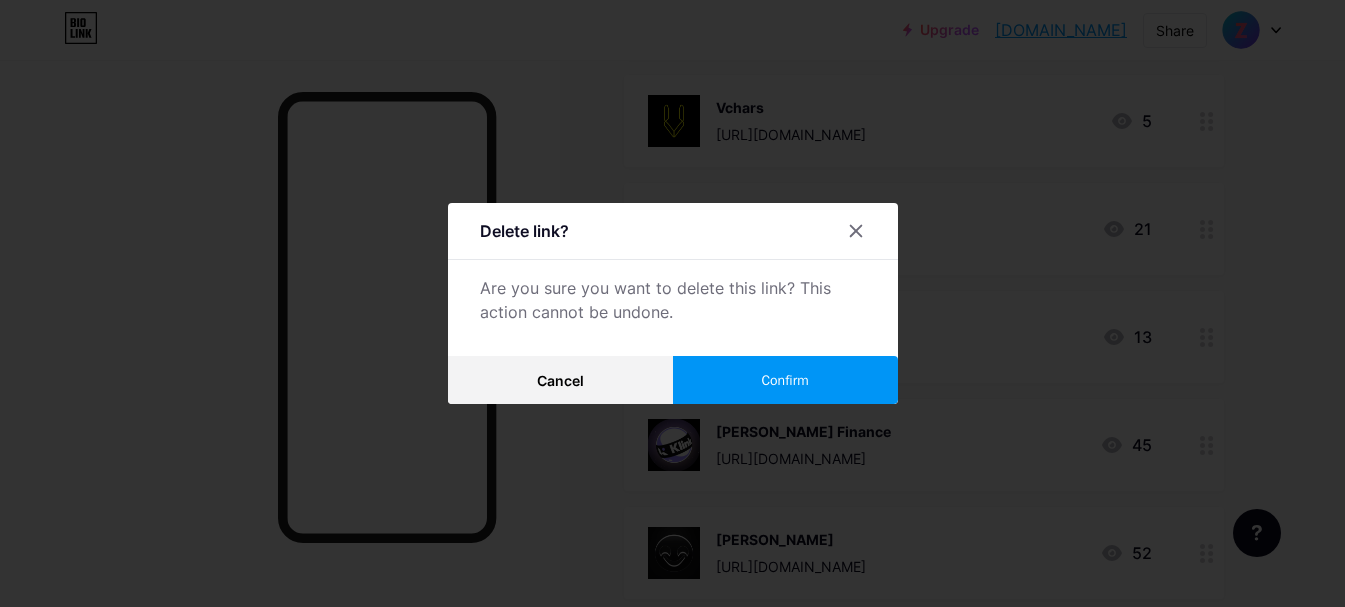 click on "Confirm" at bounding box center [784, 380] 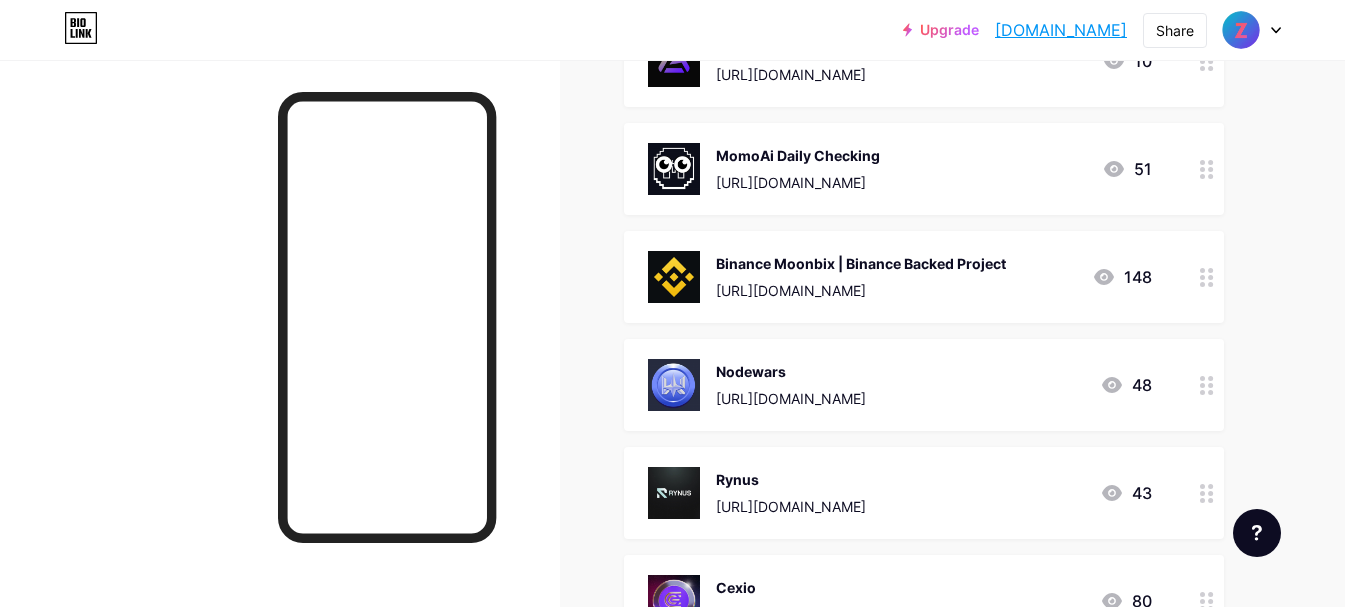 scroll, scrollTop: 3900, scrollLeft: 0, axis: vertical 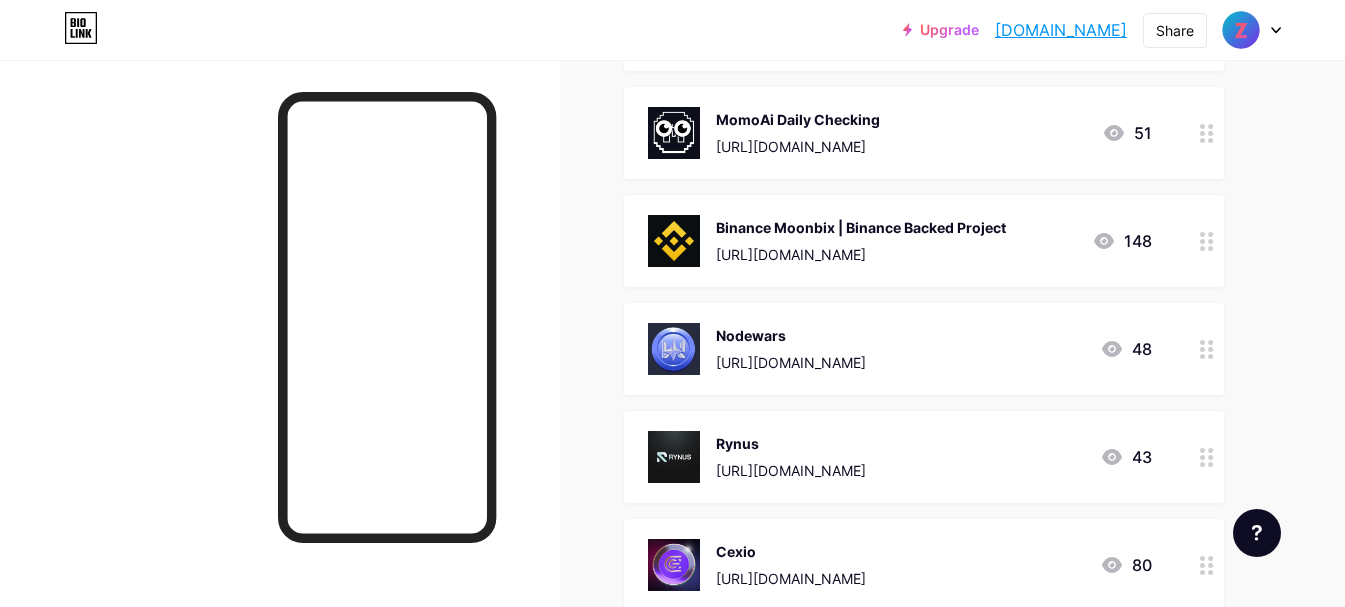 click on "[URL][DOMAIN_NAME]" at bounding box center (791, 362) 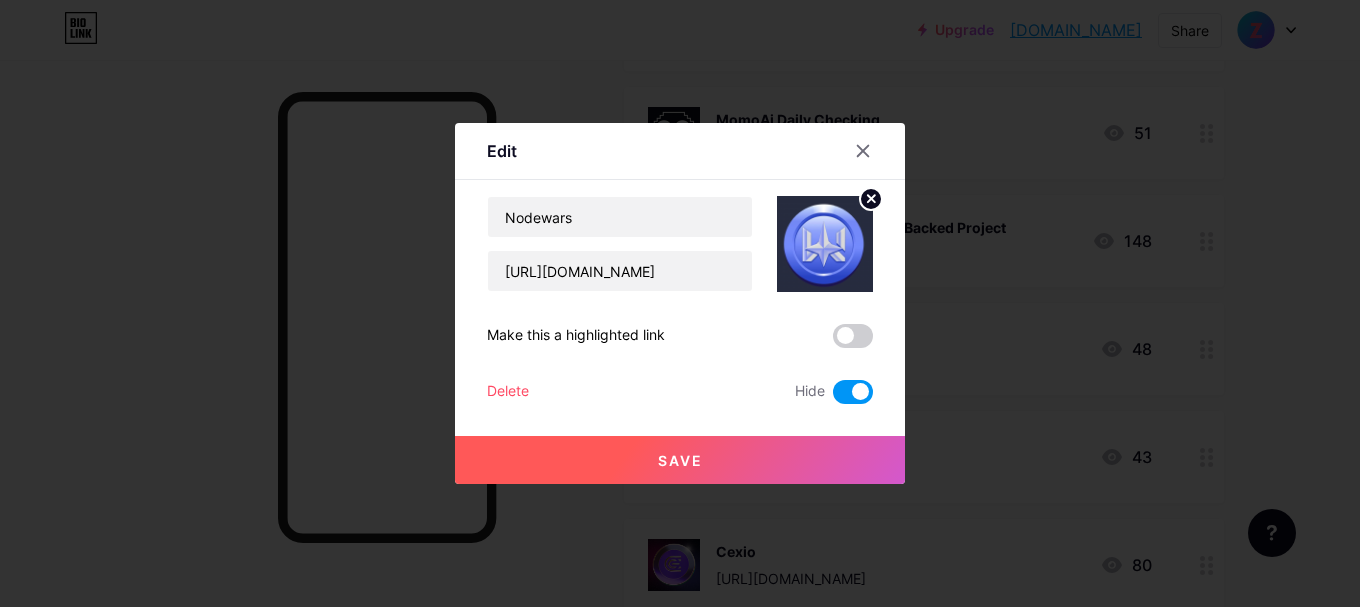 click on "Delete" at bounding box center (508, 392) 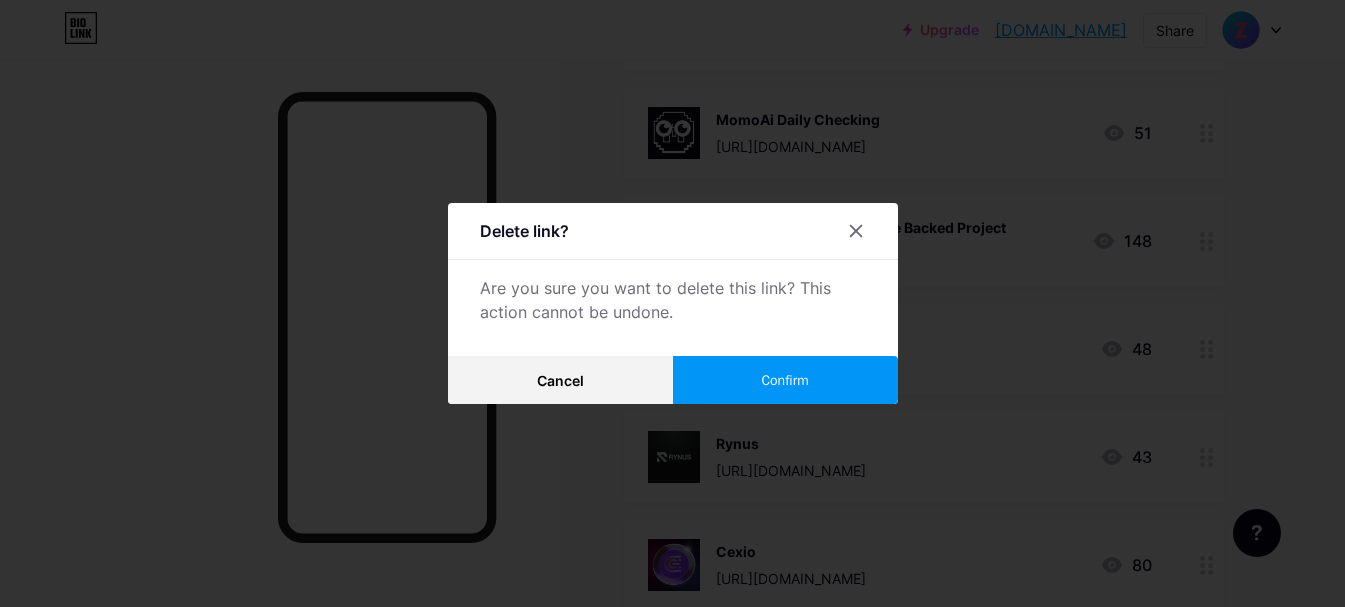 click on "Confirm" at bounding box center (784, 380) 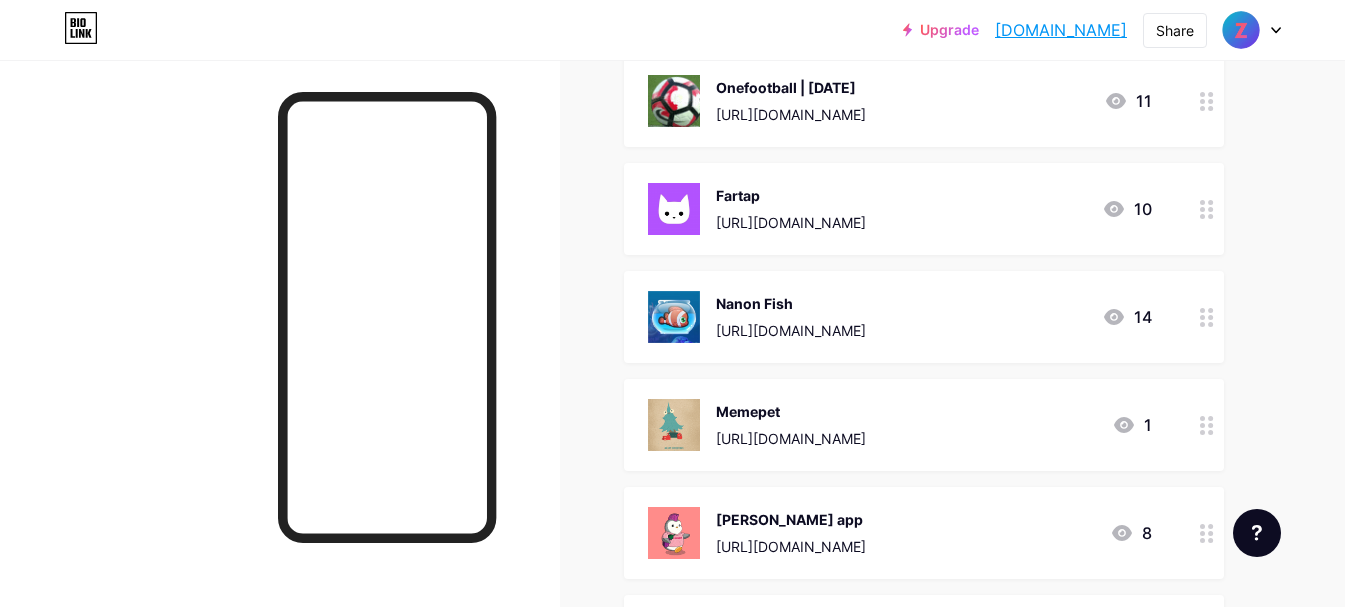 scroll, scrollTop: 4400, scrollLeft: 0, axis: vertical 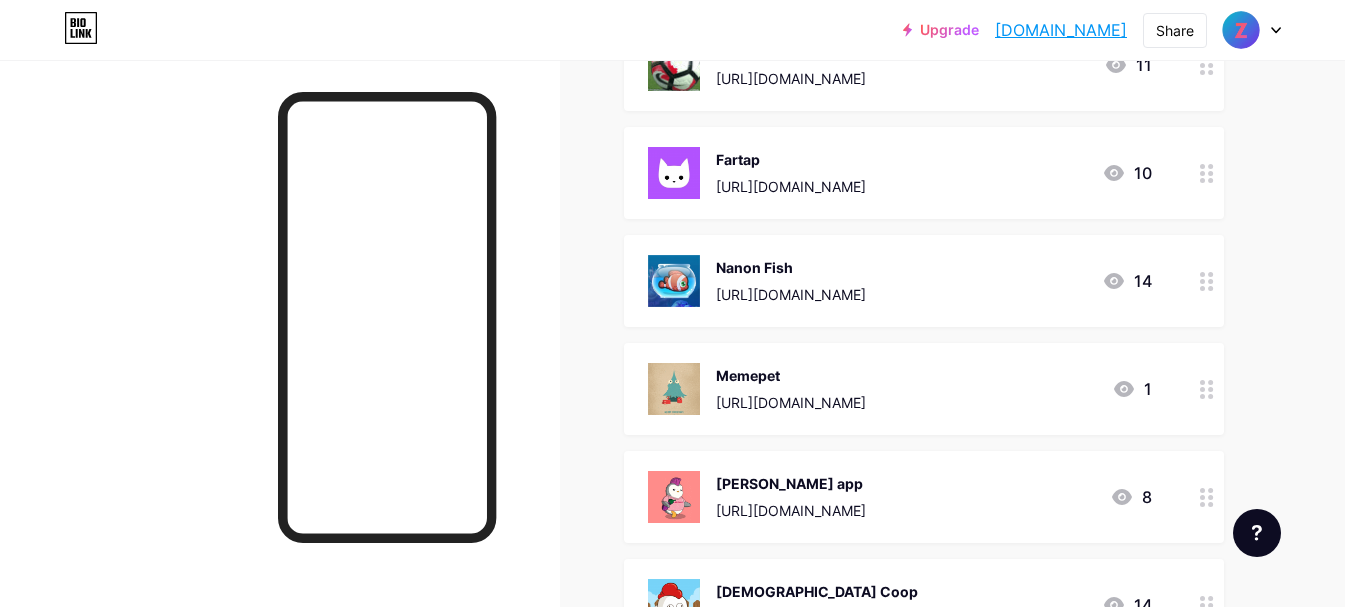 click on "[URL][DOMAIN_NAME]" at bounding box center (791, 402) 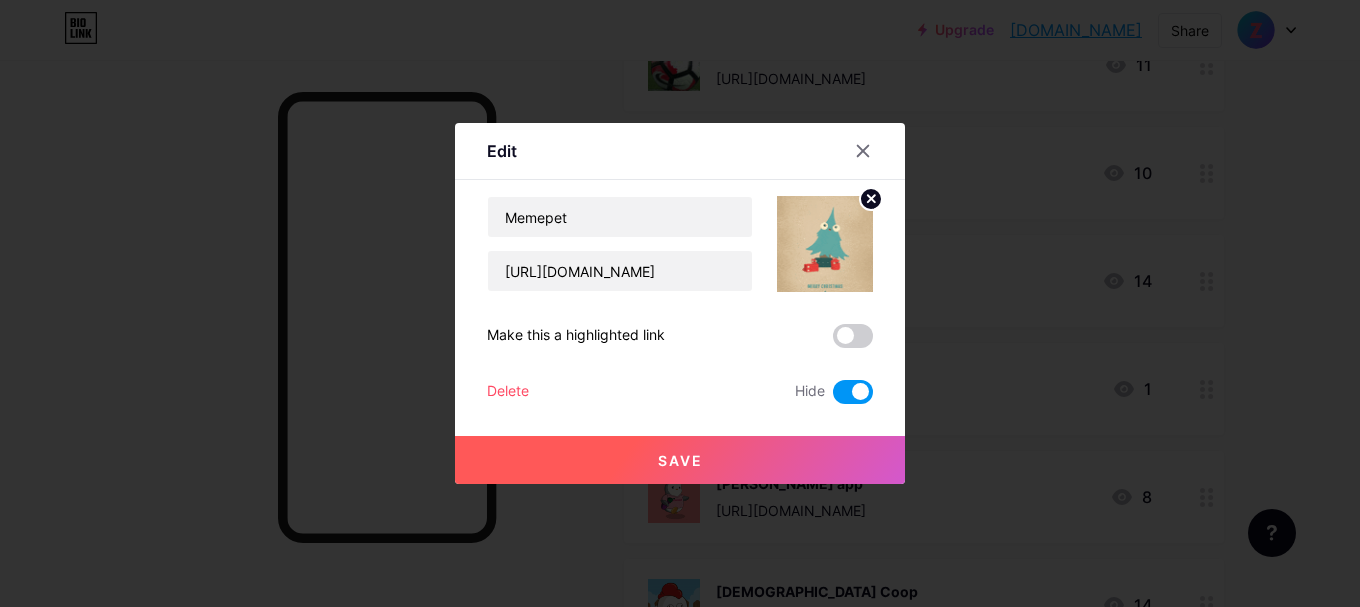 click on "Delete" at bounding box center (508, 392) 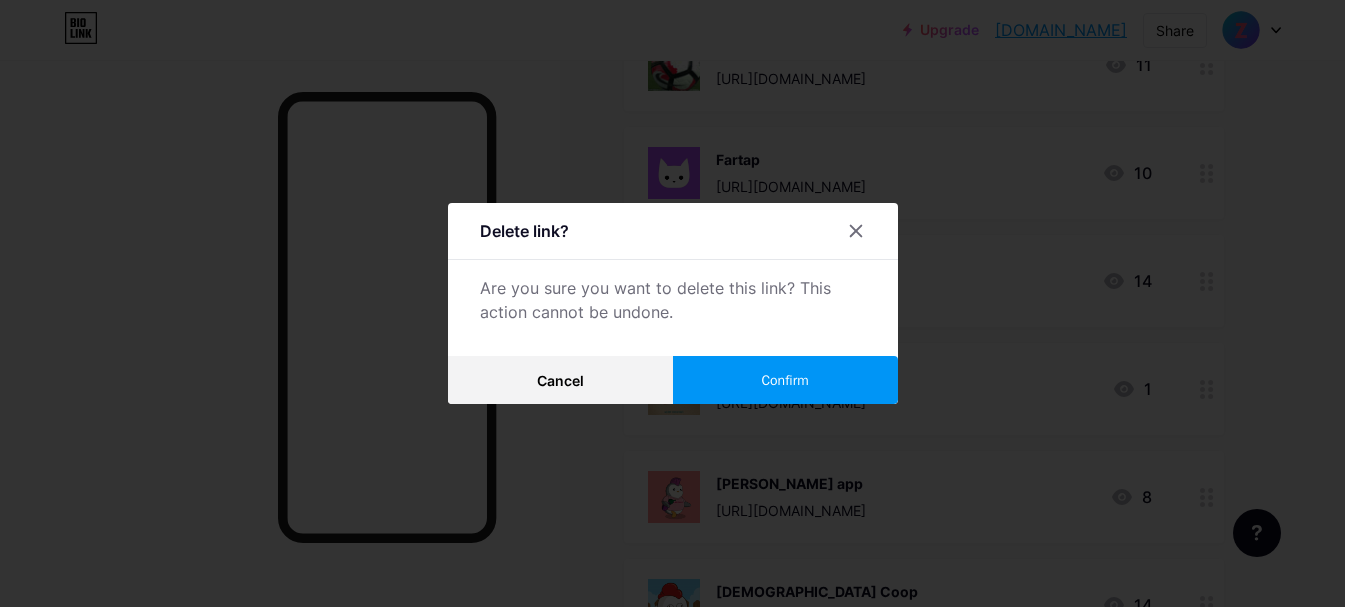 click on "Confirm" at bounding box center (785, 380) 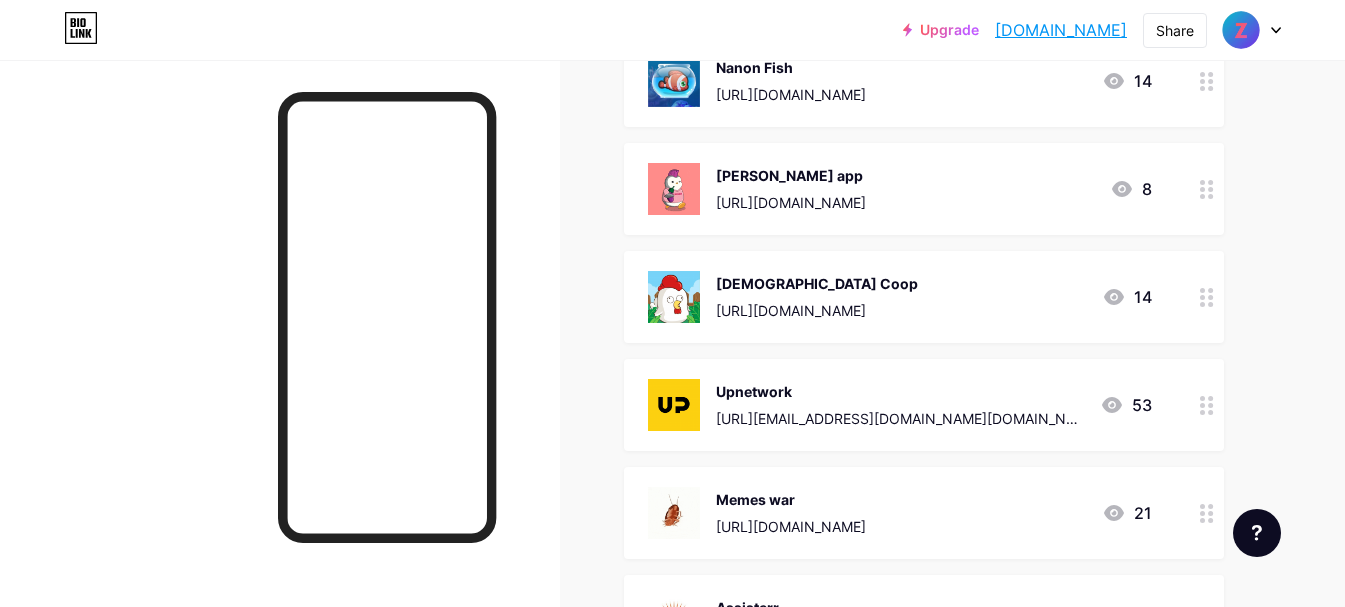 scroll, scrollTop: 4700, scrollLeft: 0, axis: vertical 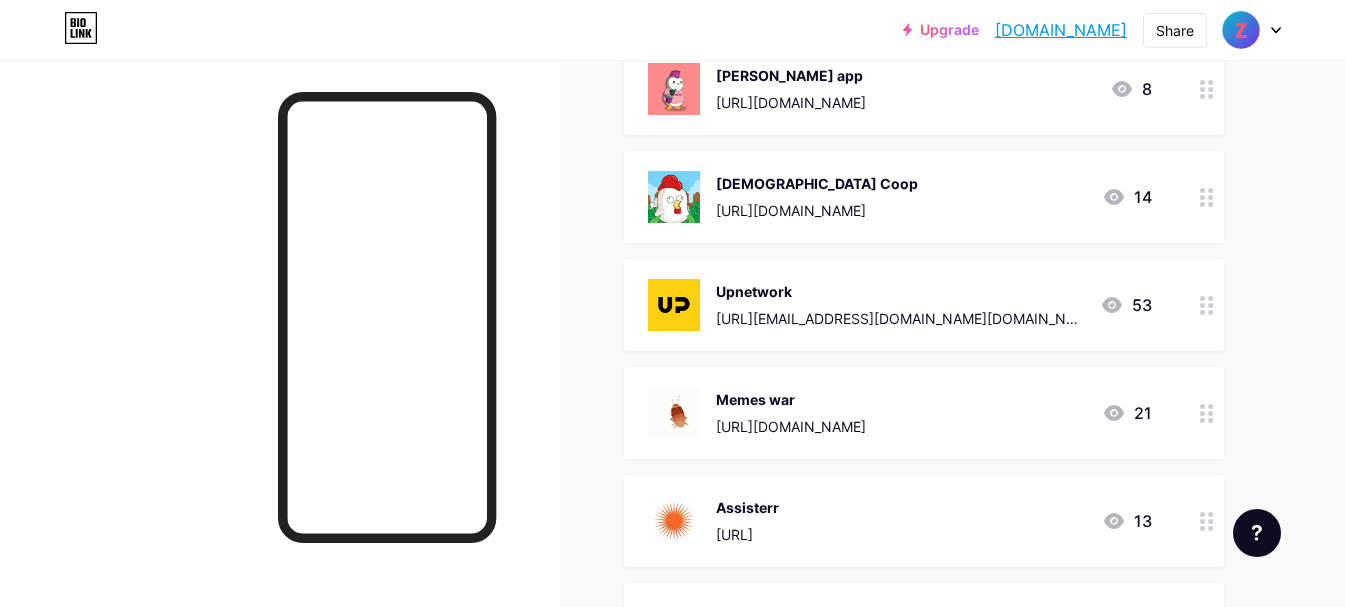 click on "[URL][DOMAIN_NAME]" at bounding box center [791, 426] 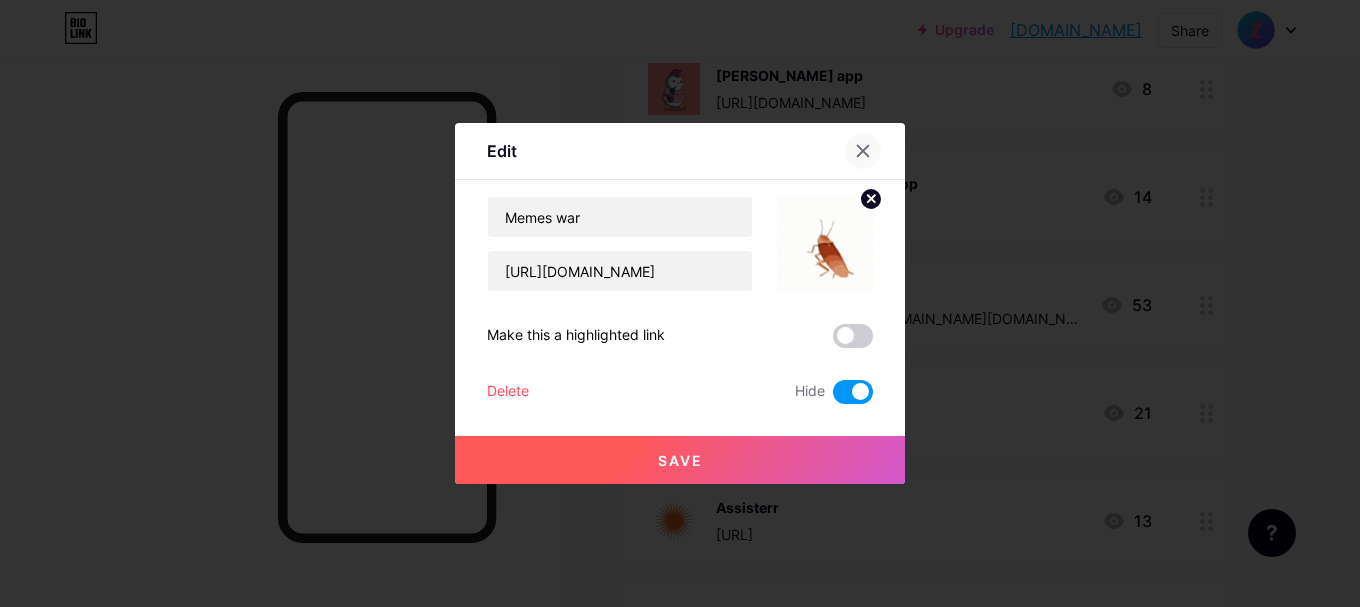 click 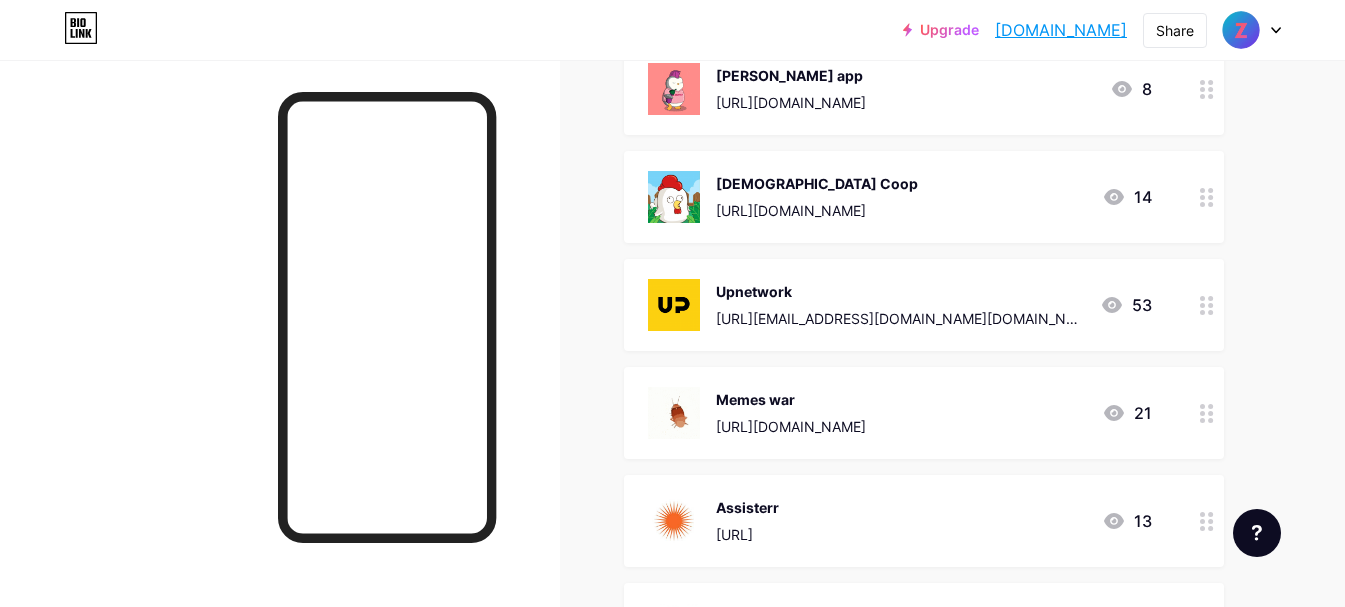 click on "[URL][DOMAIN_NAME]" at bounding box center [791, 426] 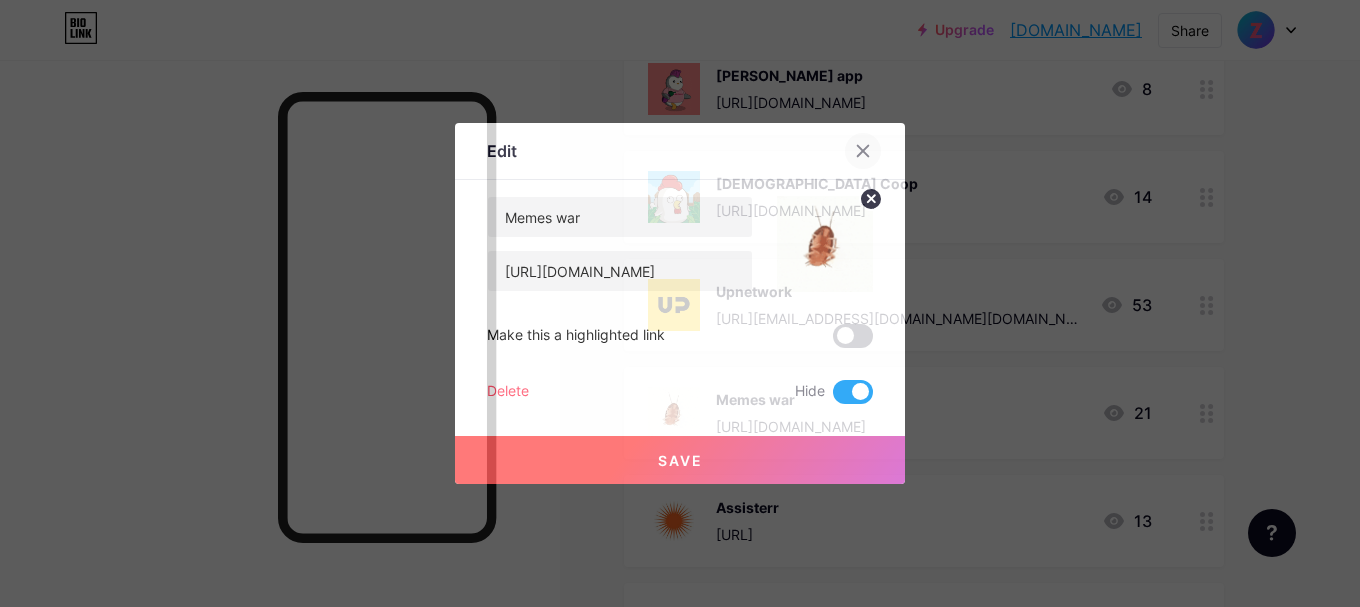 click 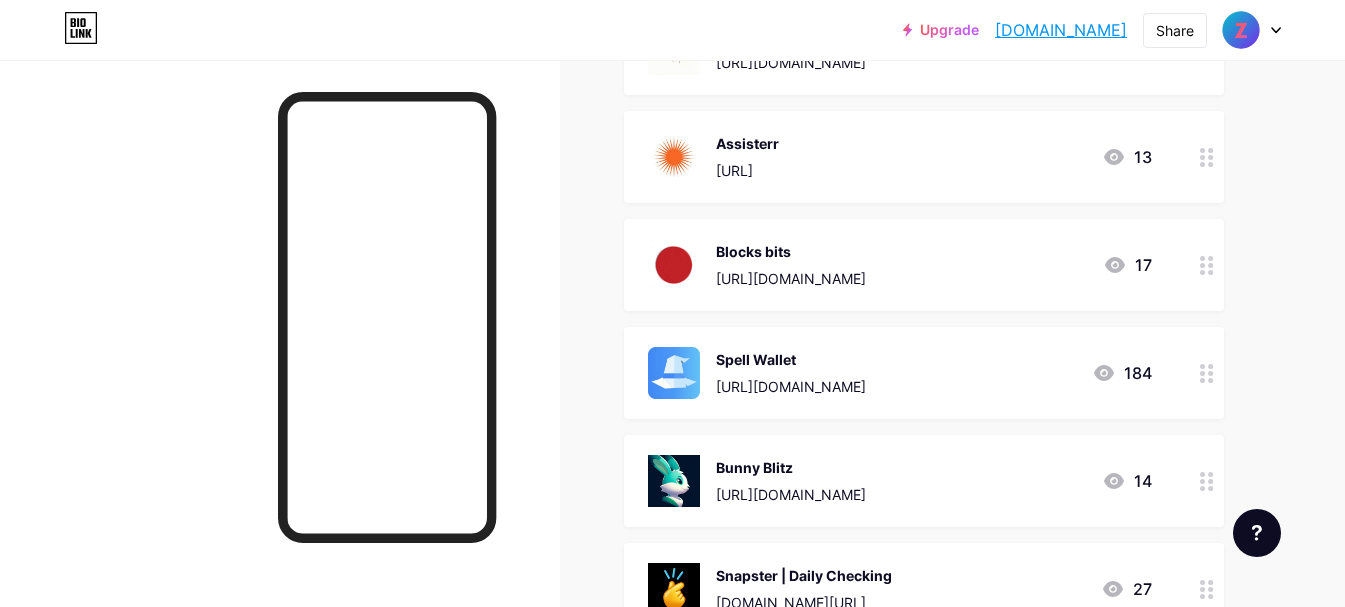 scroll, scrollTop: 5100, scrollLeft: 0, axis: vertical 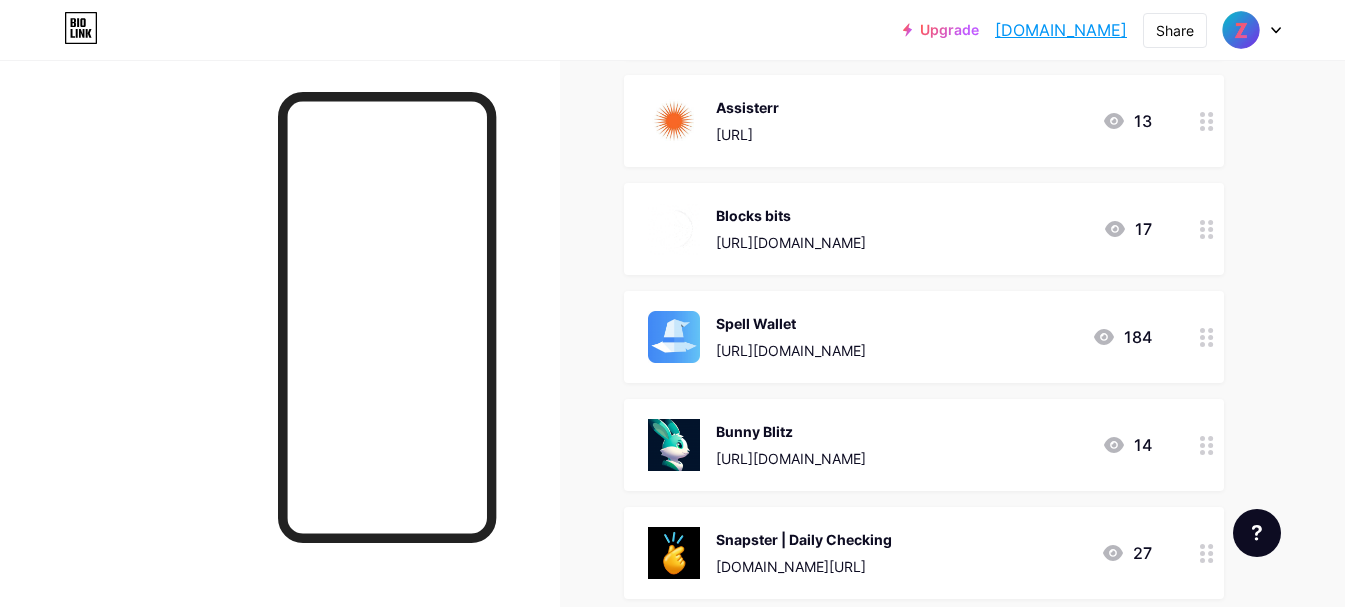 click on "Bunny Blitz
[URL][DOMAIN_NAME]" at bounding box center [791, 445] 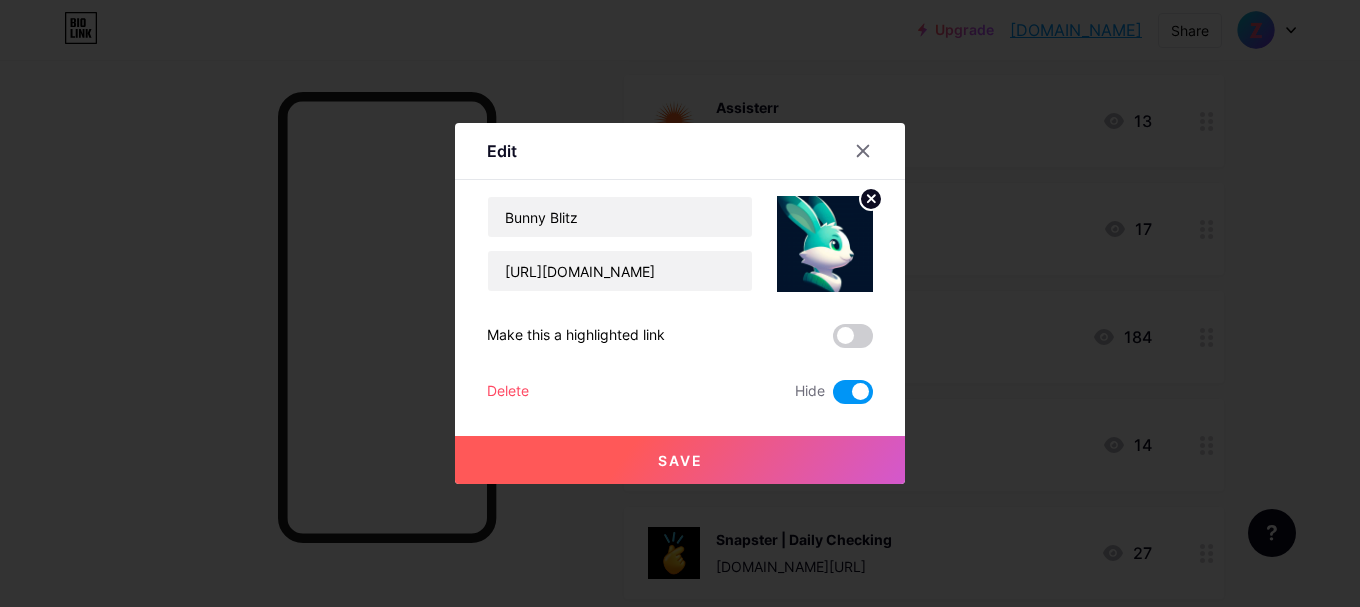 click on "Delete" at bounding box center [508, 392] 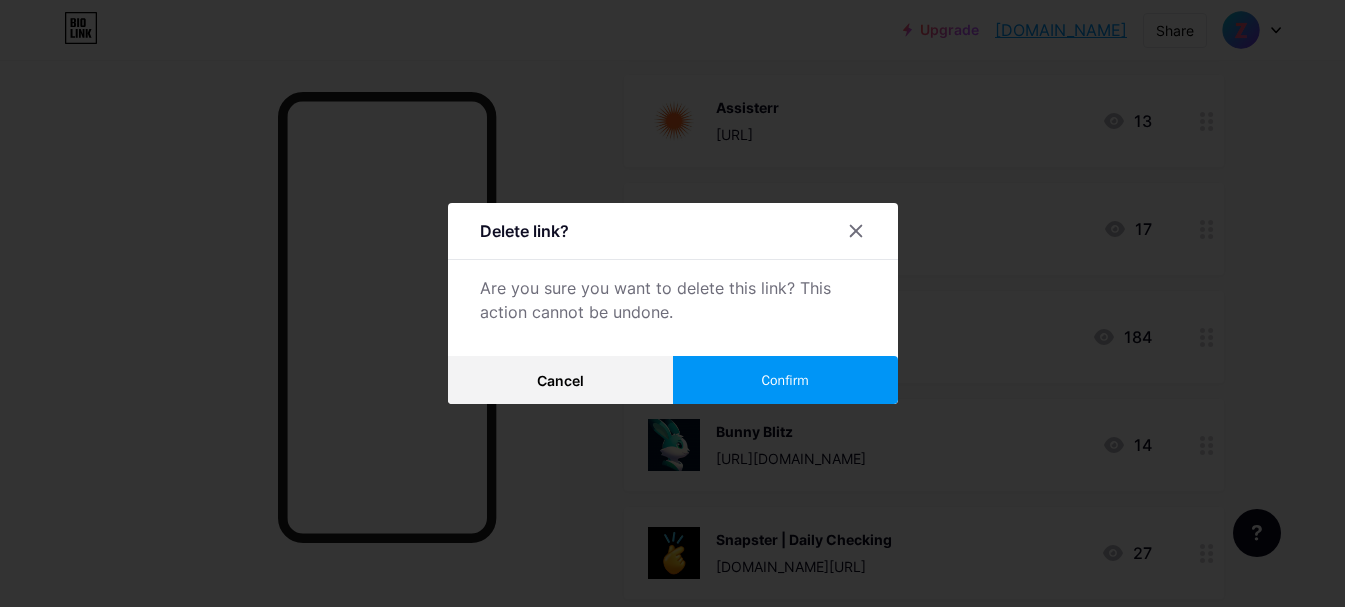 click on "Confirm" at bounding box center (785, 380) 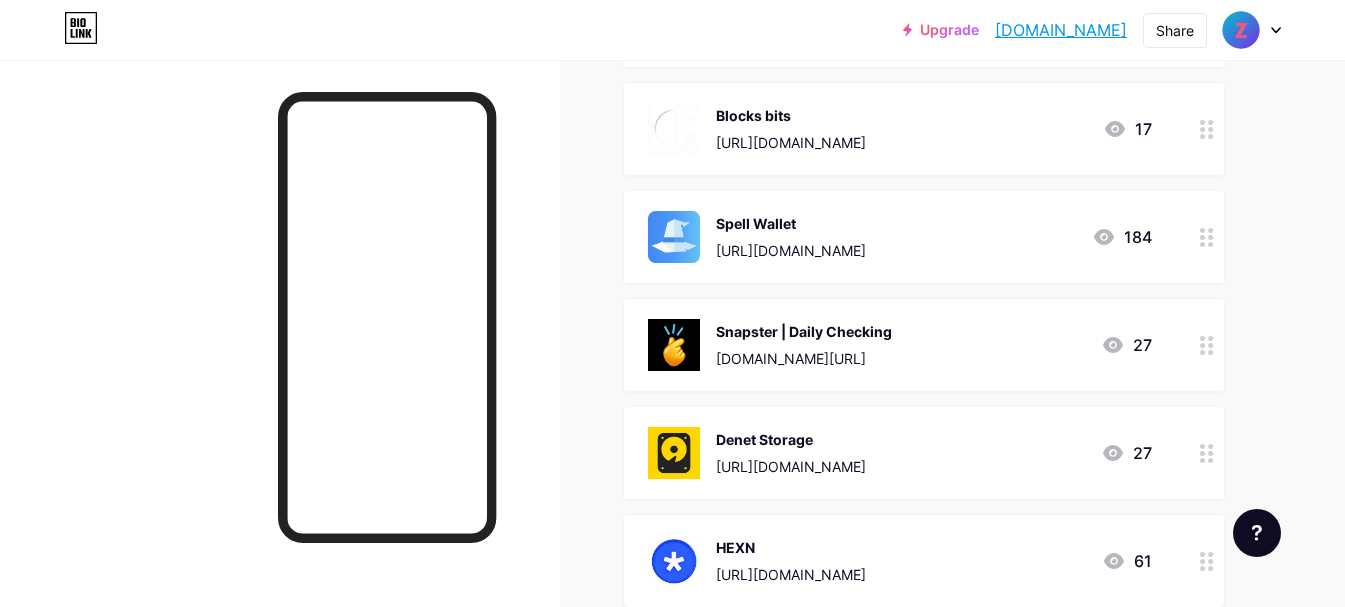 scroll, scrollTop: 5400, scrollLeft: 0, axis: vertical 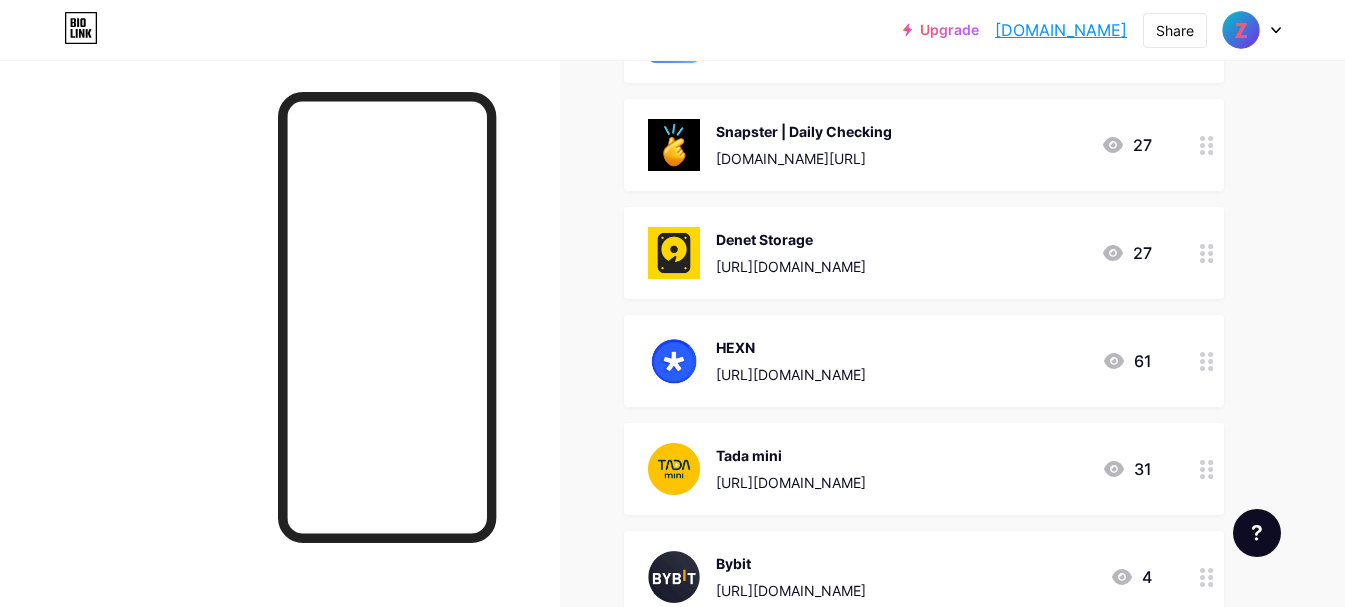 click on "[URL][DOMAIN_NAME]" at bounding box center (791, 482) 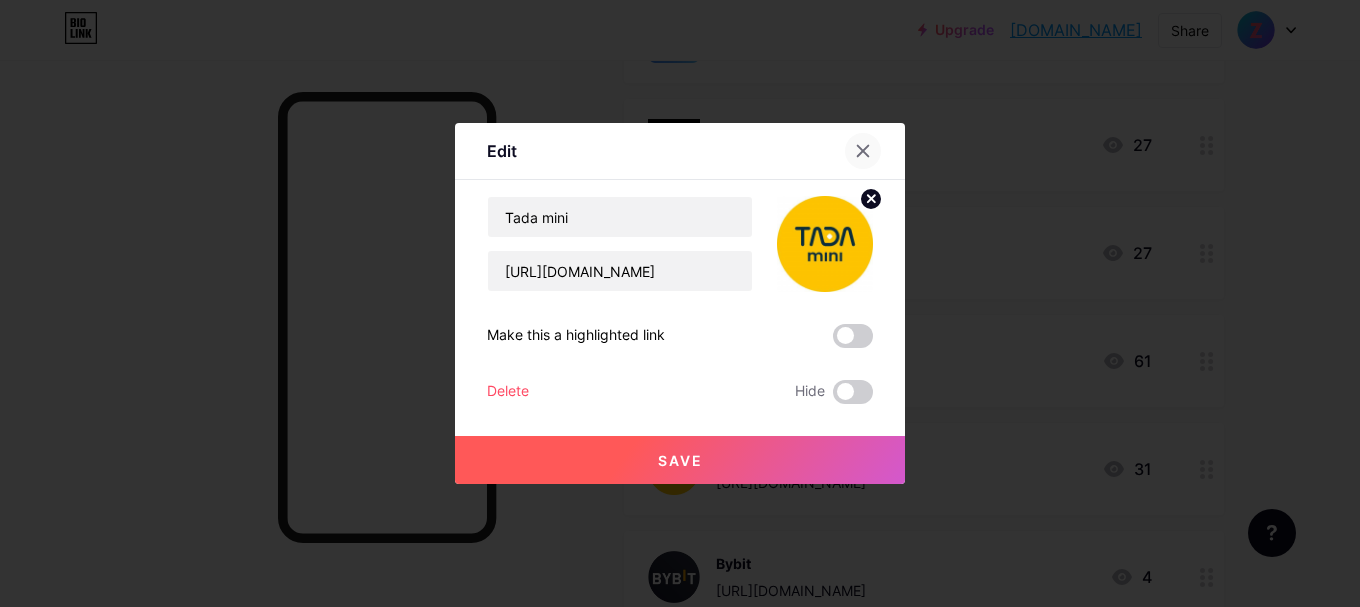 click 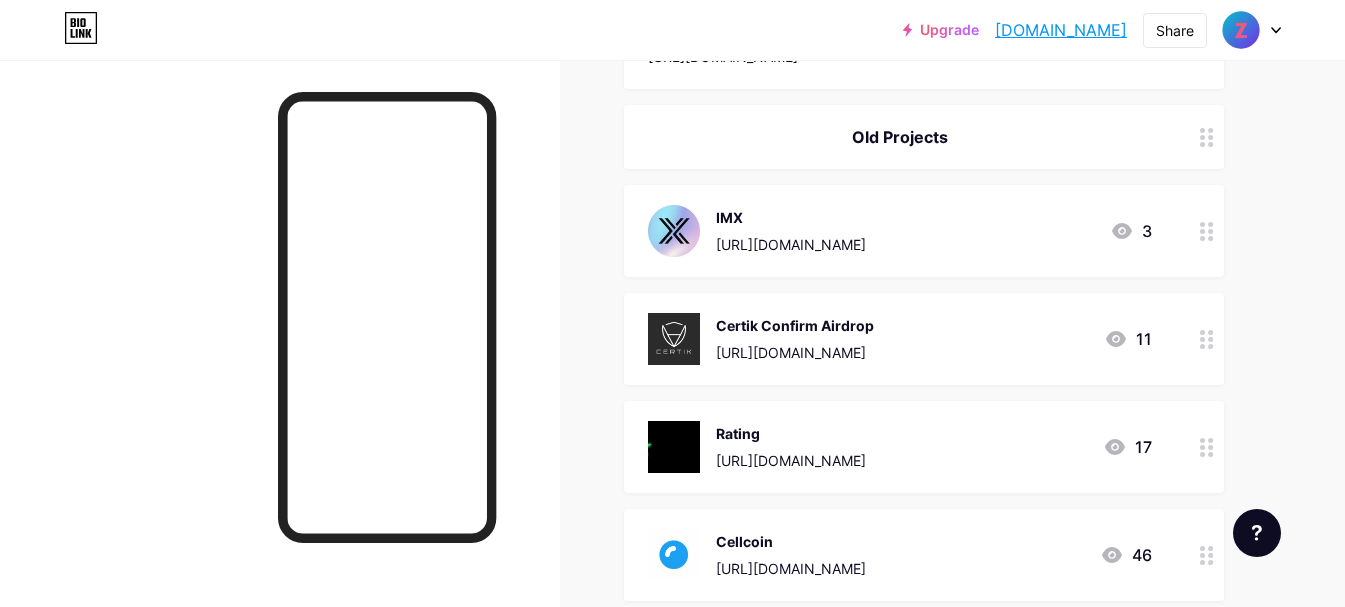 scroll, scrollTop: 6600, scrollLeft: 0, axis: vertical 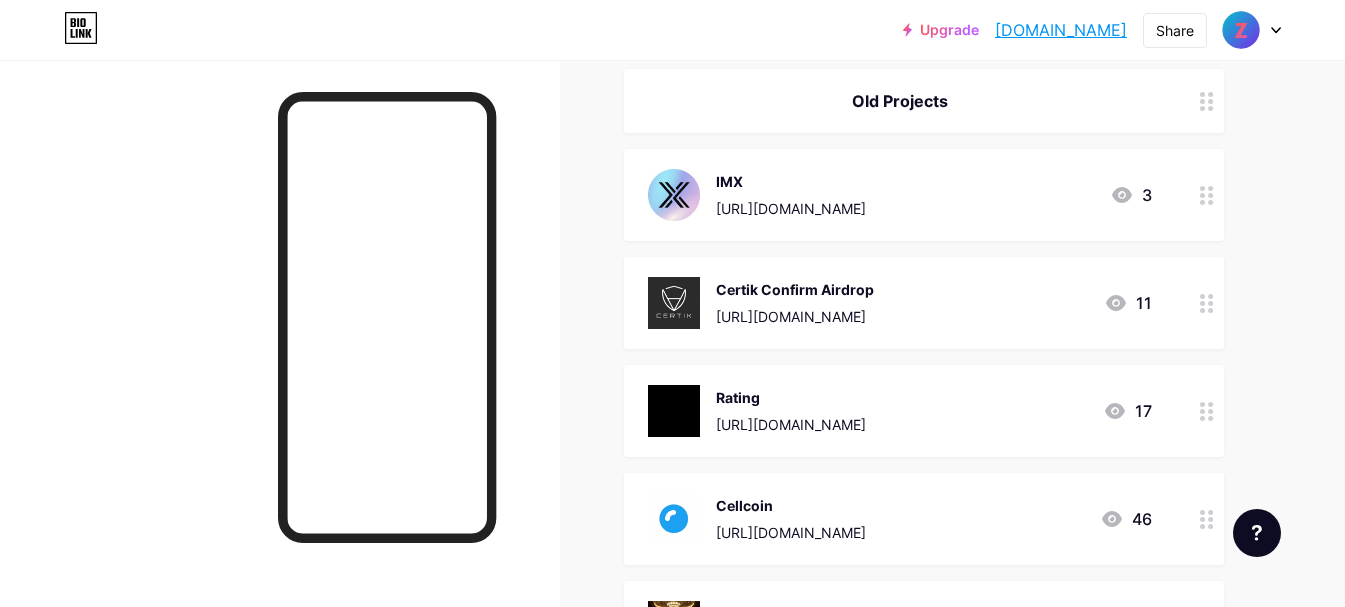 click on "Rating" at bounding box center (791, 397) 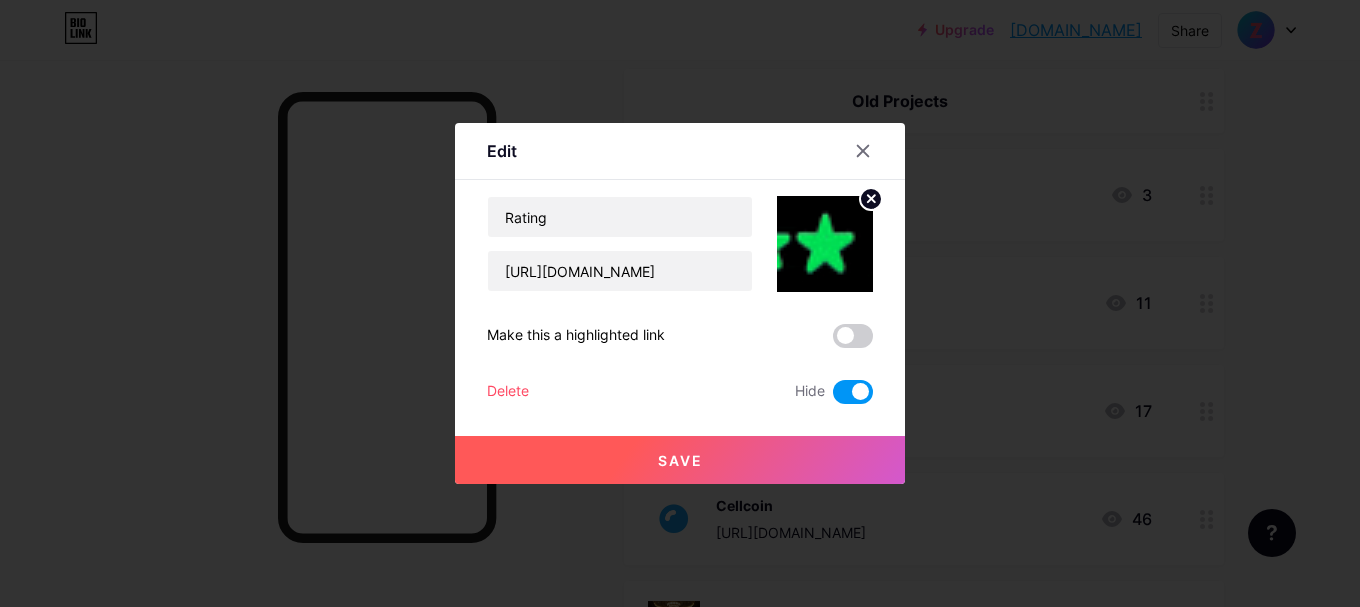 click on "Delete
Hide" at bounding box center (680, 392) 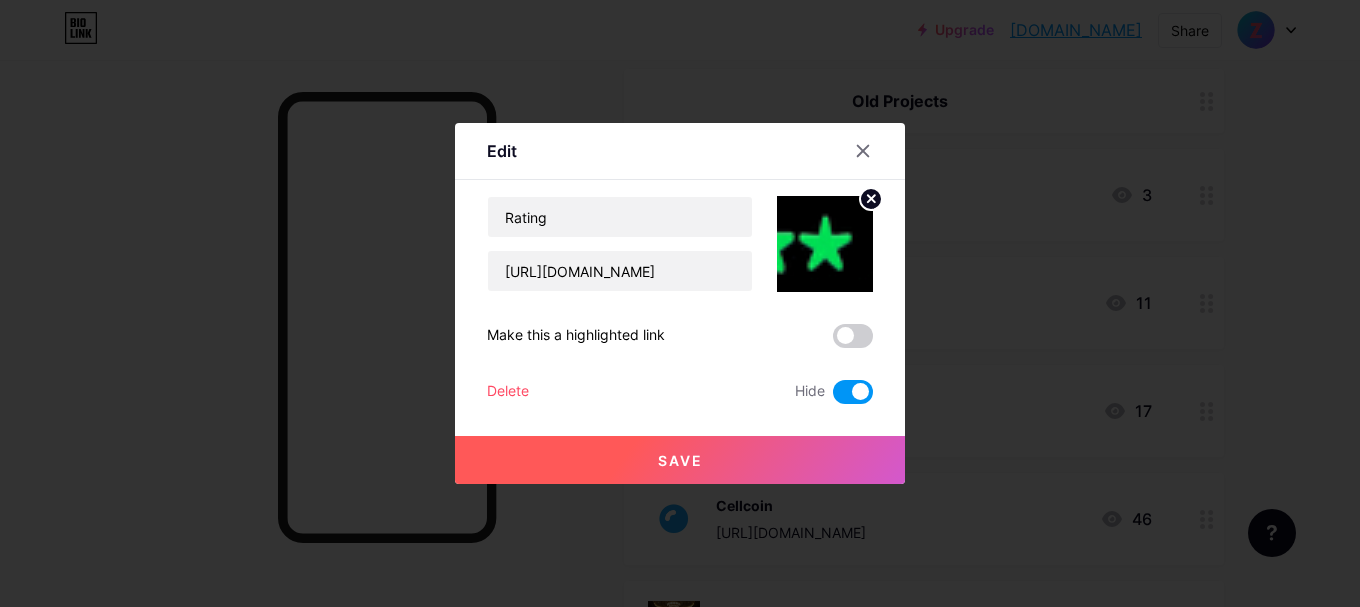 click on "Delete" at bounding box center [508, 392] 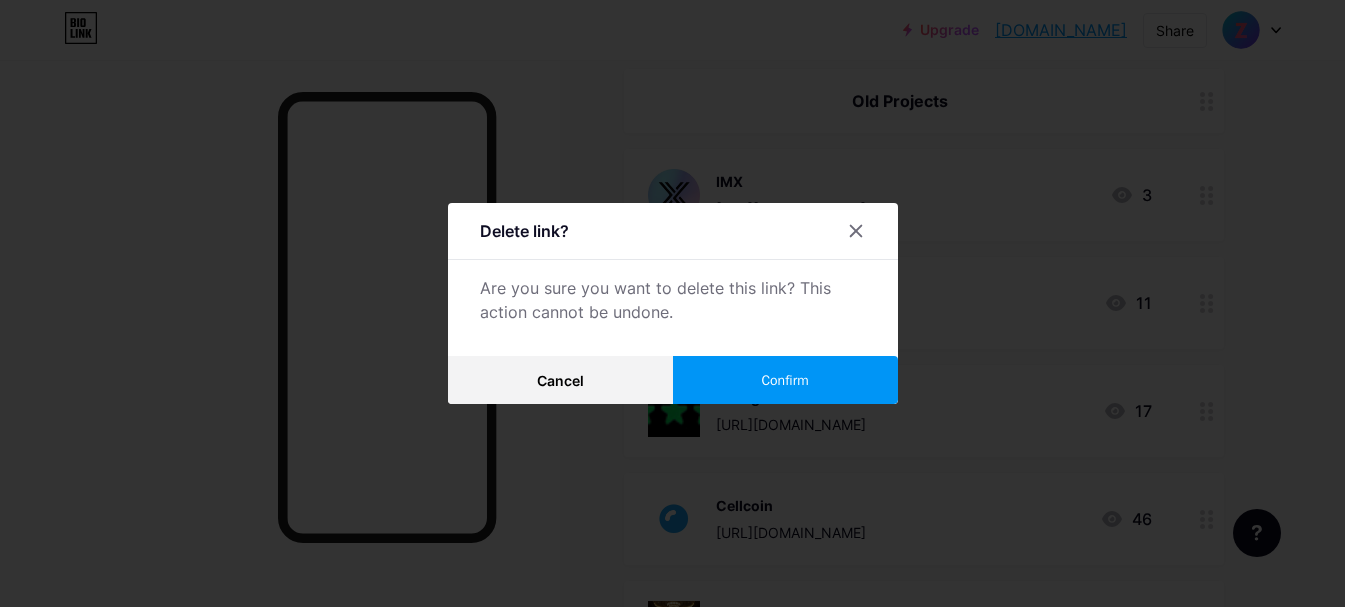 click on "Confirm" at bounding box center (785, 380) 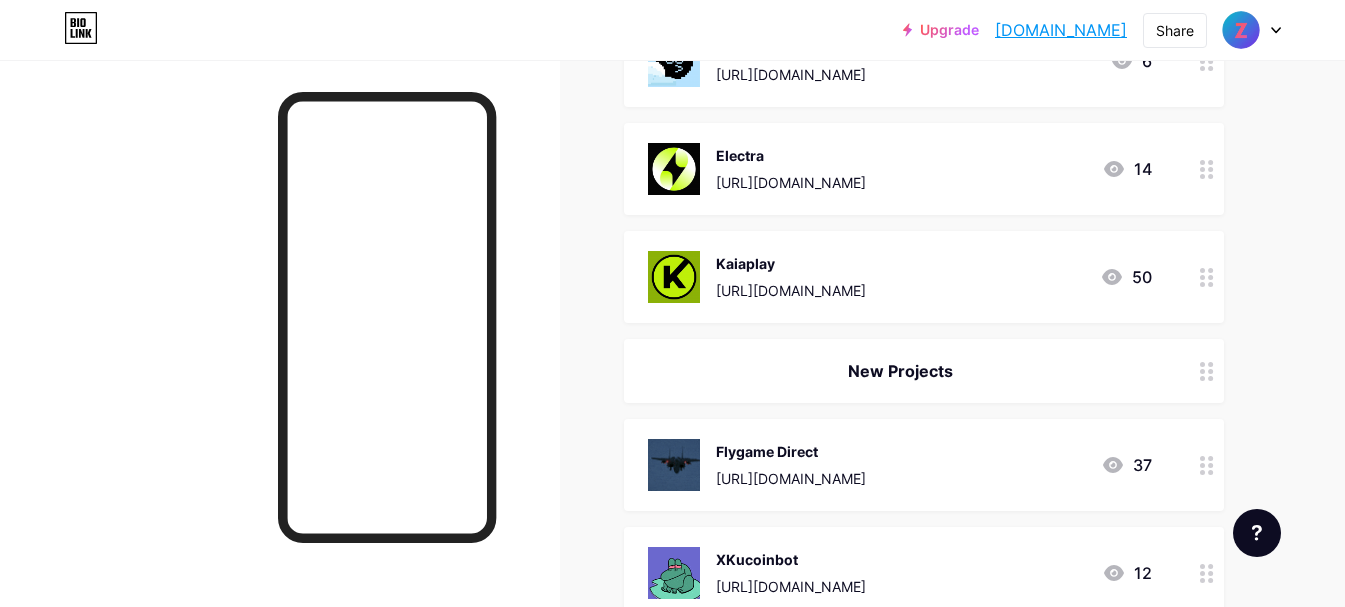 scroll, scrollTop: 7600, scrollLeft: 0, axis: vertical 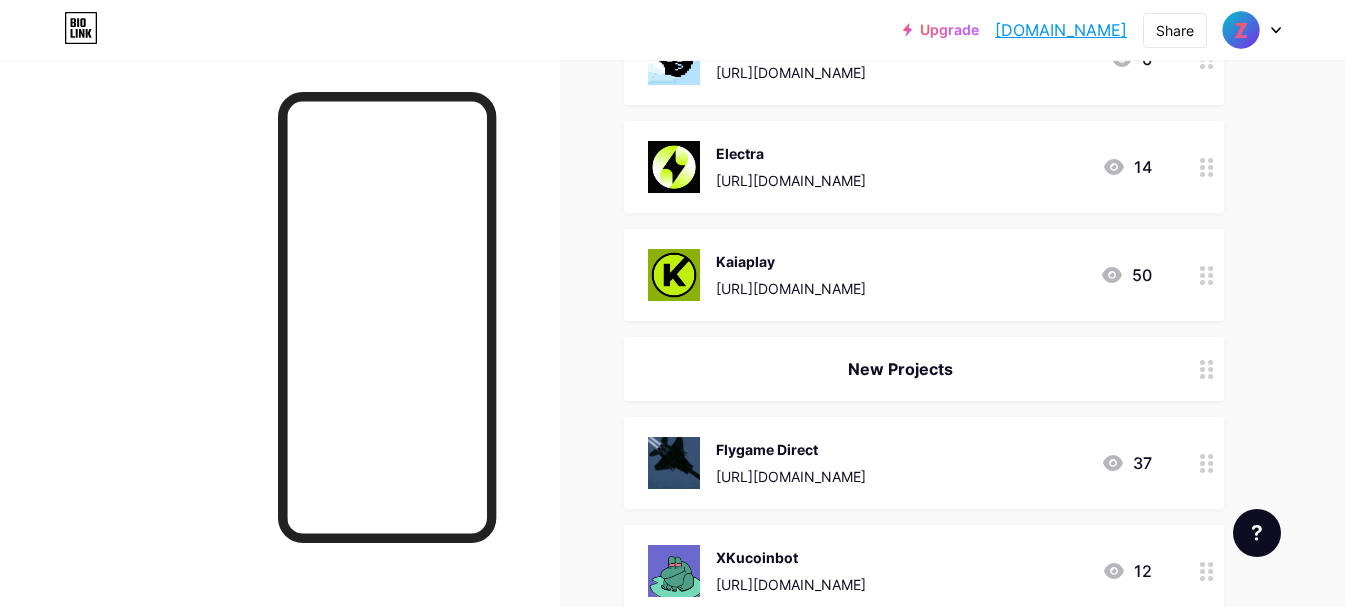 click on "Kaiaplay
[URL][DOMAIN_NAME]
50" at bounding box center [924, 275] 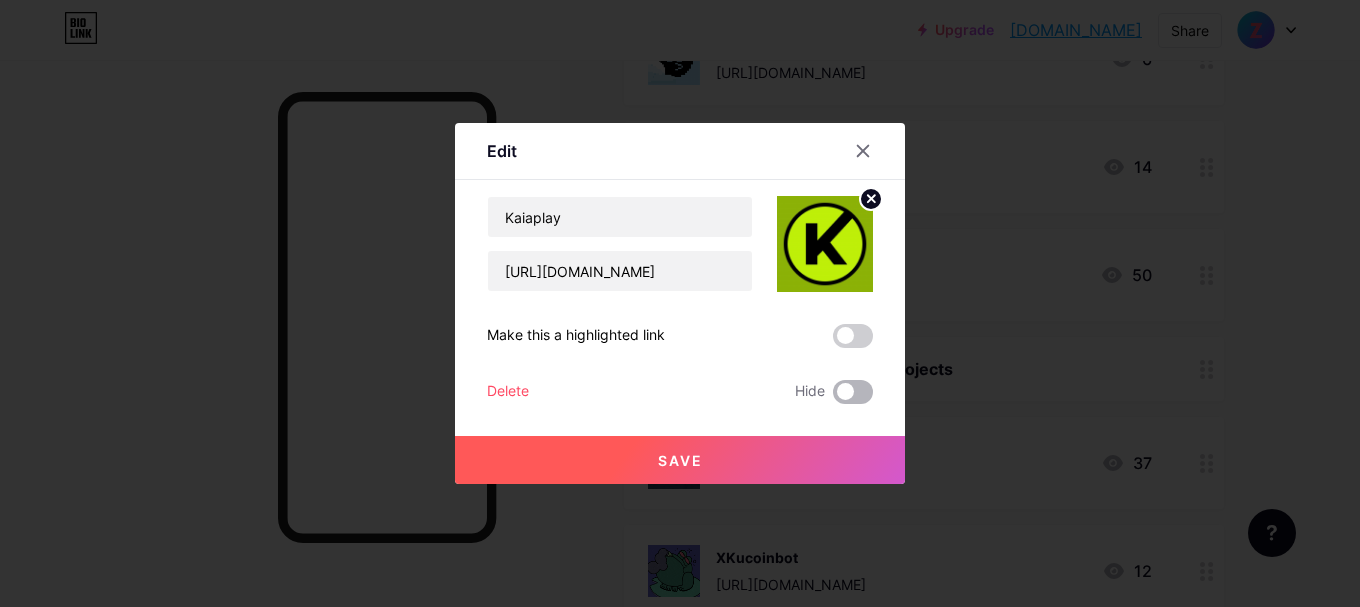 click at bounding box center [853, 392] 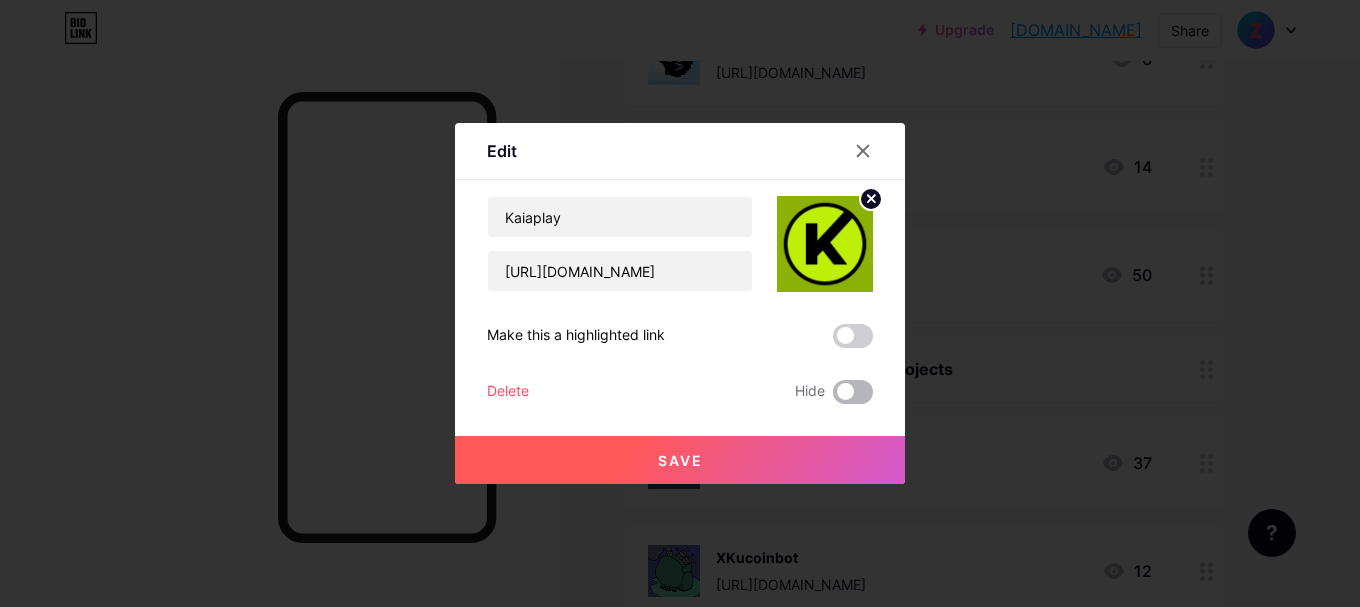 click at bounding box center (833, 397) 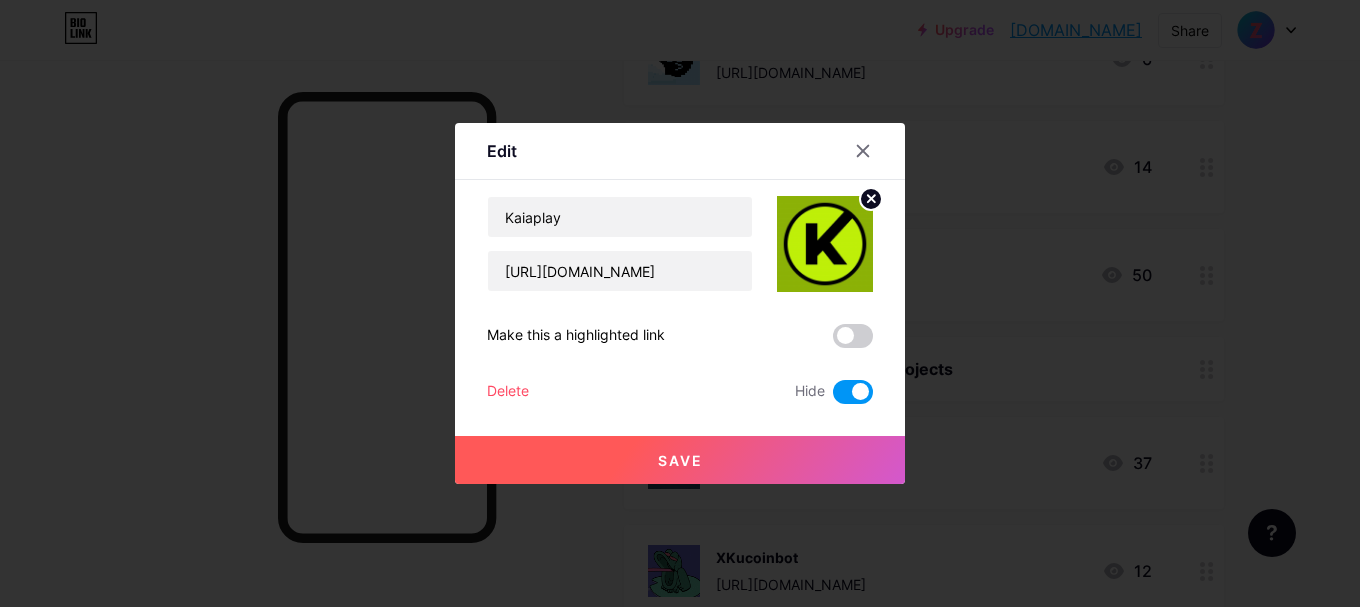 click on "Save" at bounding box center (680, 460) 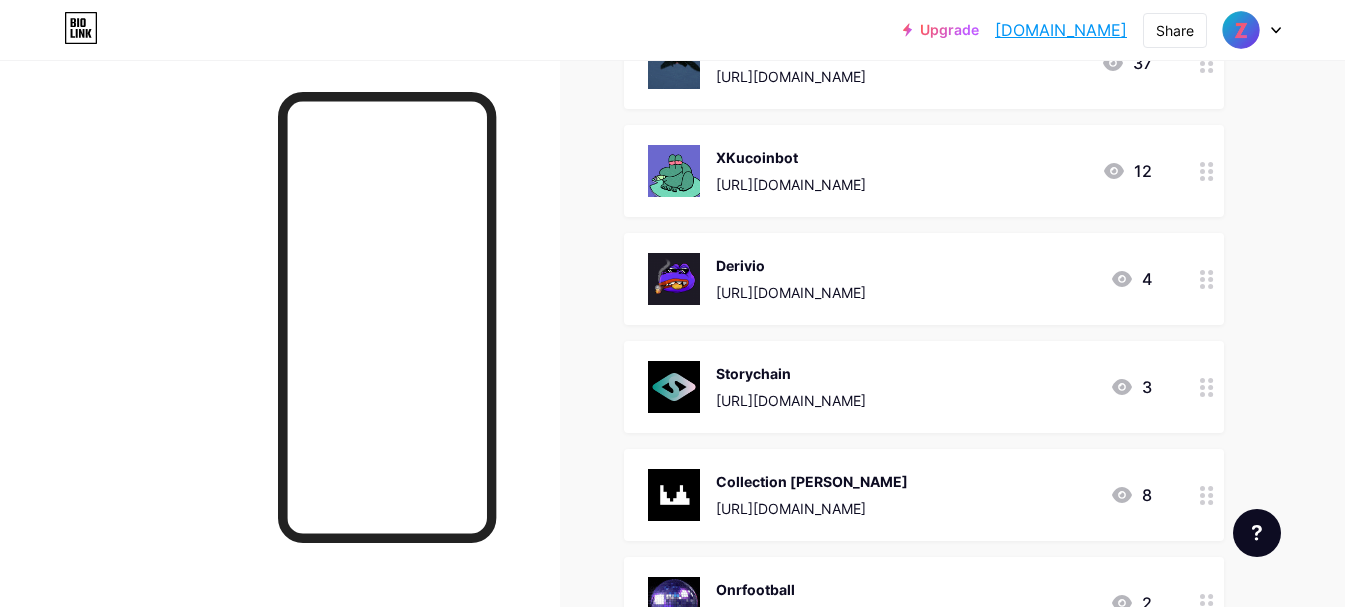 click on "[URL][DOMAIN_NAME]" at bounding box center (791, 292) 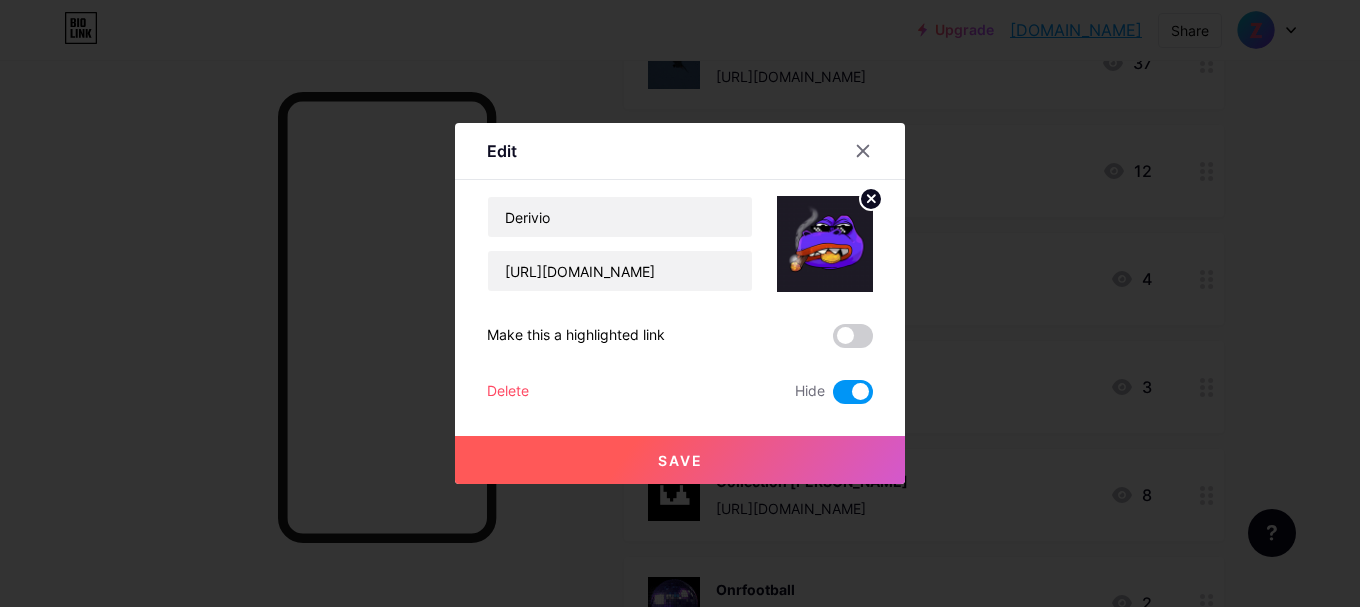 click on "Delete" at bounding box center (508, 392) 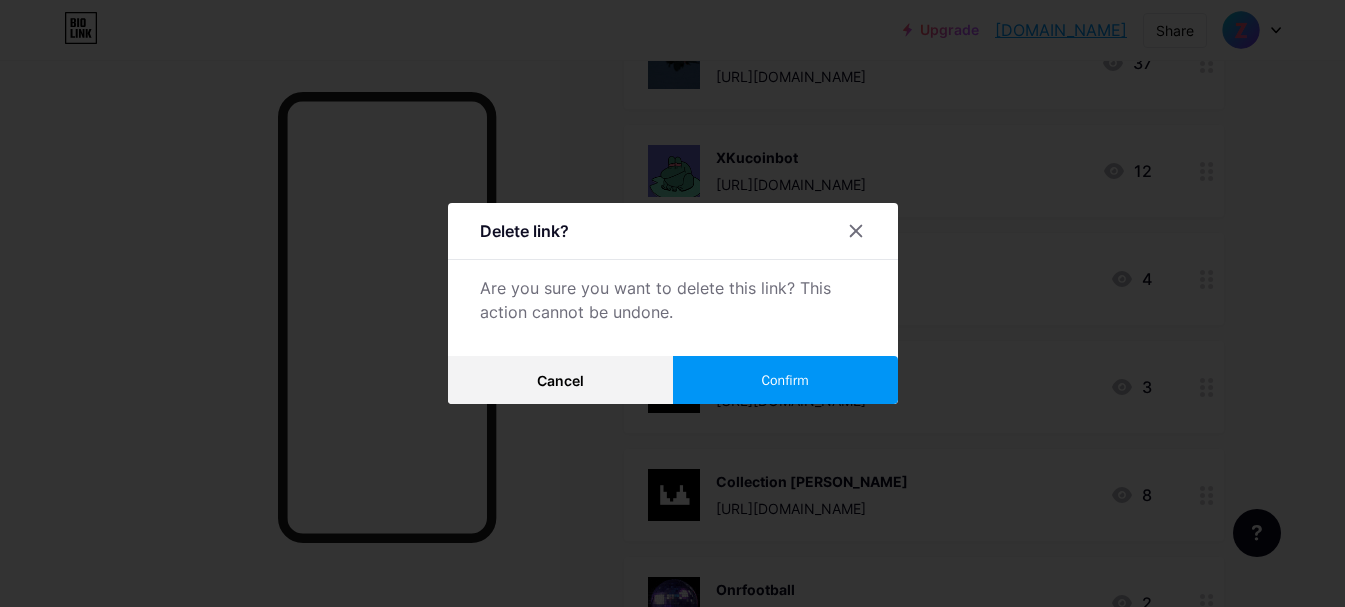 click on "Confirm" at bounding box center (784, 380) 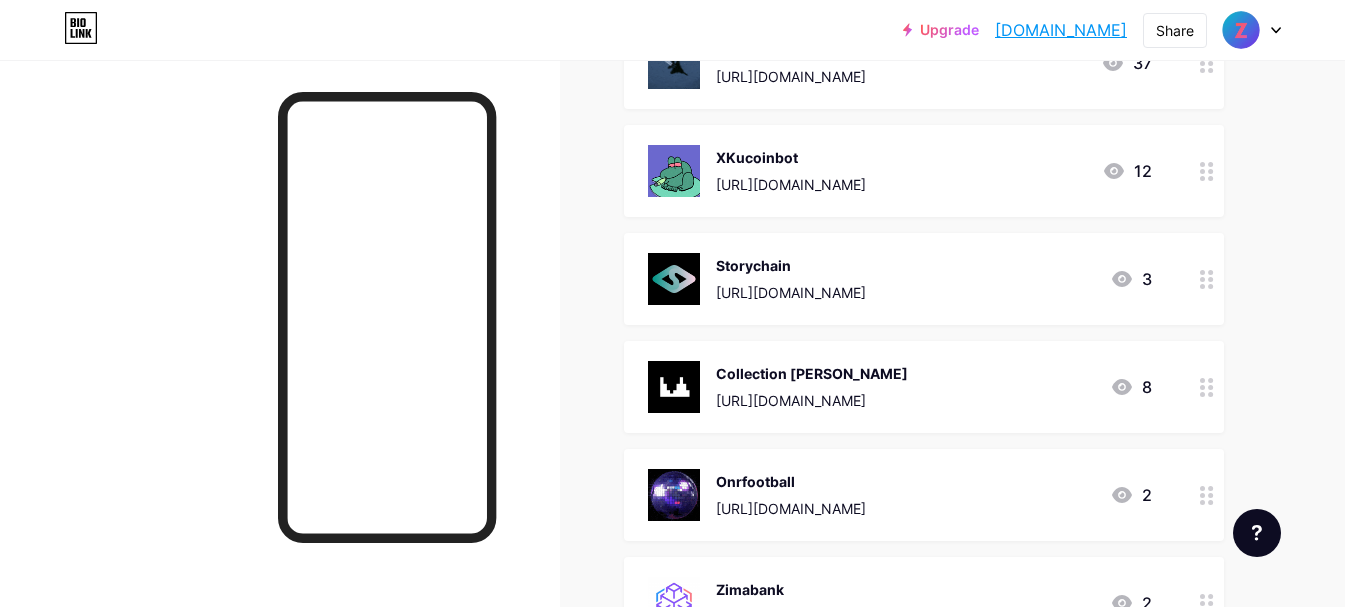 click on "Storychain
[URL][DOMAIN_NAME]" at bounding box center (791, 279) 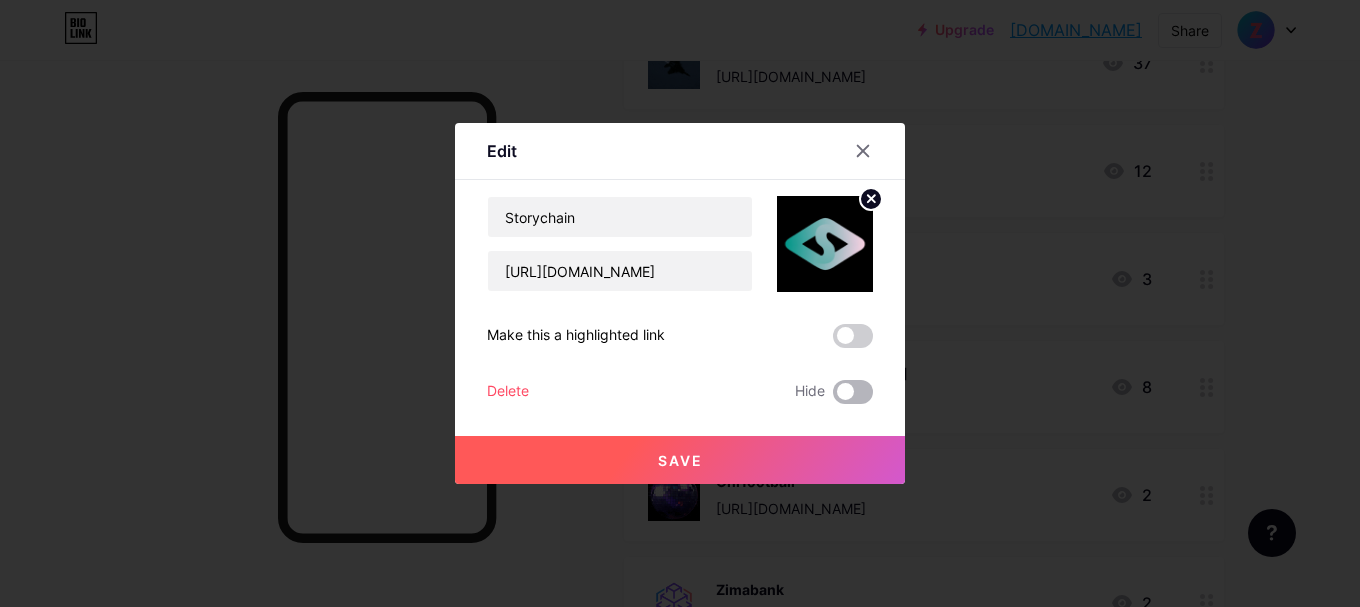 click at bounding box center (853, 392) 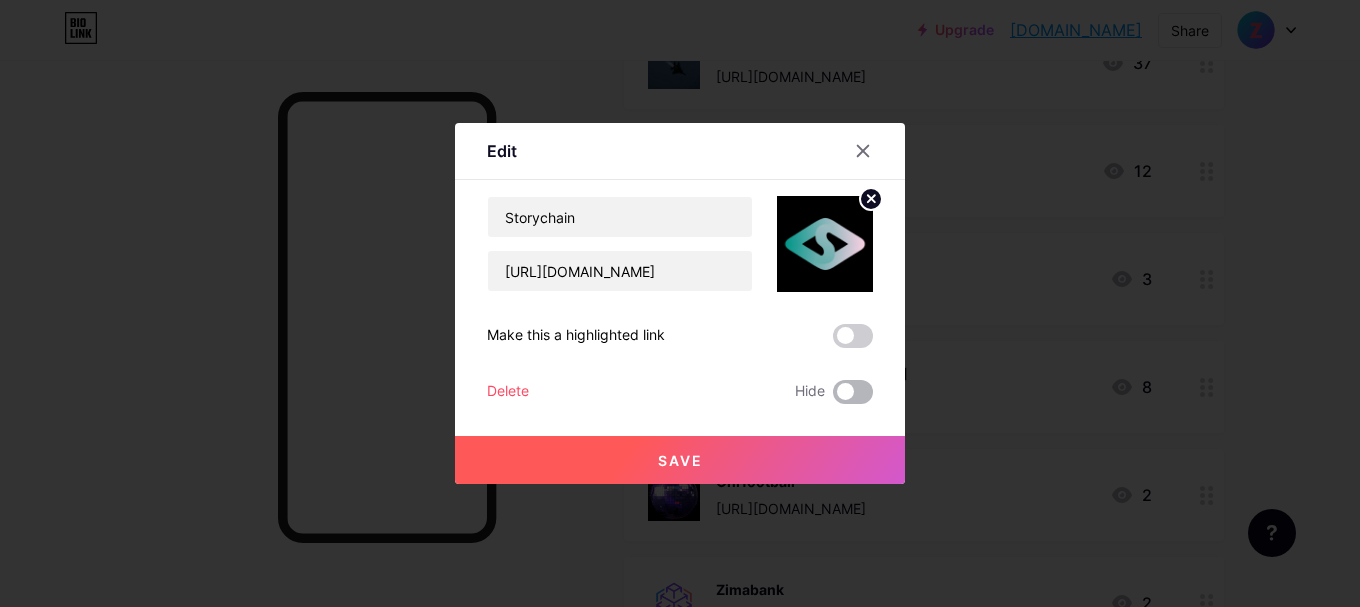 click at bounding box center [833, 397] 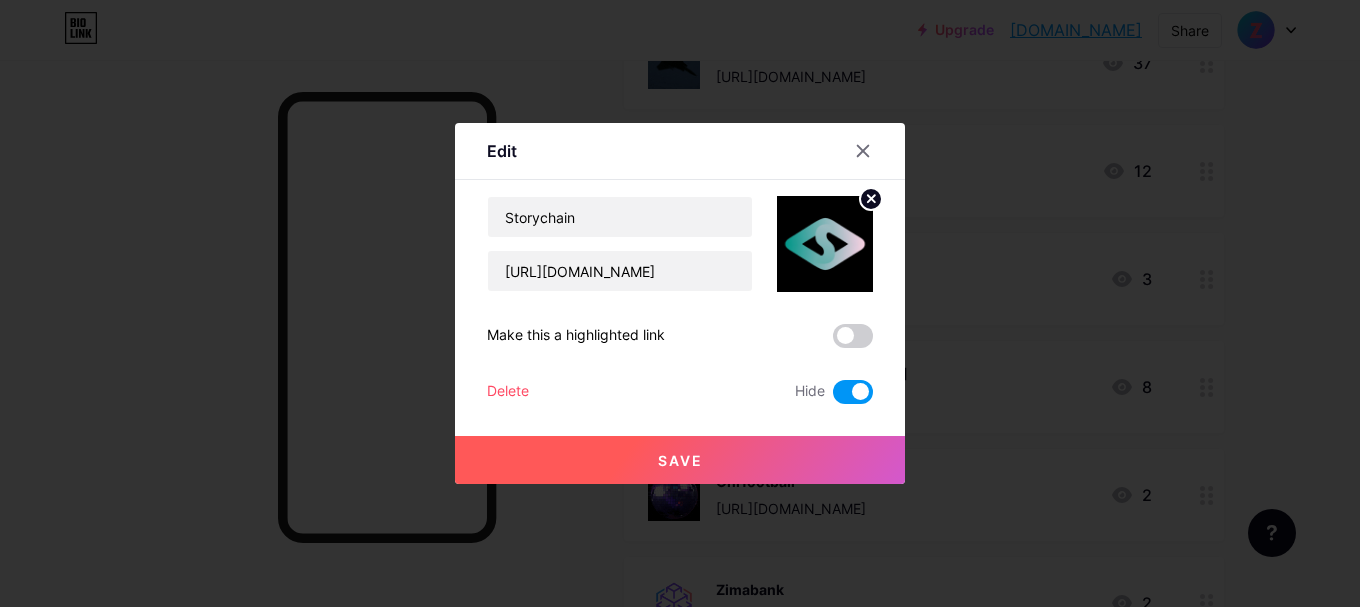 click on "Save" at bounding box center [680, 460] 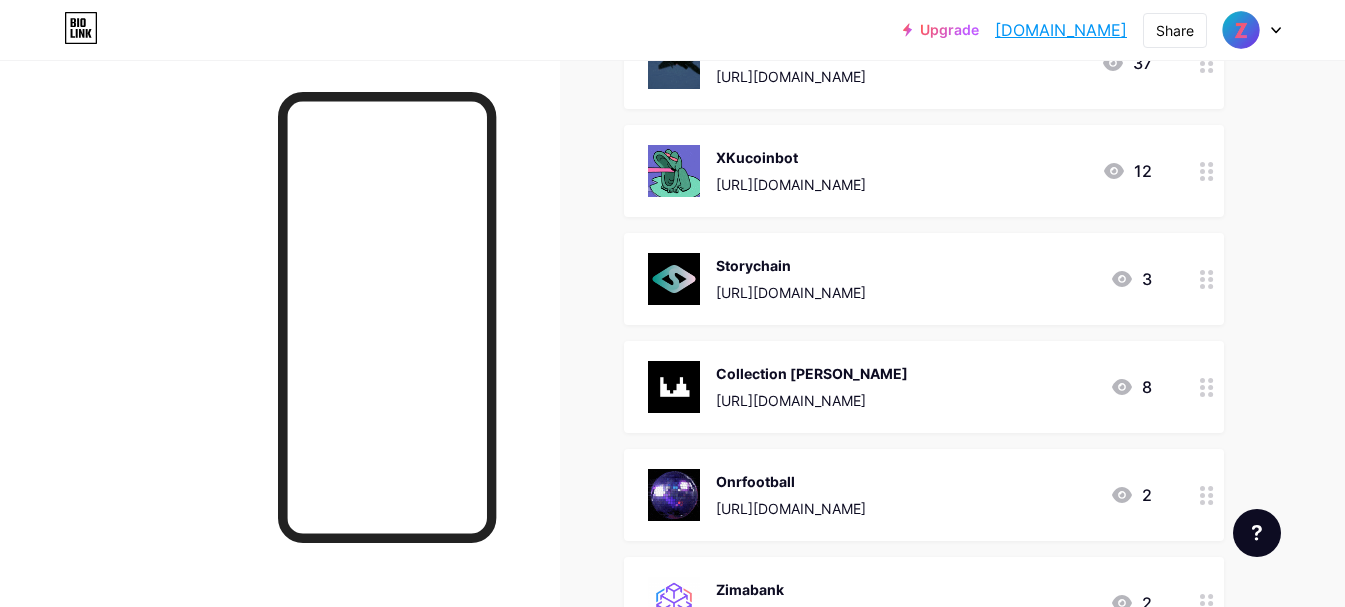 click on "[URL][DOMAIN_NAME]" at bounding box center [791, 292] 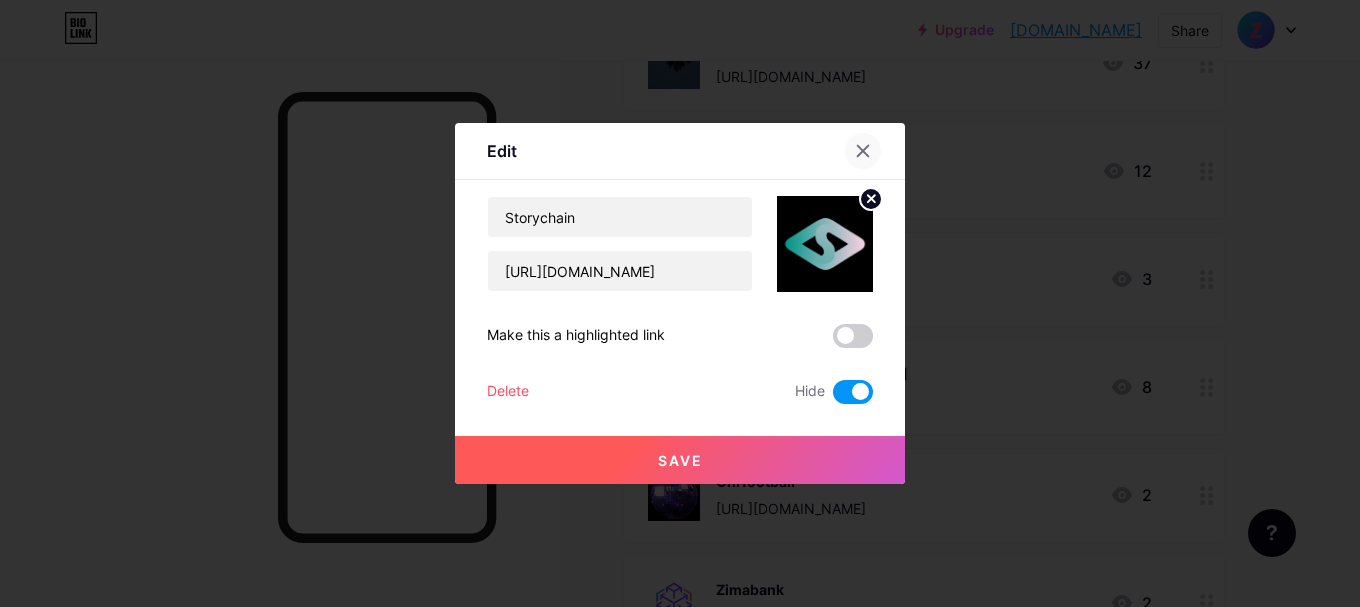 click 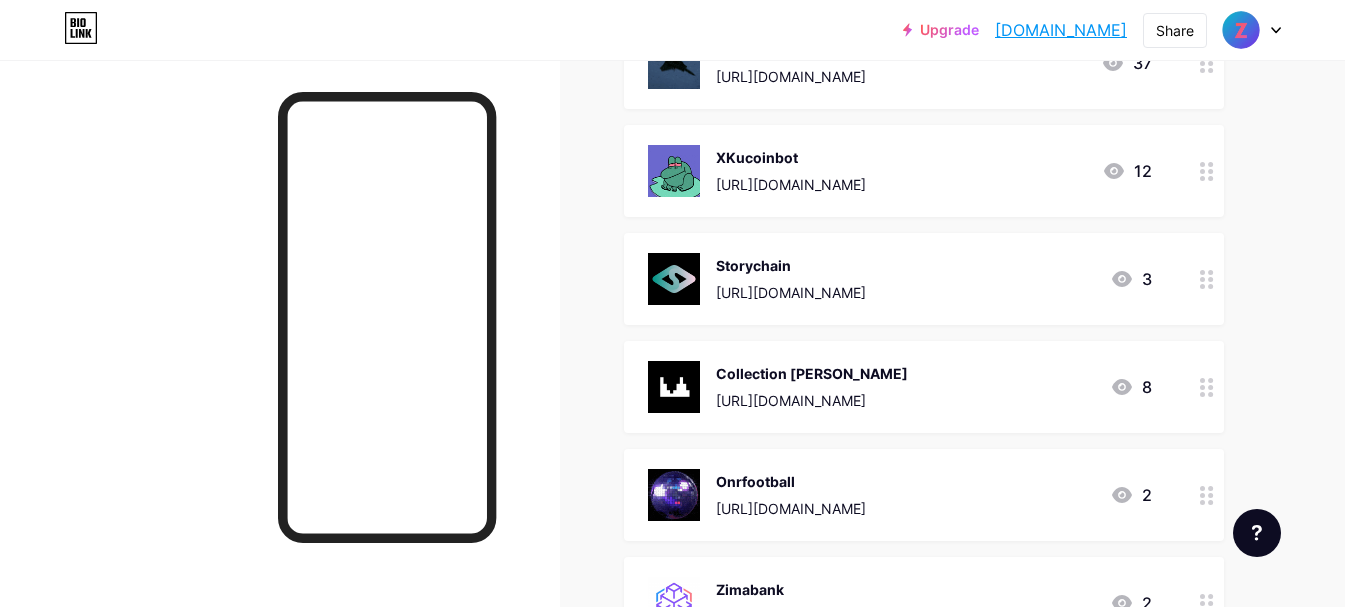 click on "[URL][DOMAIN_NAME]" at bounding box center (791, 184) 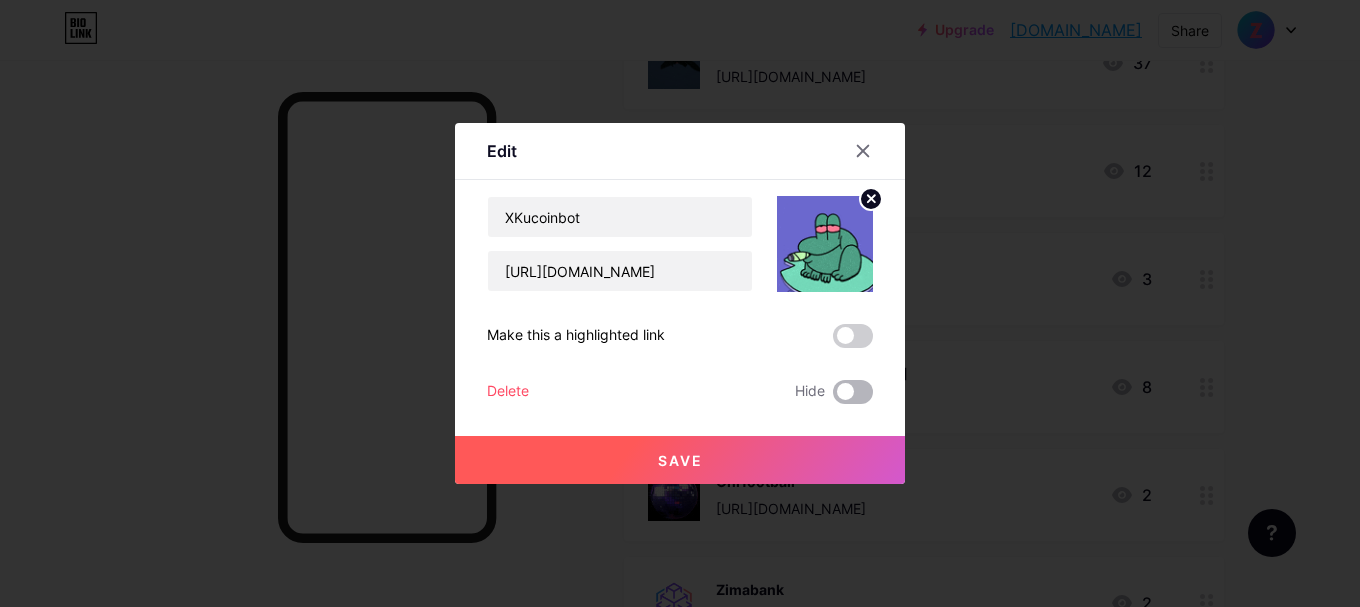 click at bounding box center [853, 392] 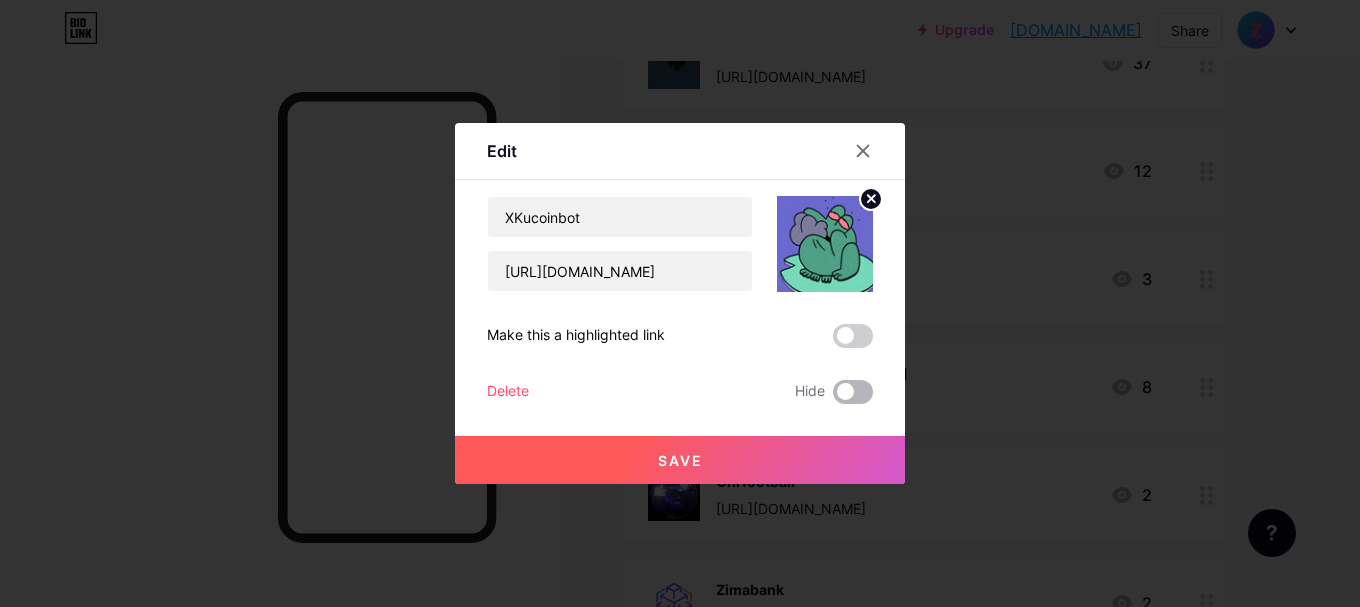 click at bounding box center (833, 397) 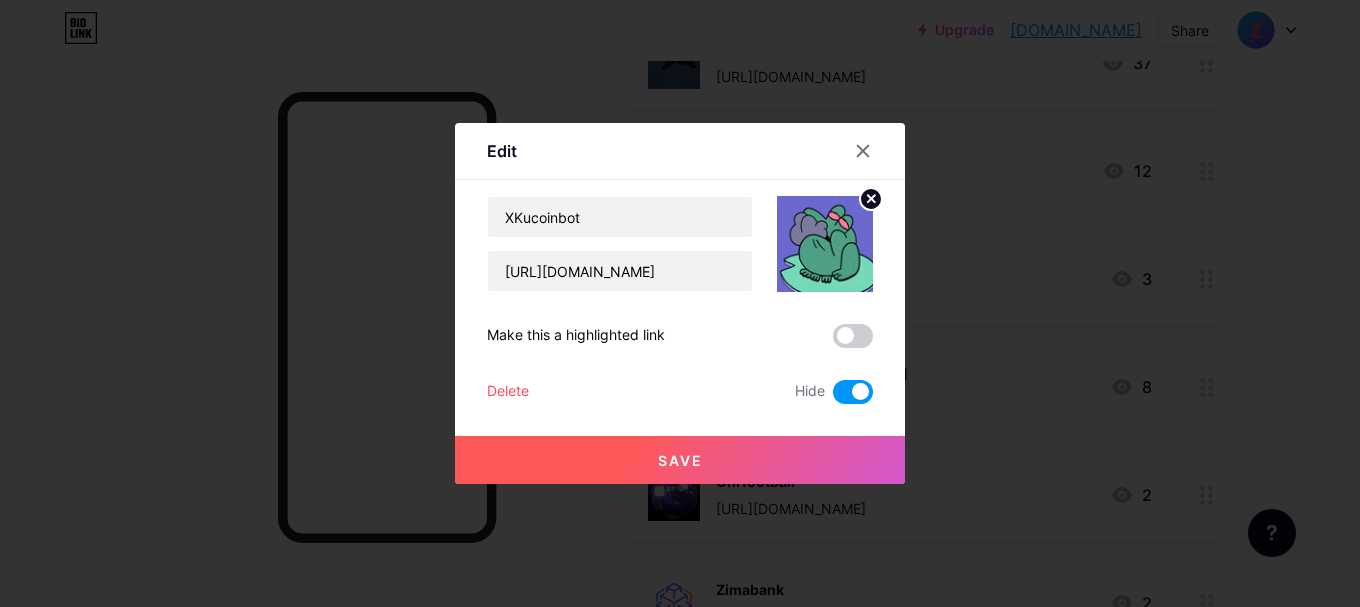 click on "Save" at bounding box center [680, 460] 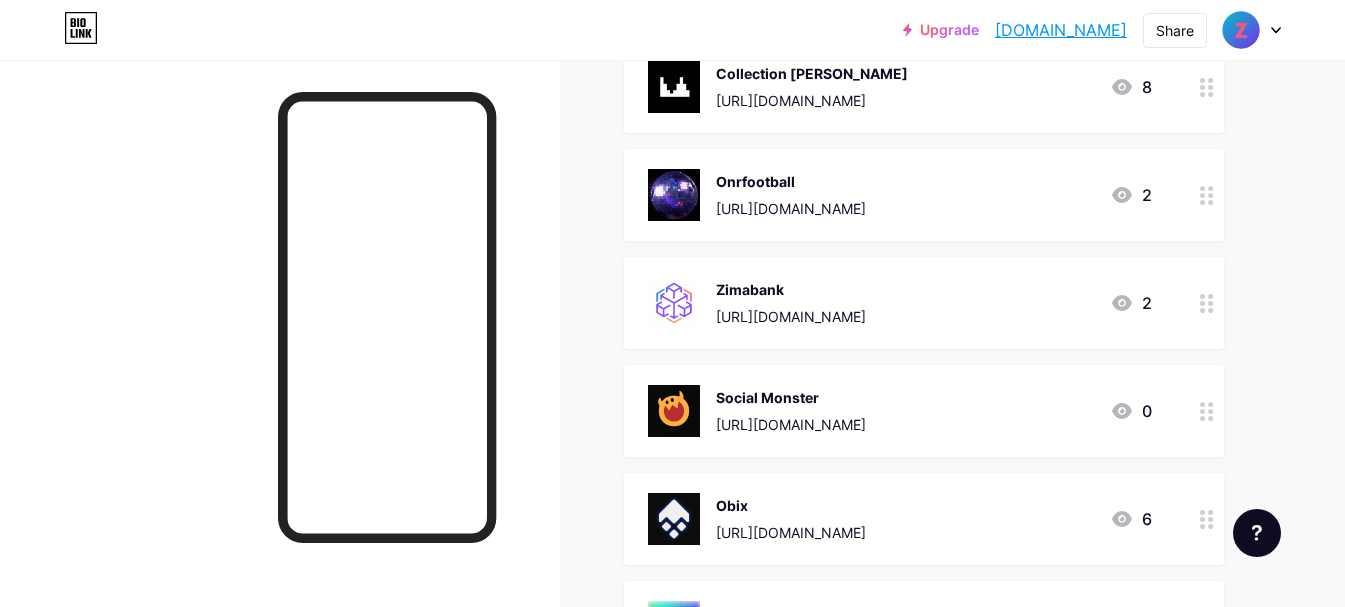 scroll, scrollTop: 8400, scrollLeft: 0, axis: vertical 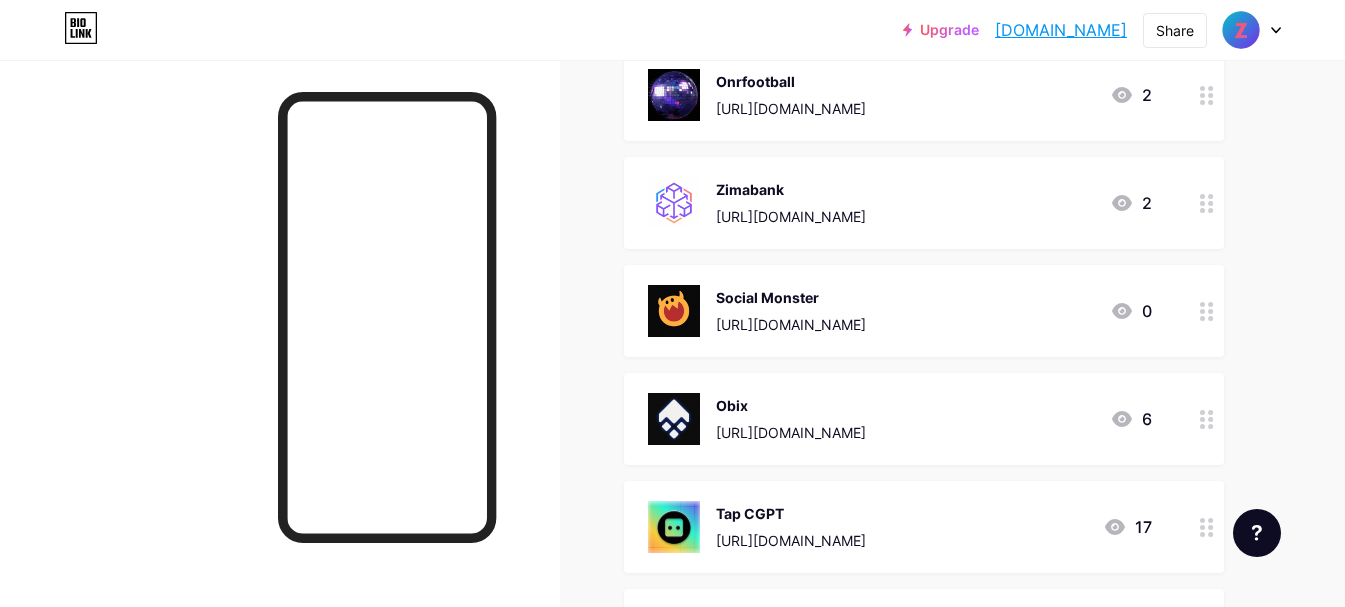 click on "[URL][DOMAIN_NAME]" at bounding box center [791, 432] 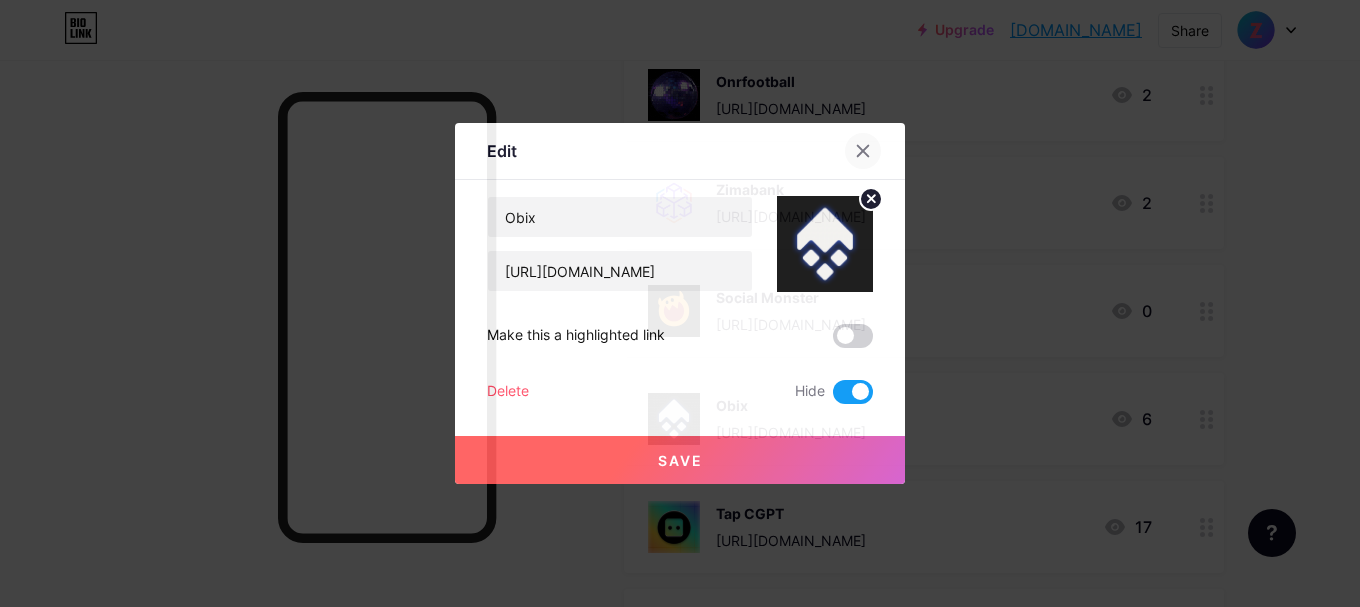 click 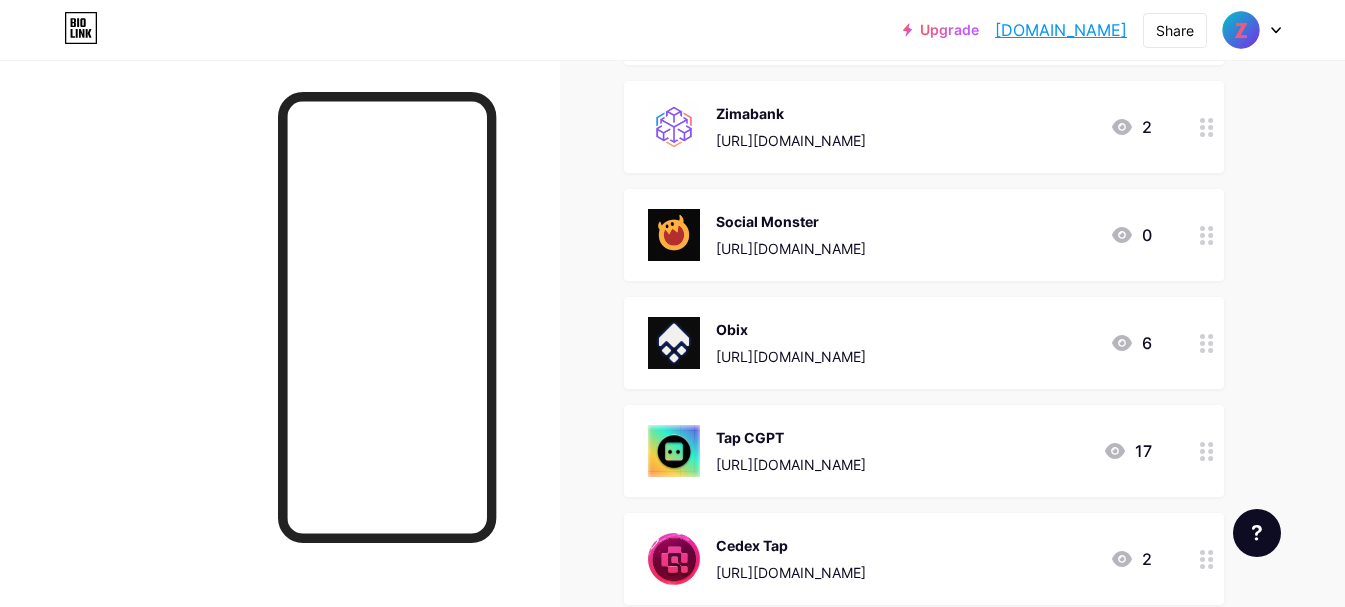 scroll, scrollTop: 8600, scrollLeft: 0, axis: vertical 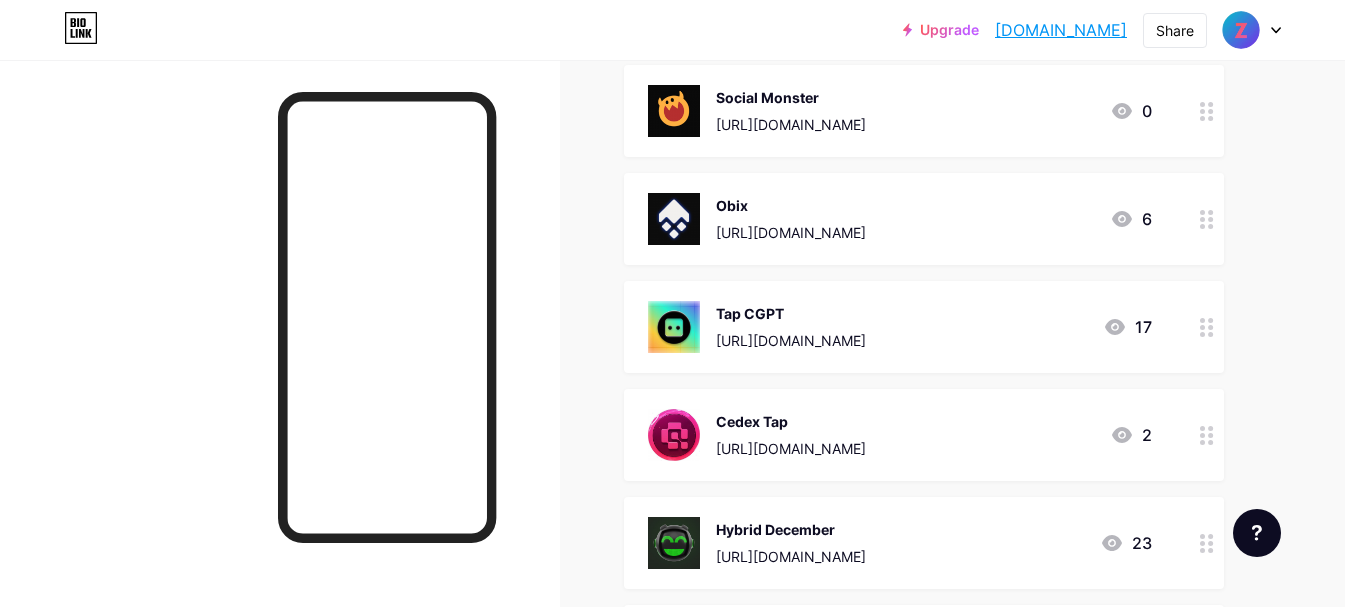 click on "Tap CGPT
[URL][DOMAIN_NAME]
17" at bounding box center [924, 327] 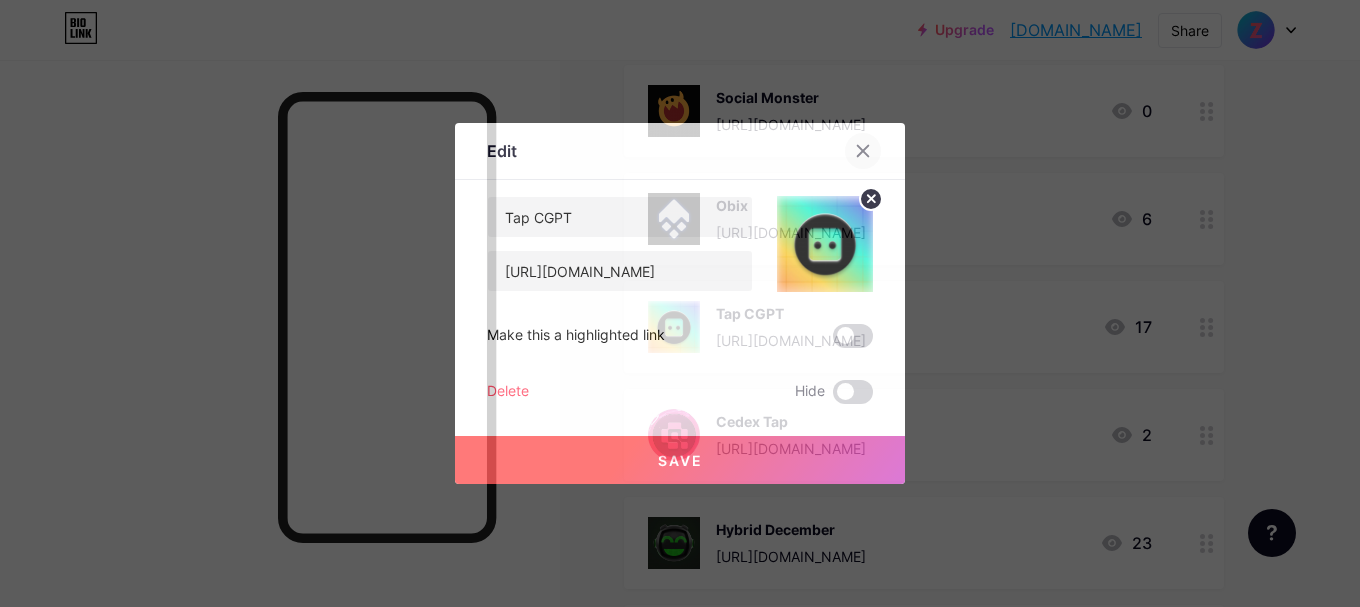 click 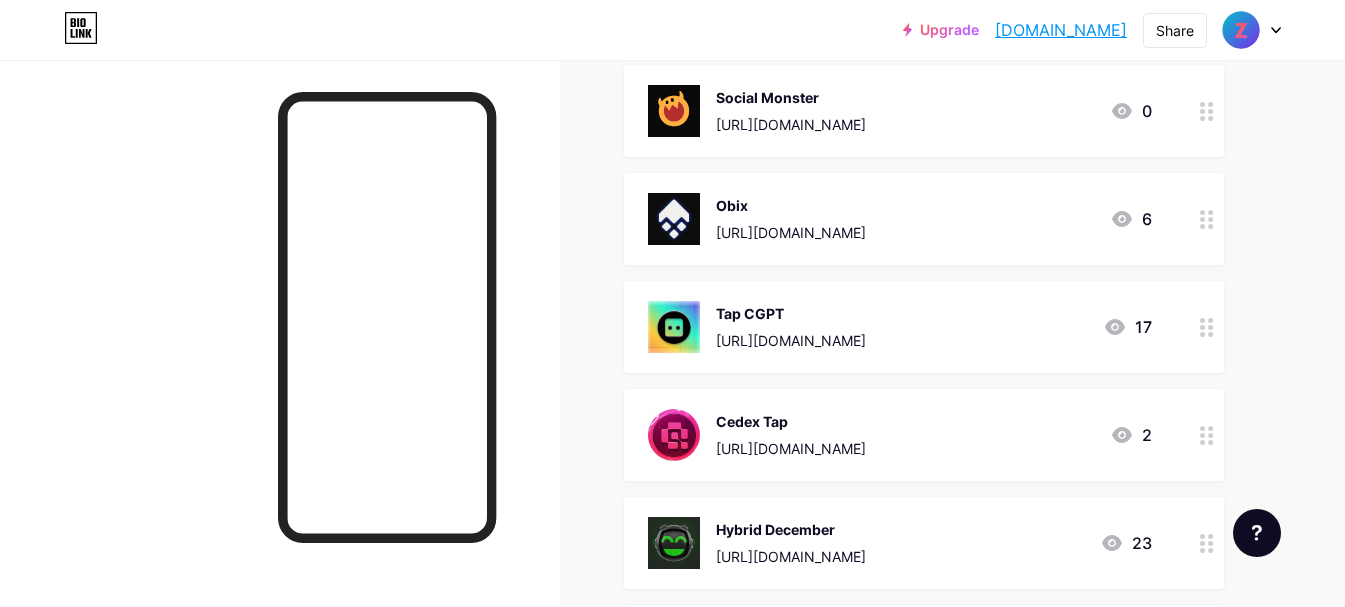 click on "[URL][DOMAIN_NAME]" at bounding box center [791, 448] 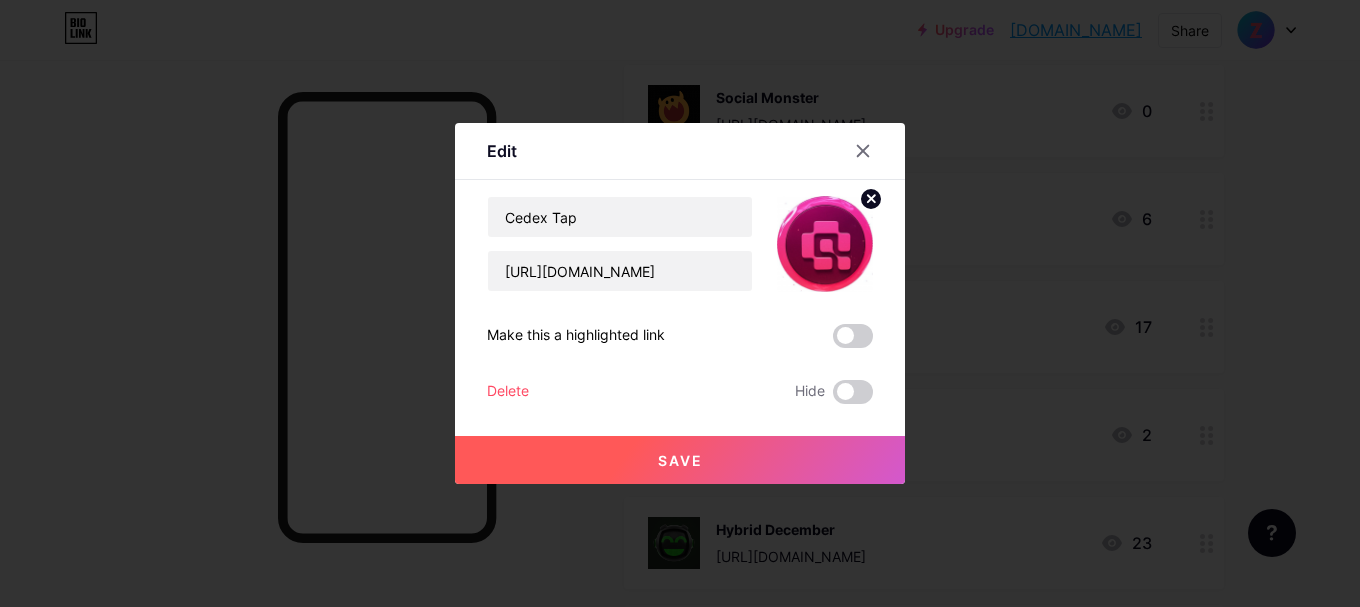 click on "Cedex Tap     [URL][DOMAIN_NAME]
Make this a highlighted link
Delete
Hide         Save" at bounding box center (680, 300) 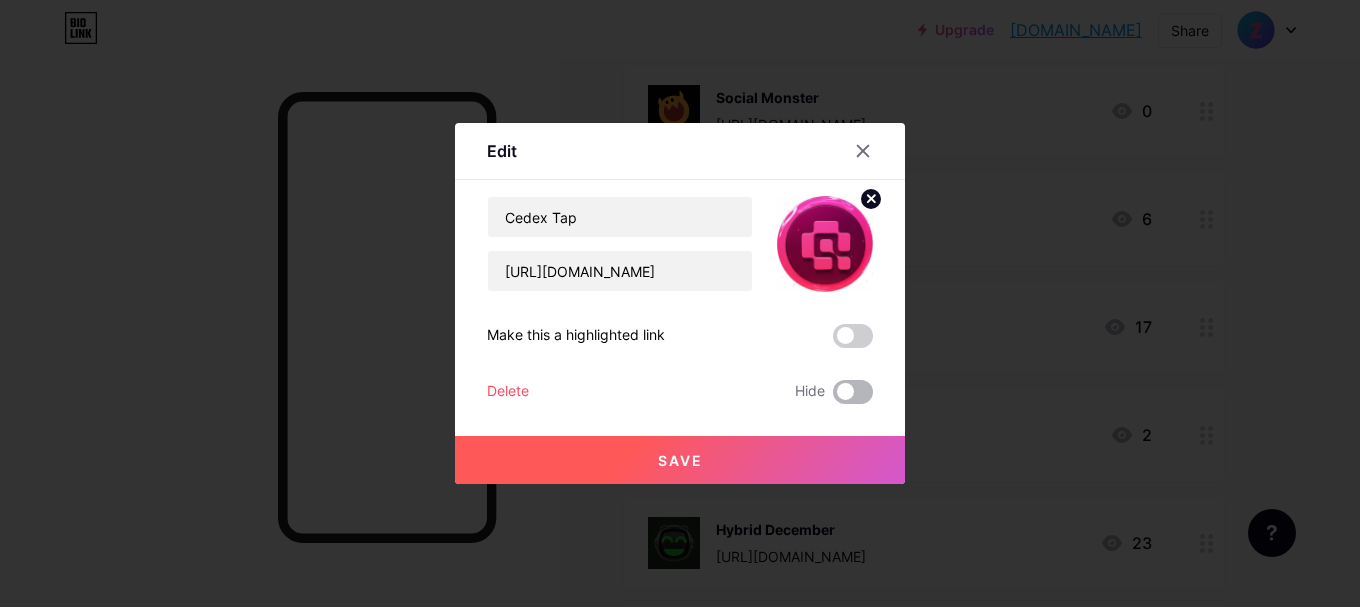 click at bounding box center (853, 392) 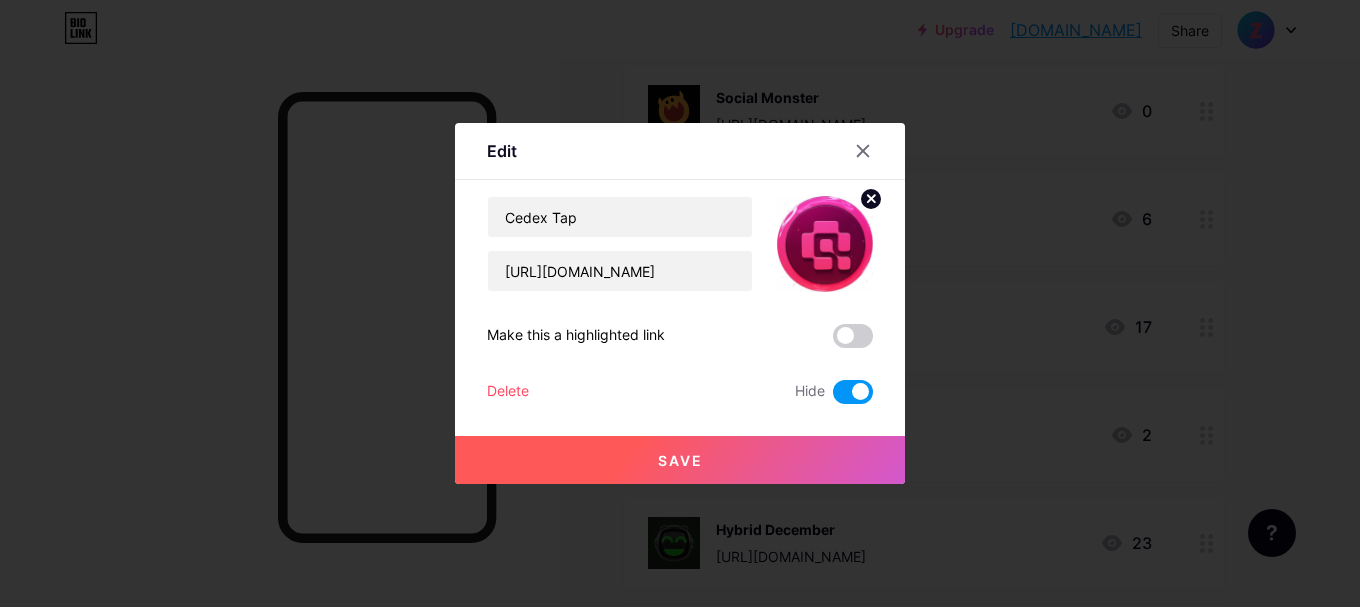 click on "Save" at bounding box center (680, 460) 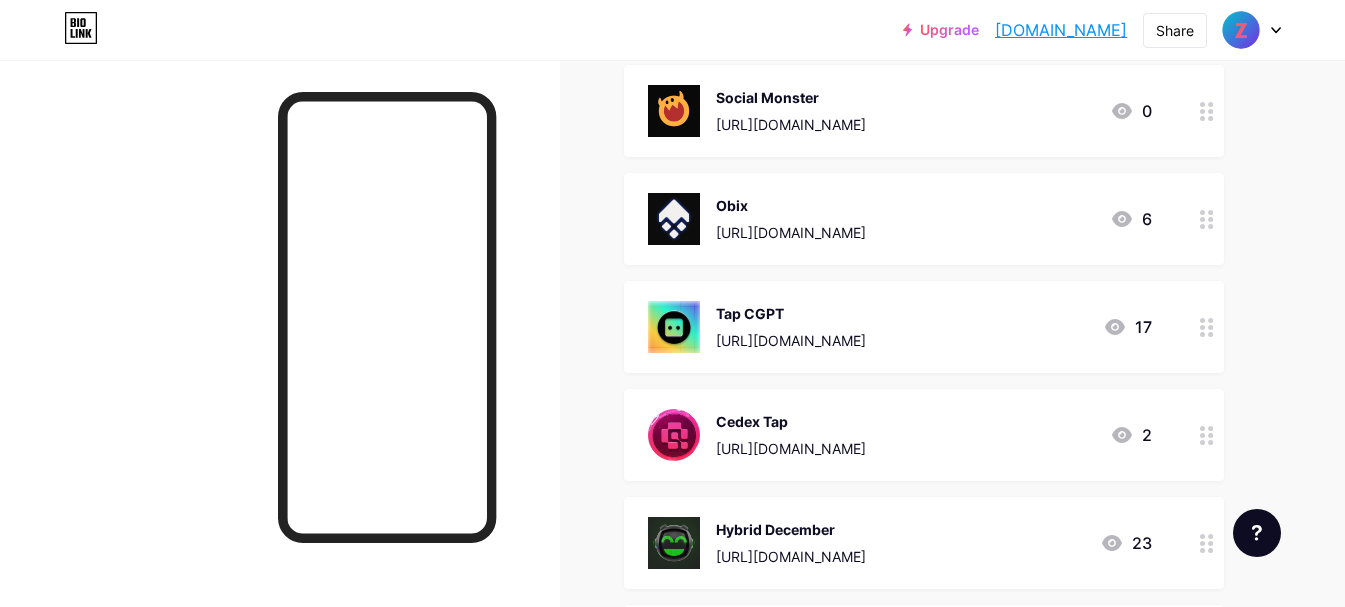 click on "Hybrid December" at bounding box center (791, 529) 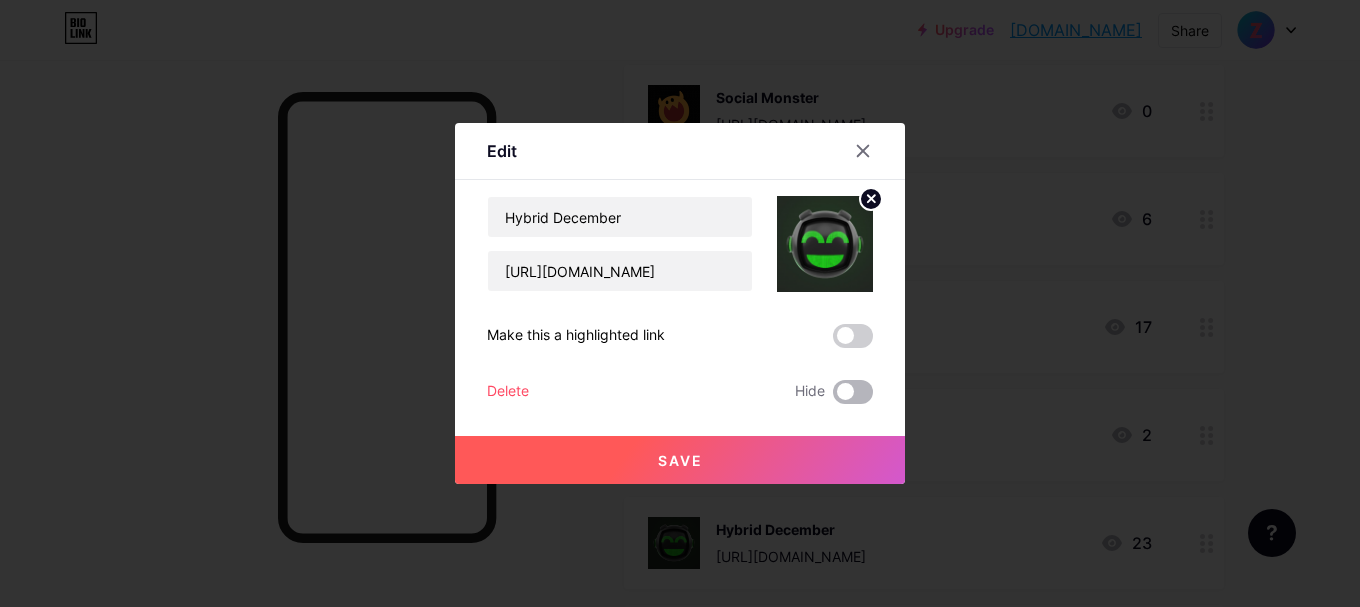 click at bounding box center (853, 392) 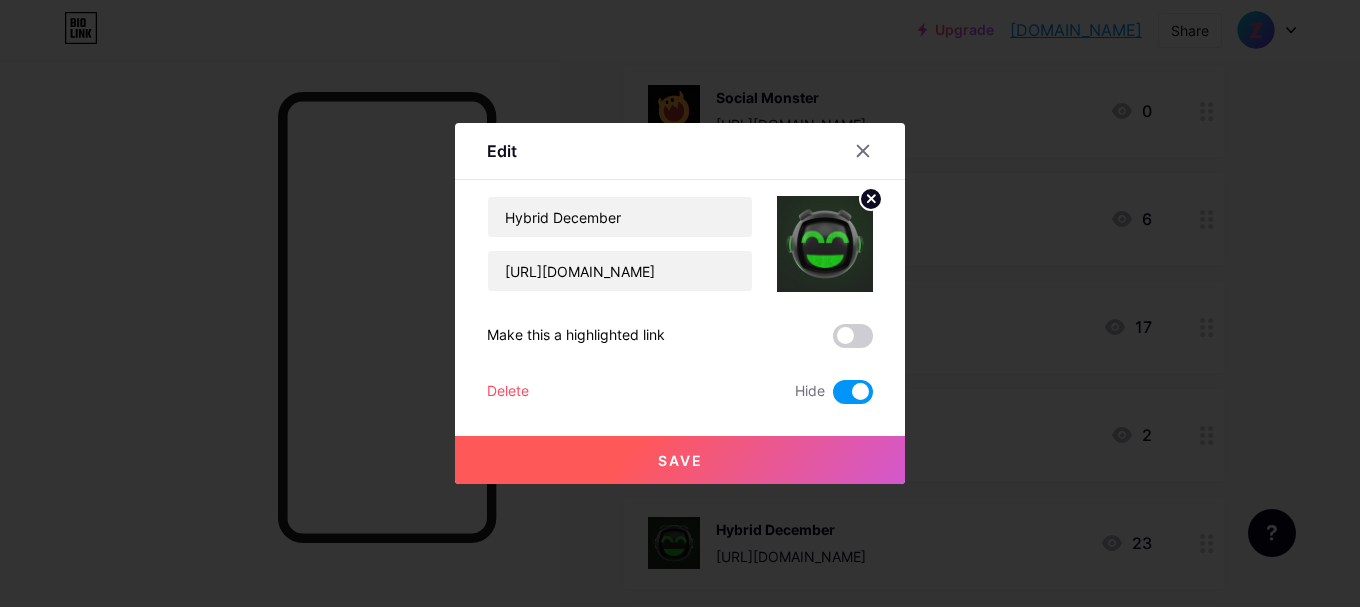 click on "Save" at bounding box center (680, 460) 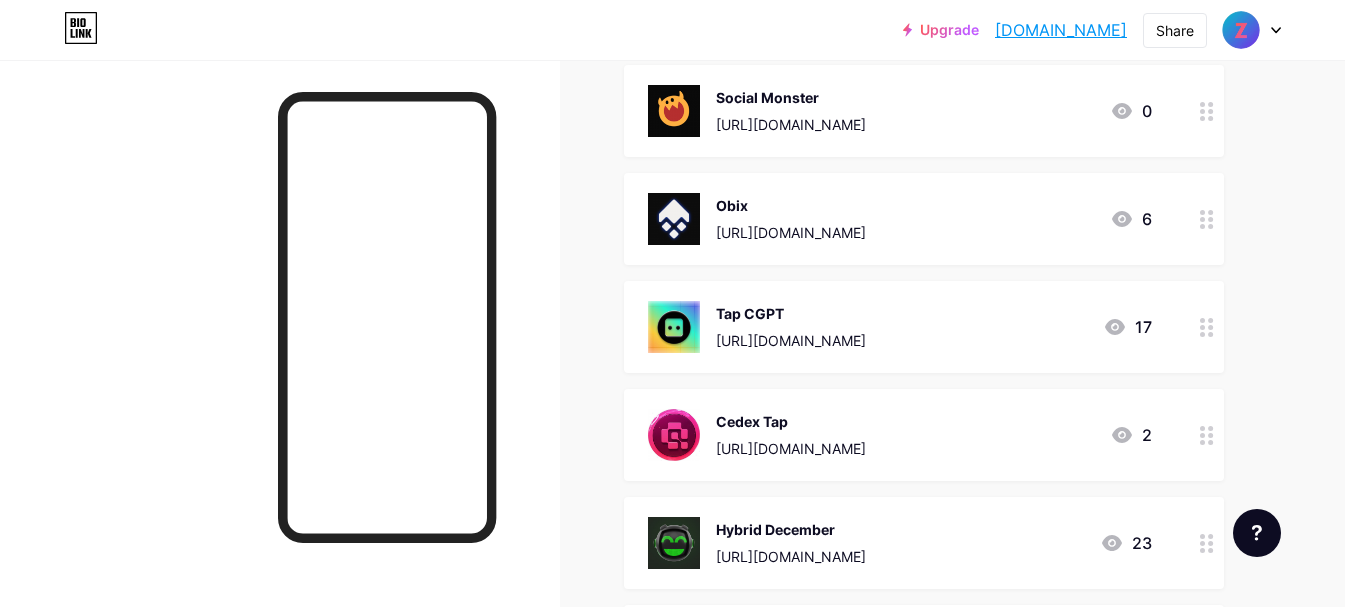 scroll, scrollTop: 8800, scrollLeft: 0, axis: vertical 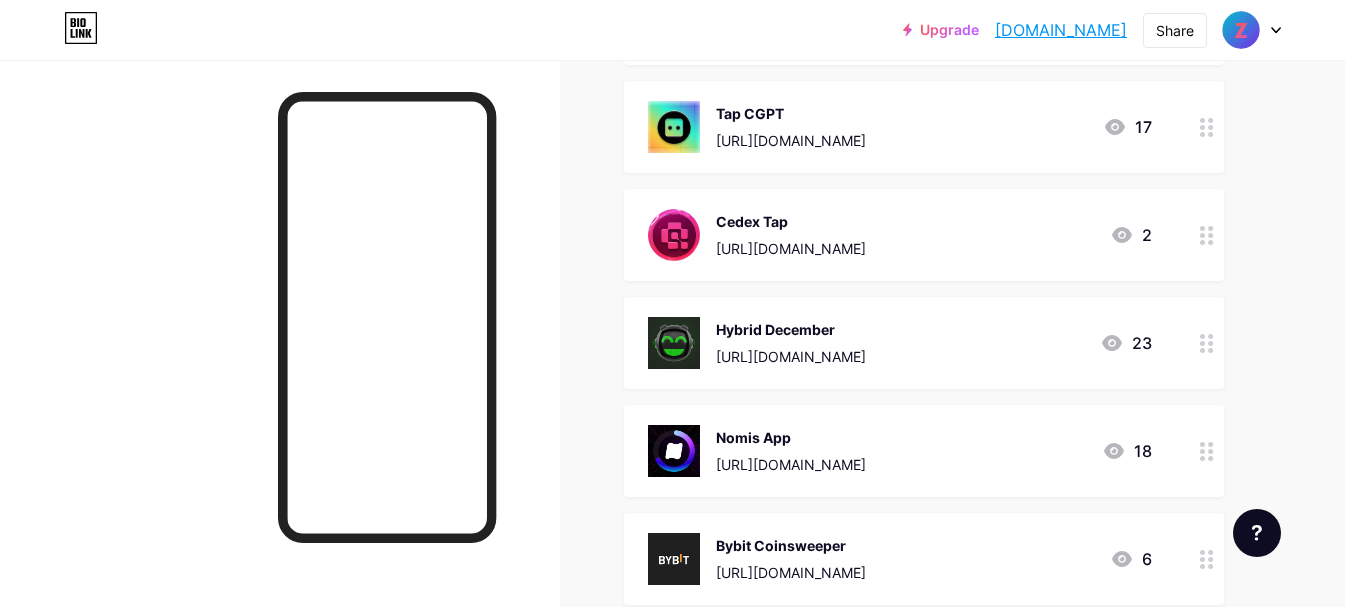 click on "[URL][DOMAIN_NAME]" at bounding box center (791, 464) 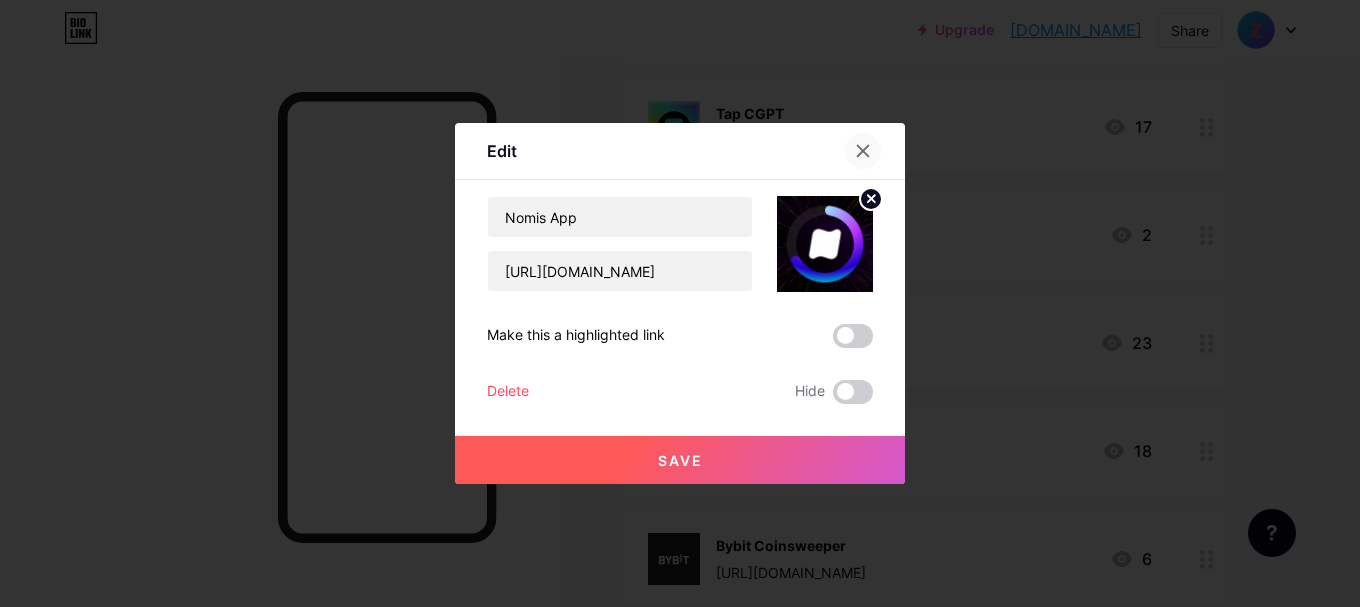 click 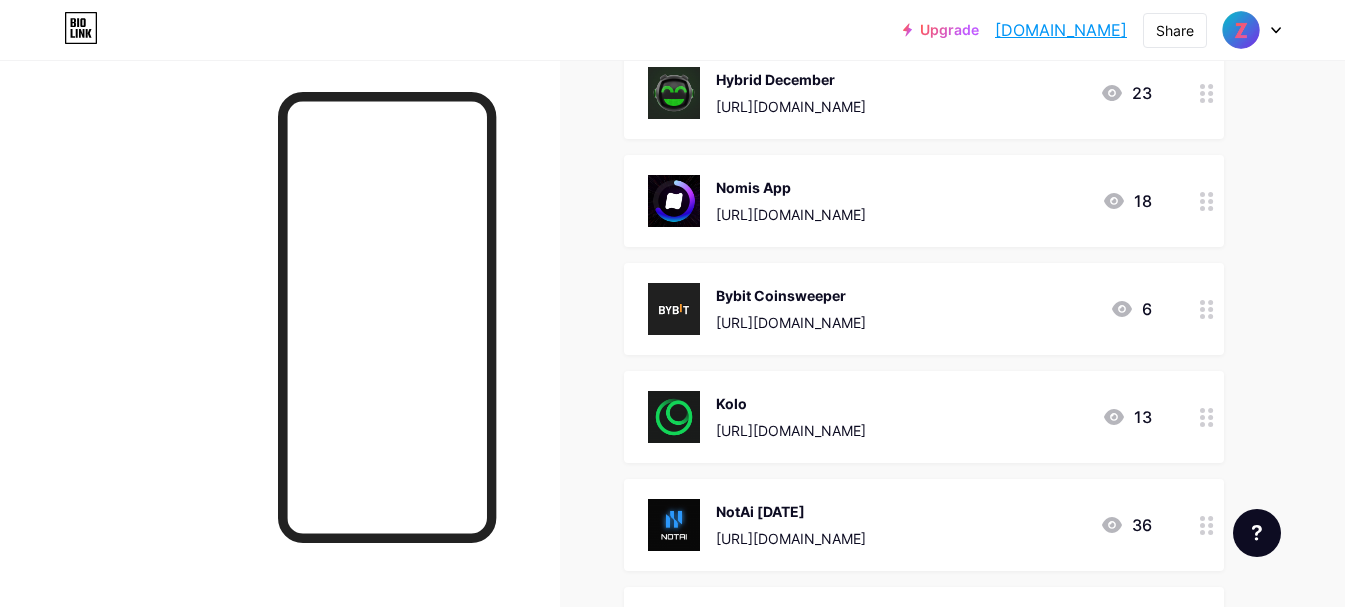 scroll, scrollTop: 9100, scrollLeft: 0, axis: vertical 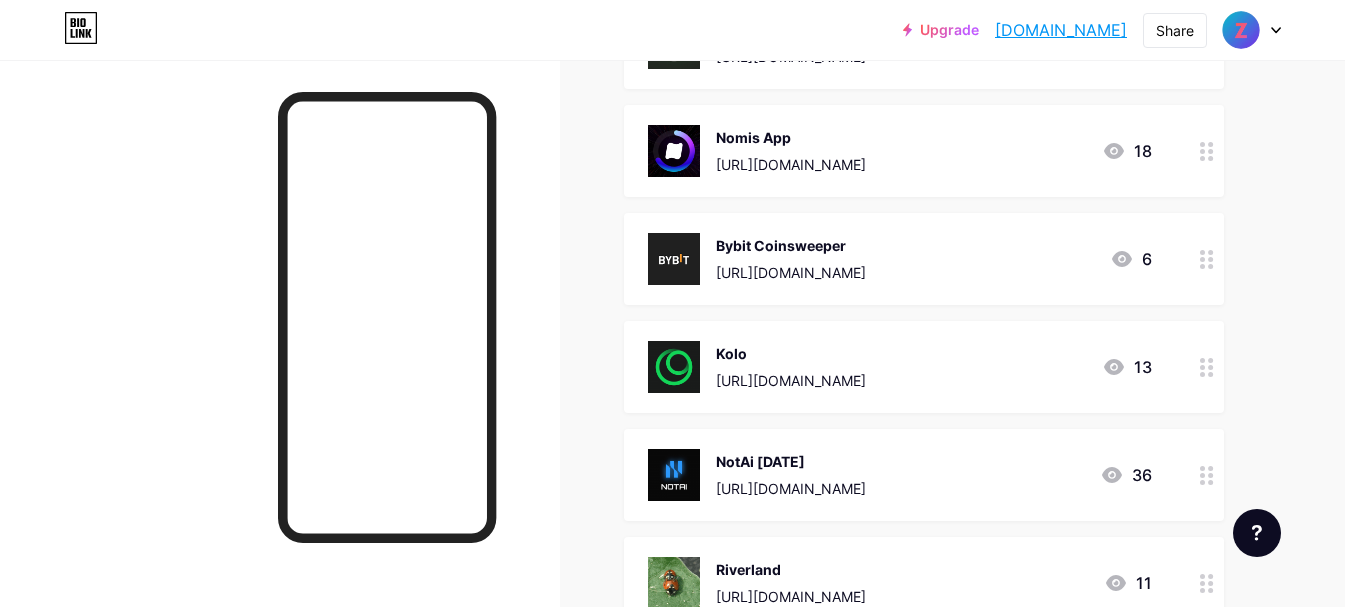 click on "[URL][DOMAIN_NAME]" at bounding box center (791, 488) 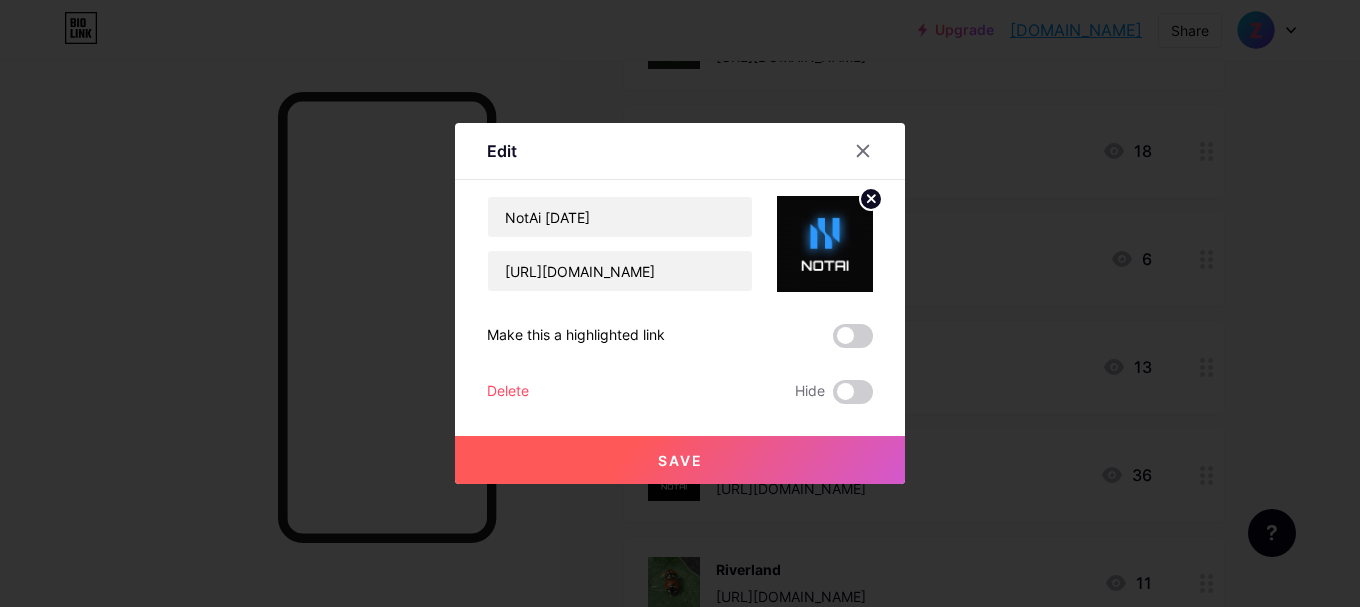 click on "Delete" at bounding box center [508, 392] 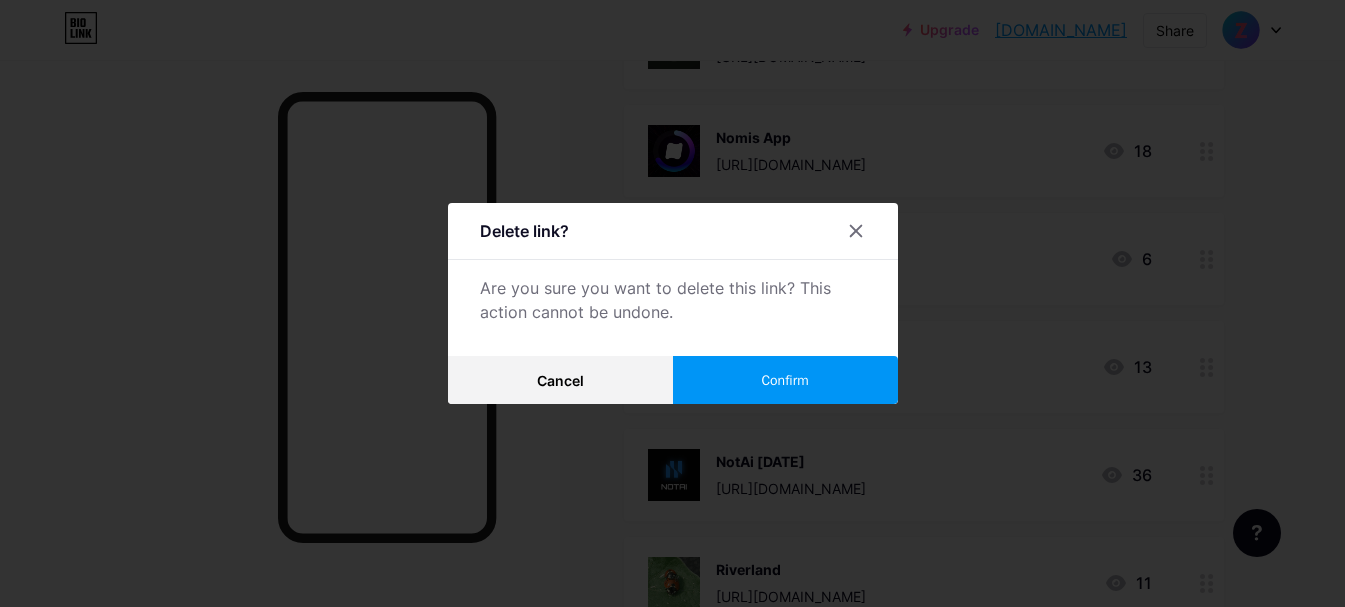 click on "Confirm" at bounding box center (785, 380) 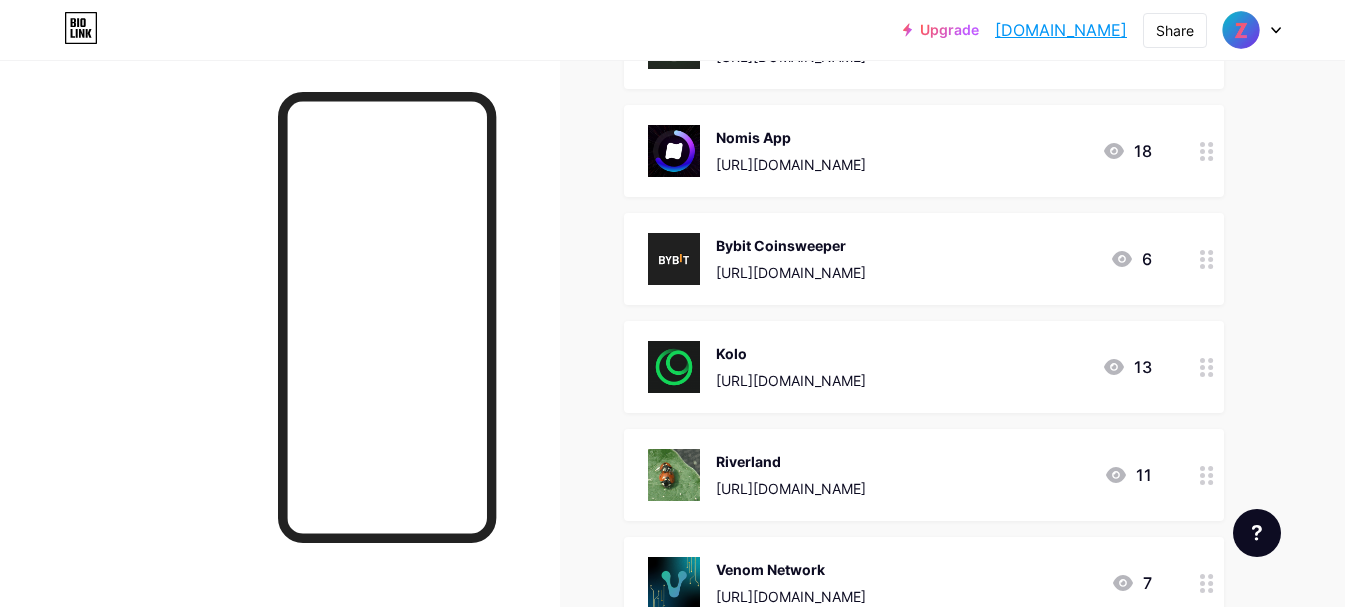 scroll, scrollTop: 9200, scrollLeft: 0, axis: vertical 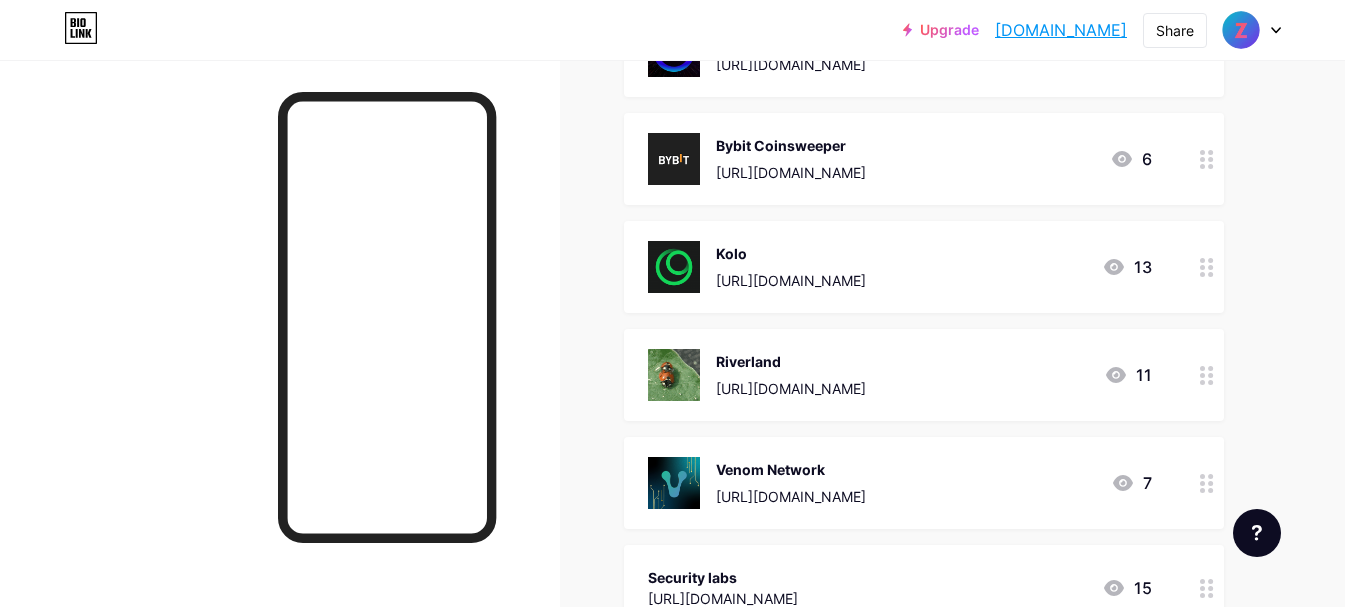 click on "[URL][DOMAIN_NAME]" at bounding box center (791, 388) 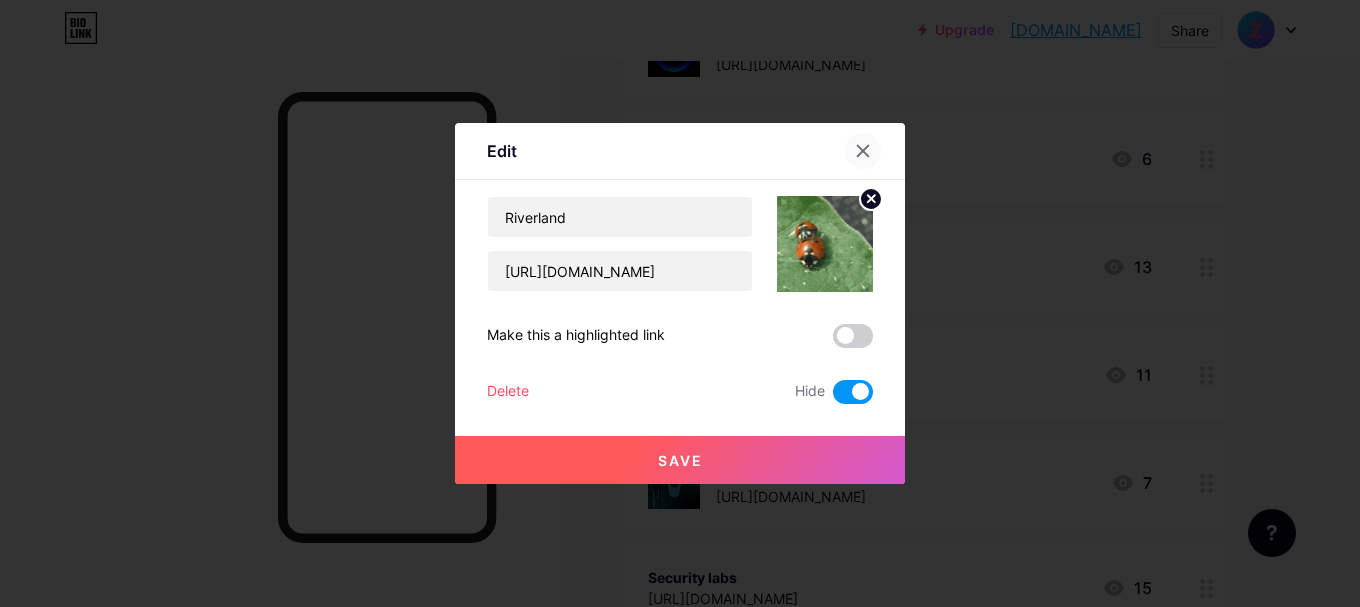 click 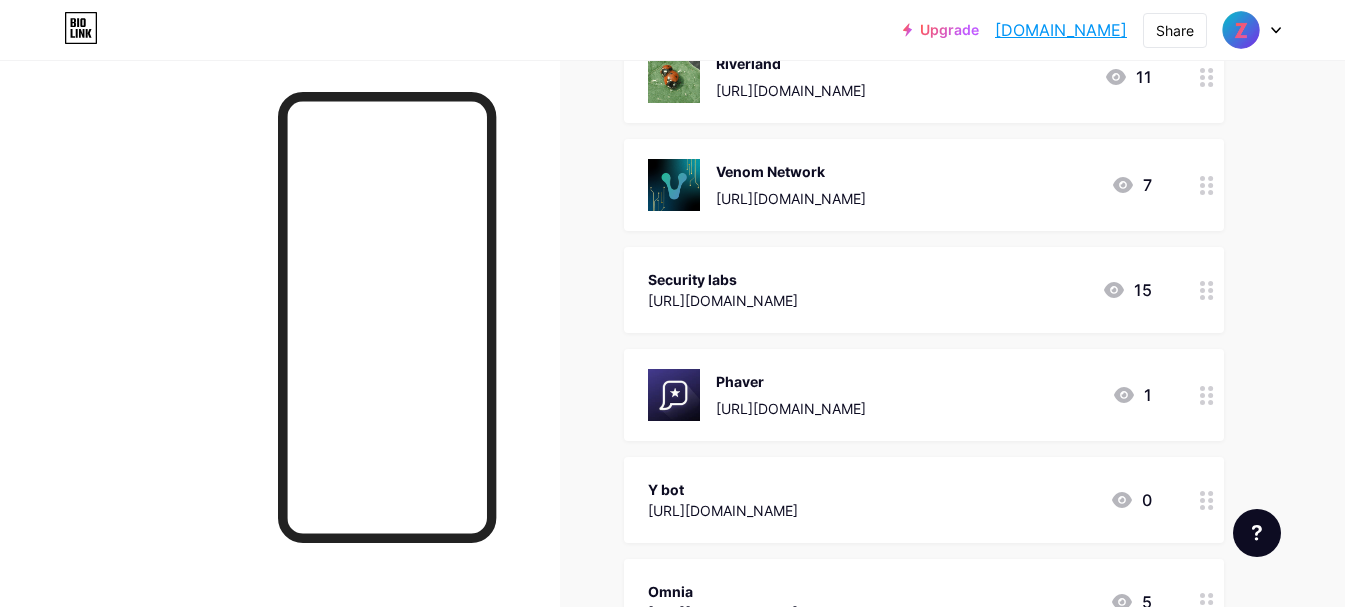 scroll, scrollTop: 9500, scrollLeft: 0, axis: vertical 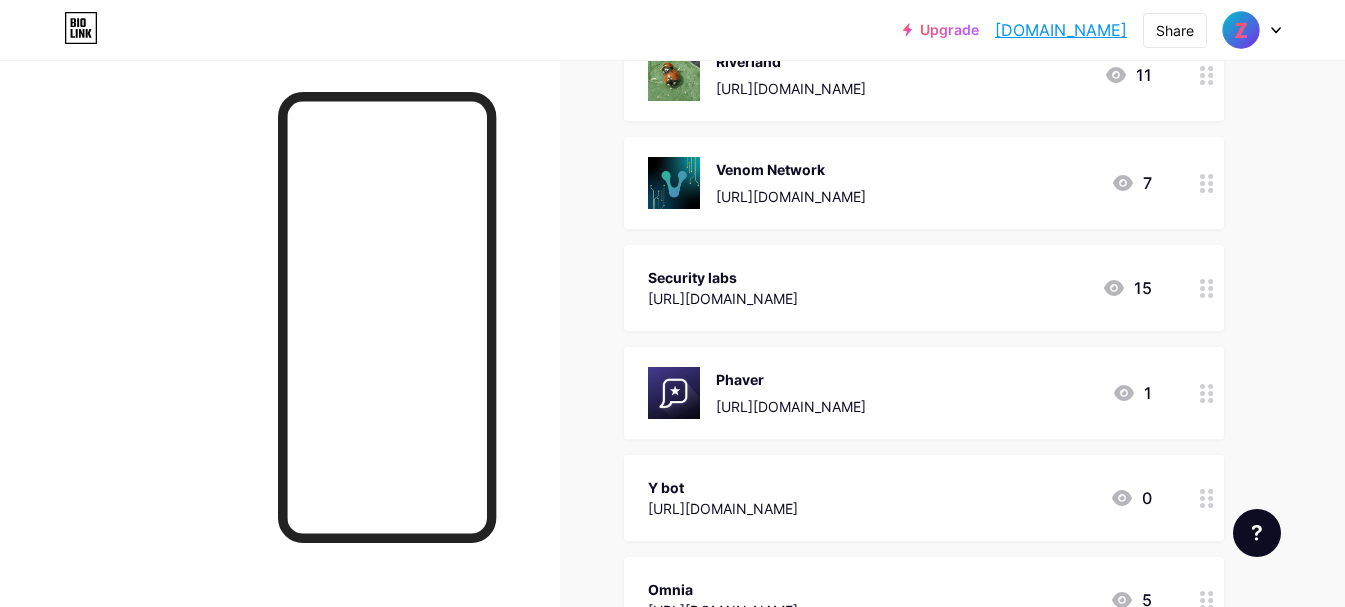 click on "[URL][DOMAIN_NAME]" at bounding box center [791, 196] 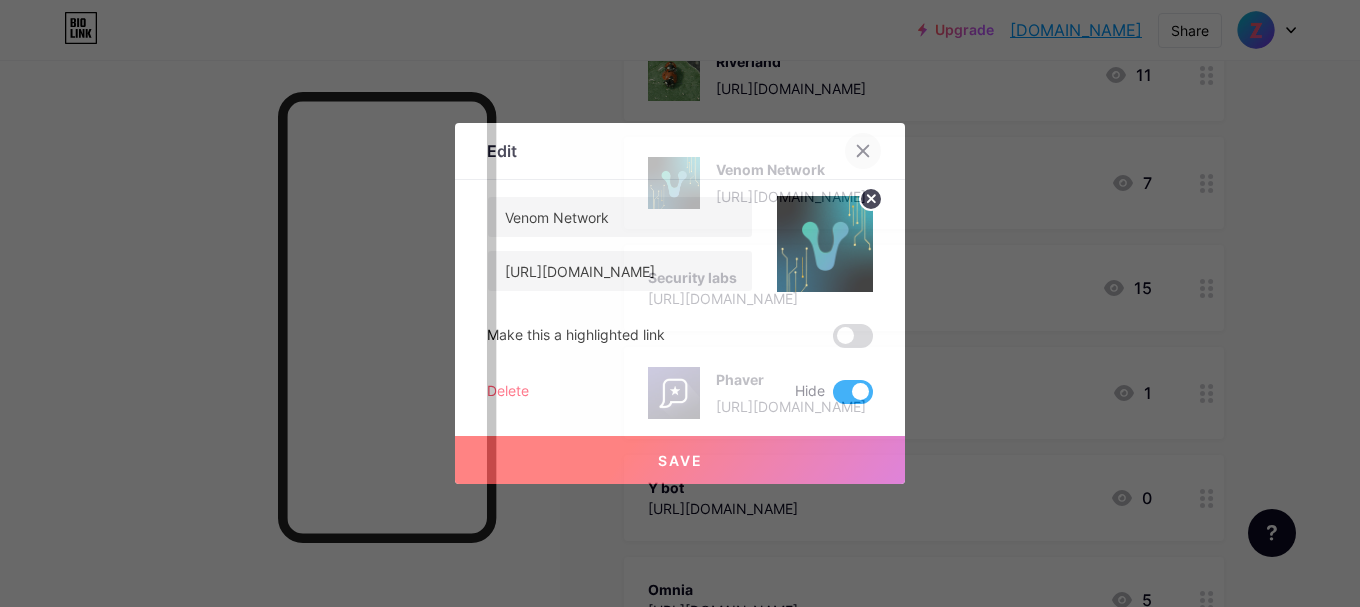 click 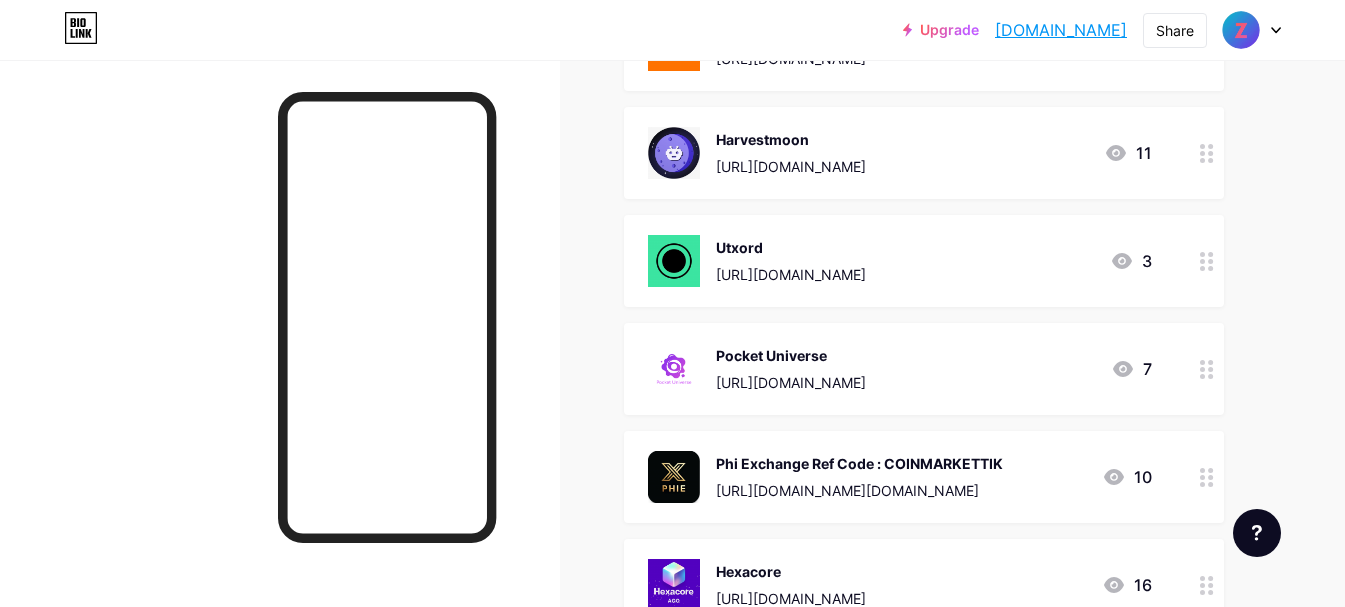 scroll, scrollTop: 10800, scrollLeft: 0, axis: vertical 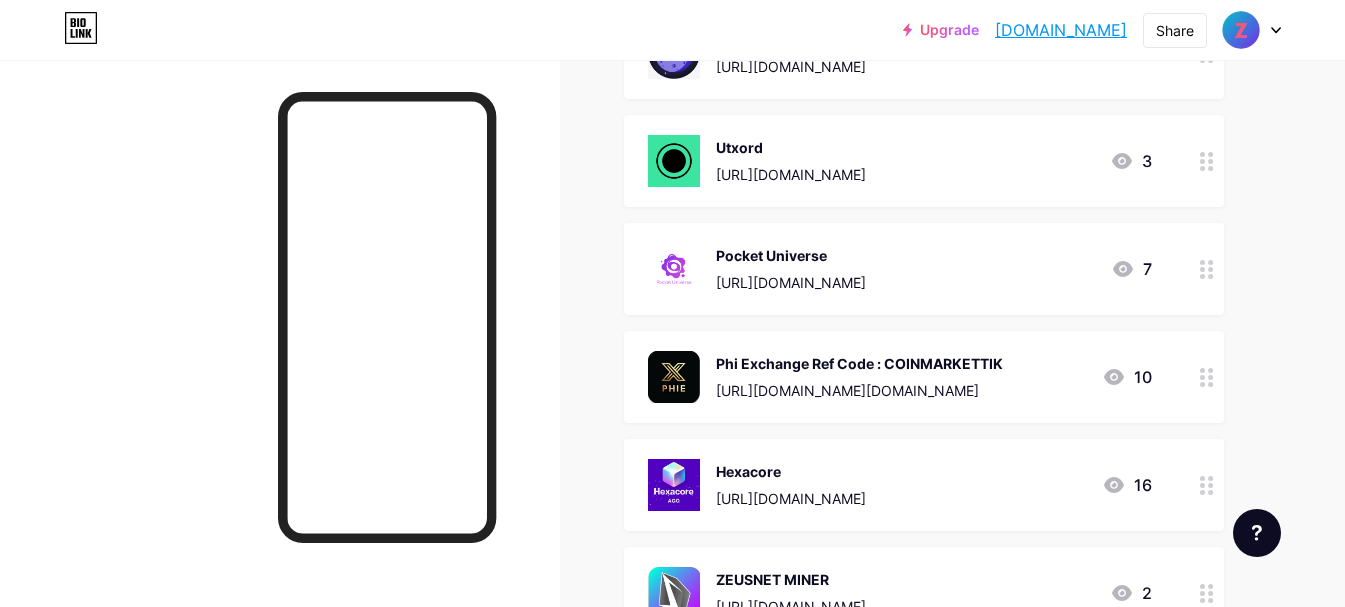 click on "Phi Exchange Ref Code : COINMARKETTIK" at bounding box center (859, 363) 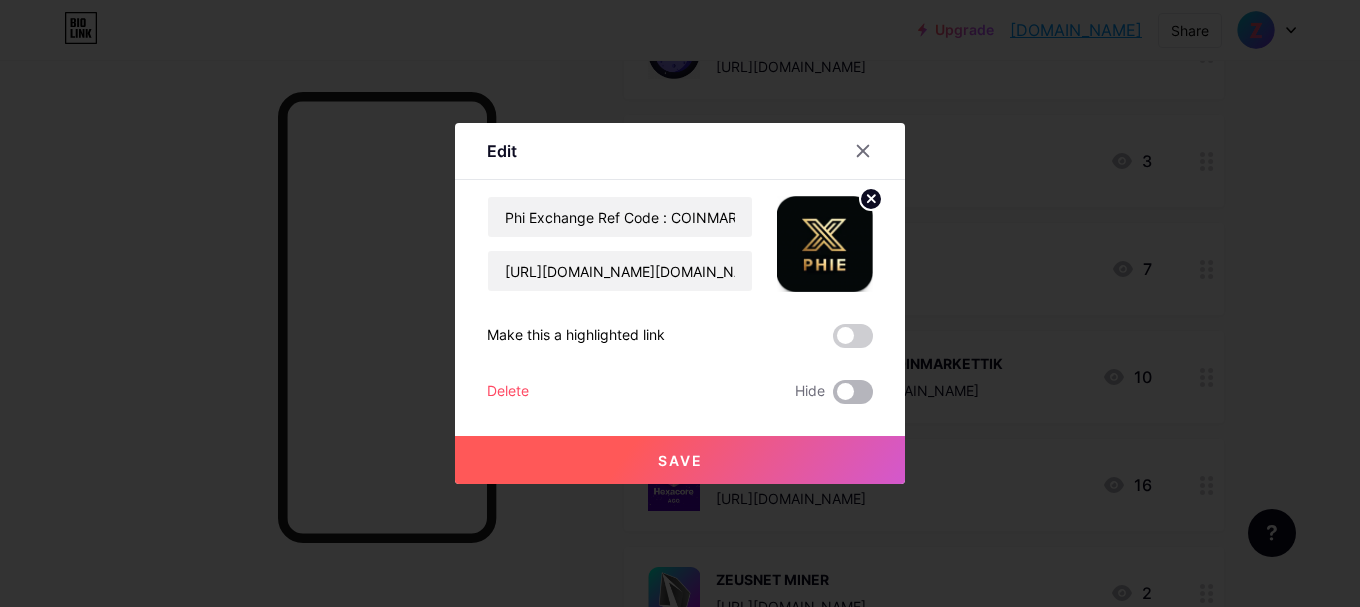 click at bounding box center [853, 392] 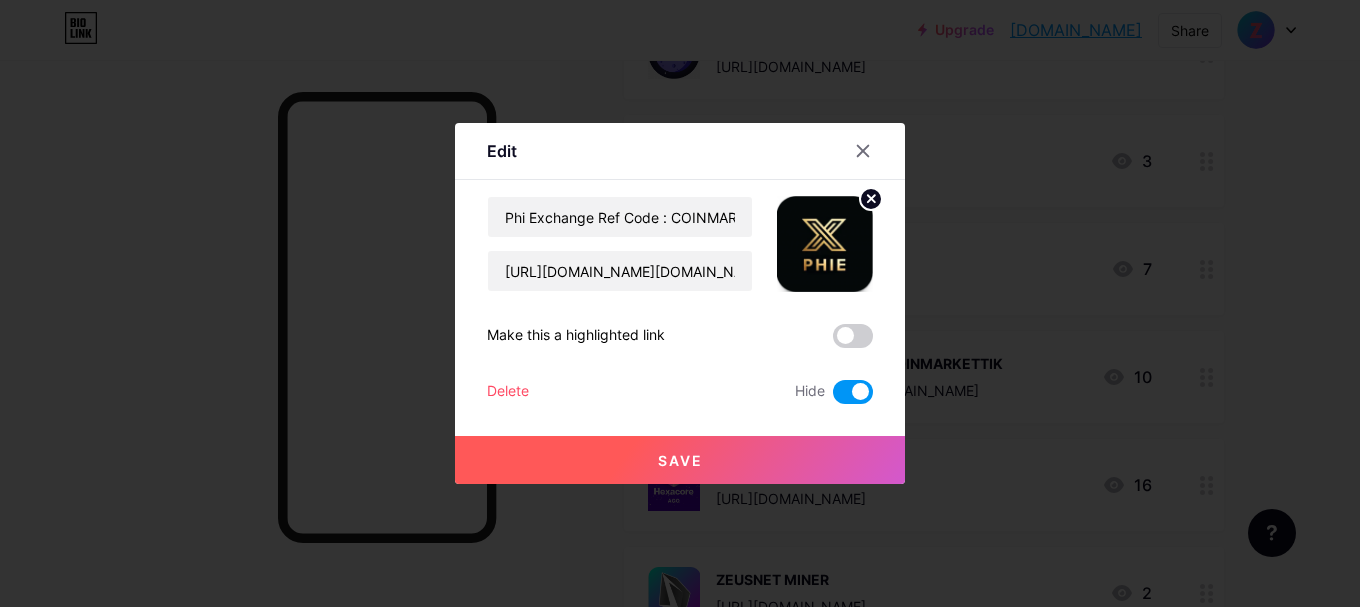 click on "Save" at bounding box center [680, 460] 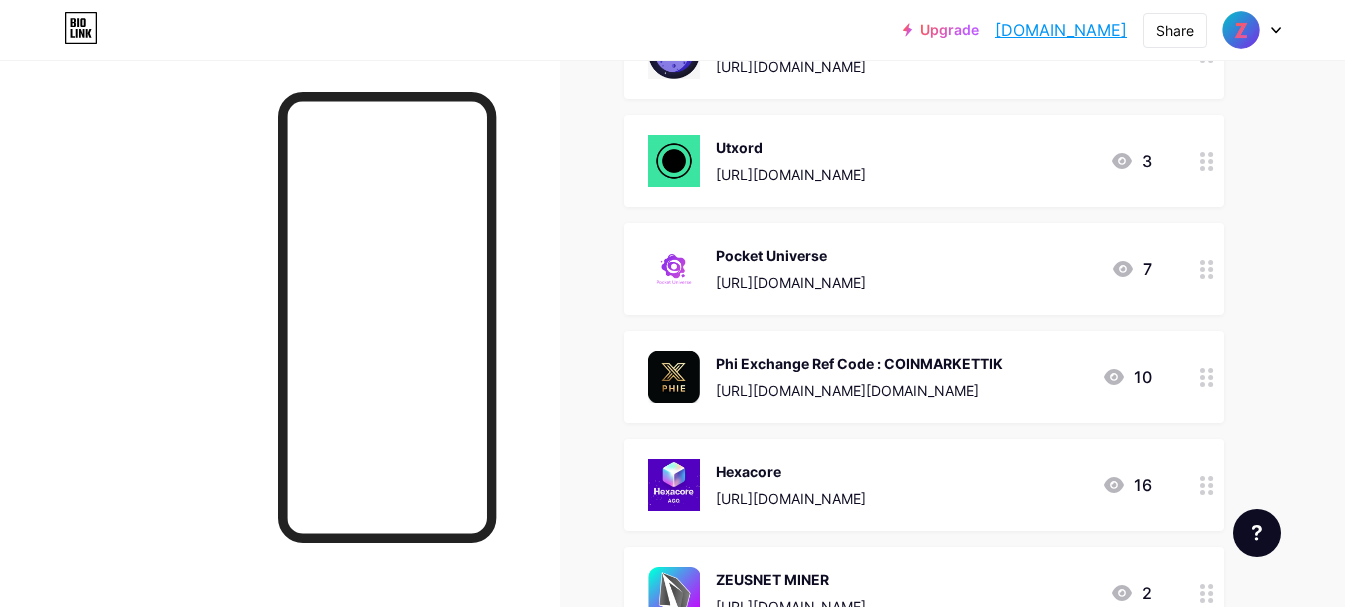click on "Hexacore
[URL][DOMAIN_NAME]" at bounding box center [791, 485] 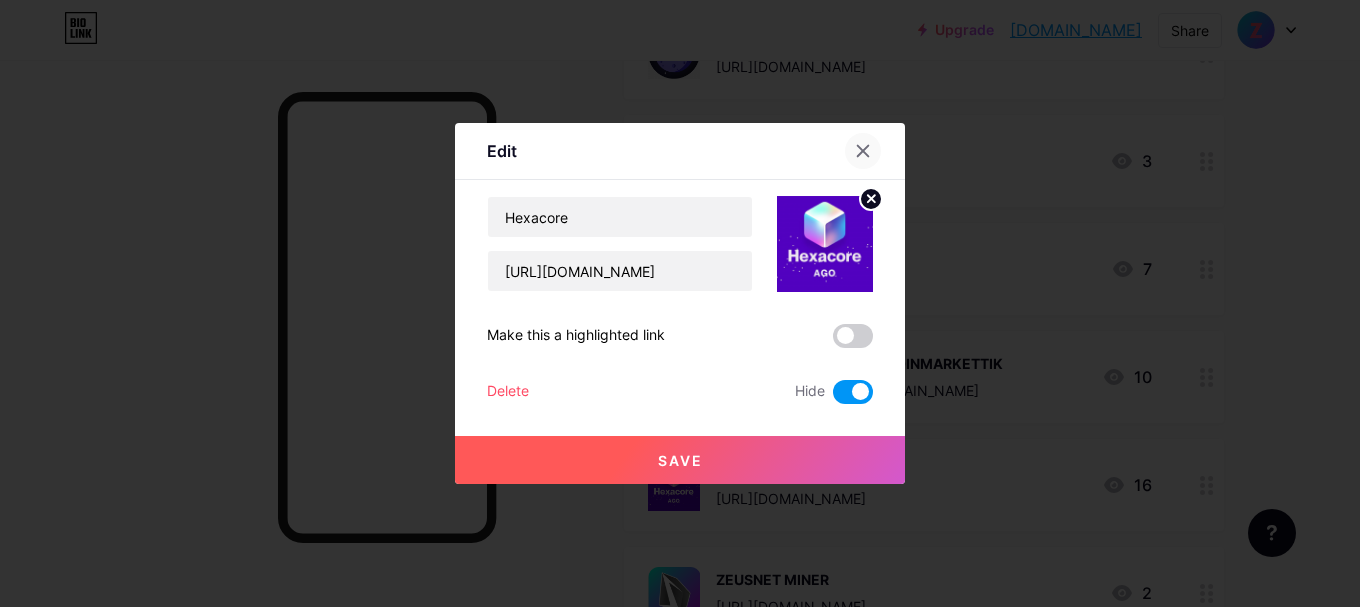 click 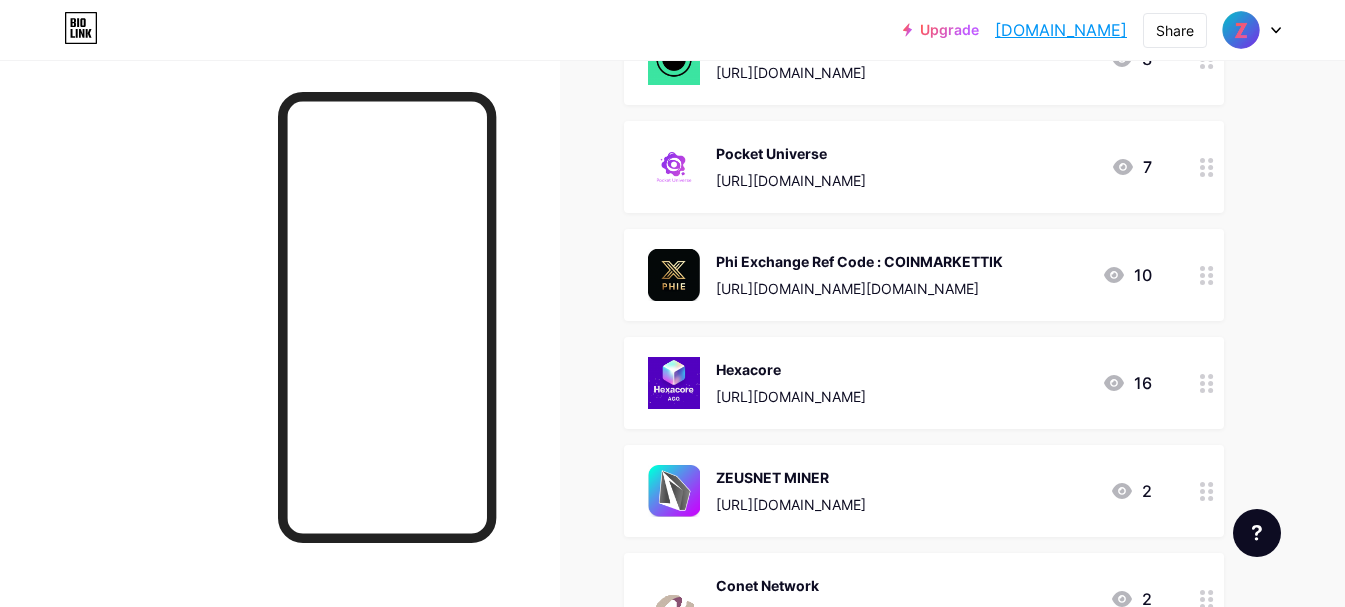 scroll, scrollTop: 11000, scrollLeft: 0, axis: vertical 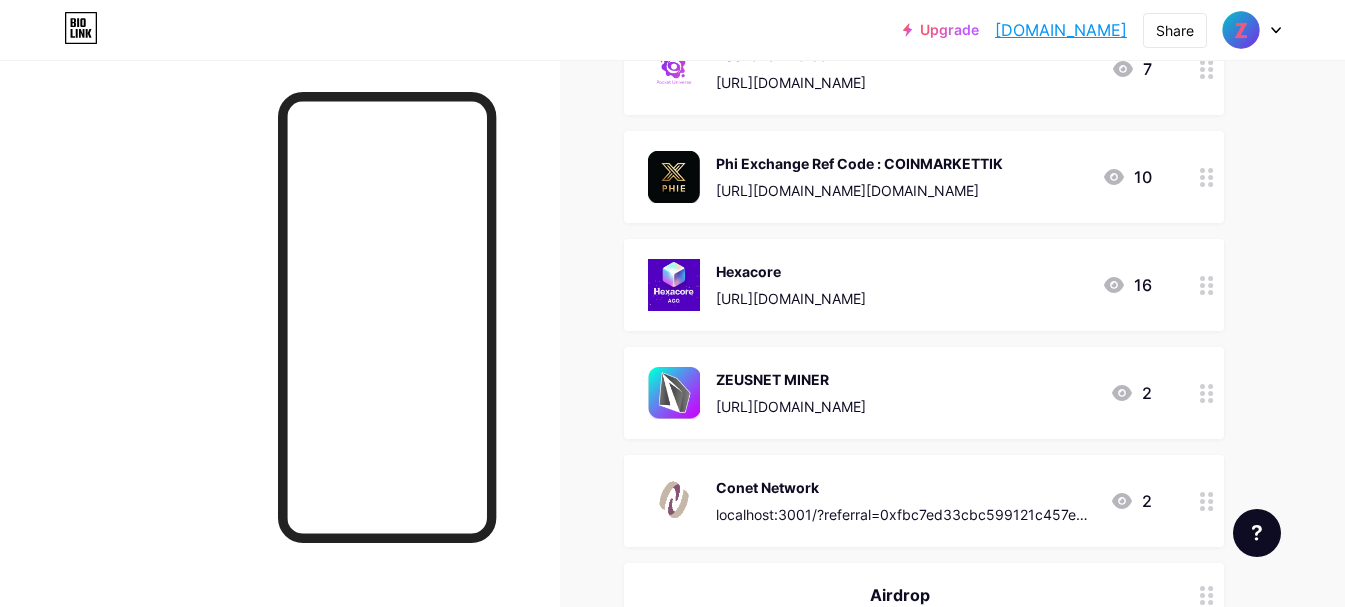 click on "[URL][DOMAIN_NAME]" at bounding box center [791, 406] 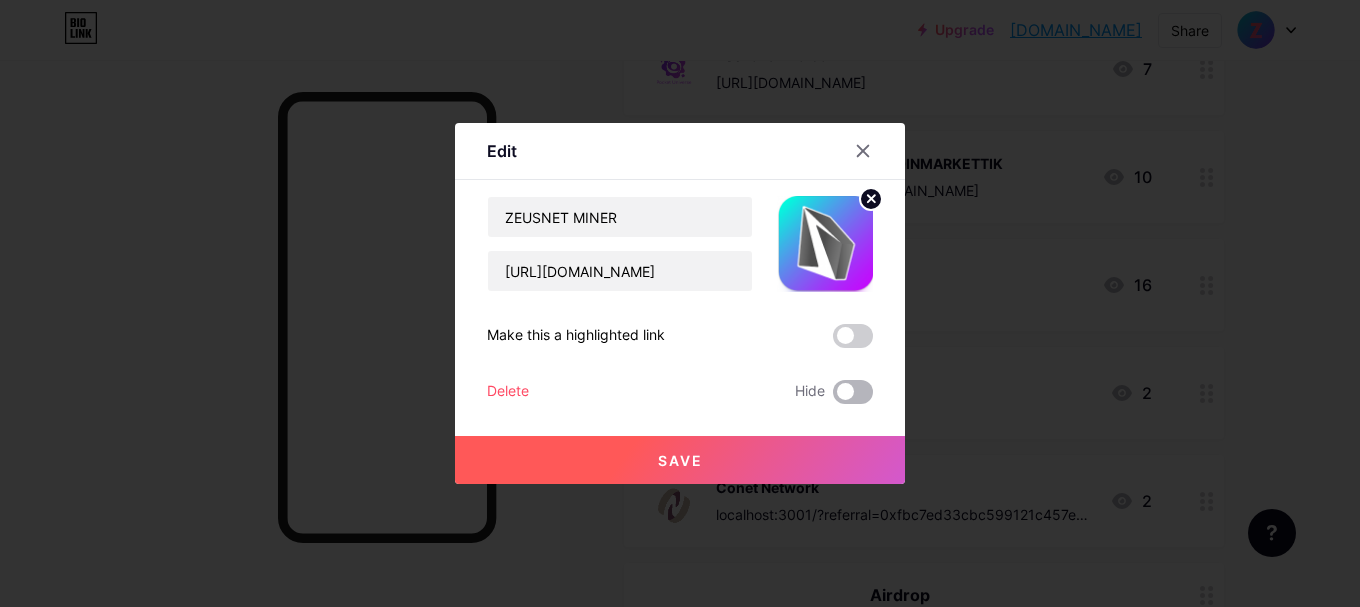 click at bounding box center [853, 392] 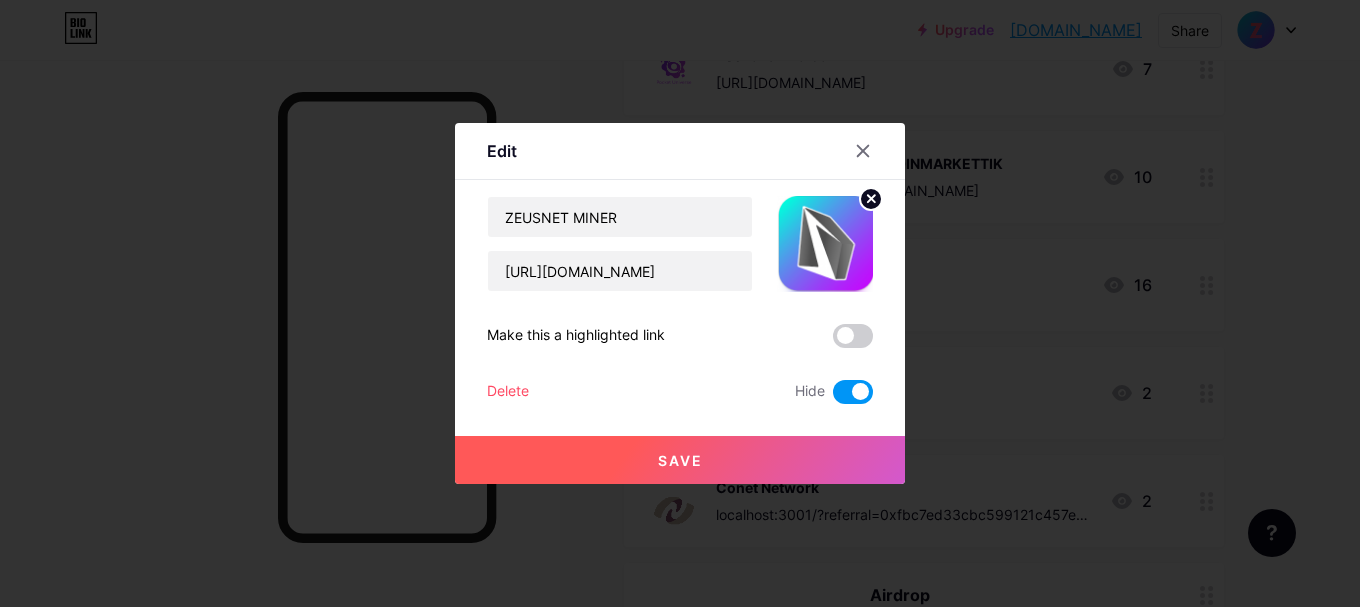 click on "Save" at bounding box center (680, 460) 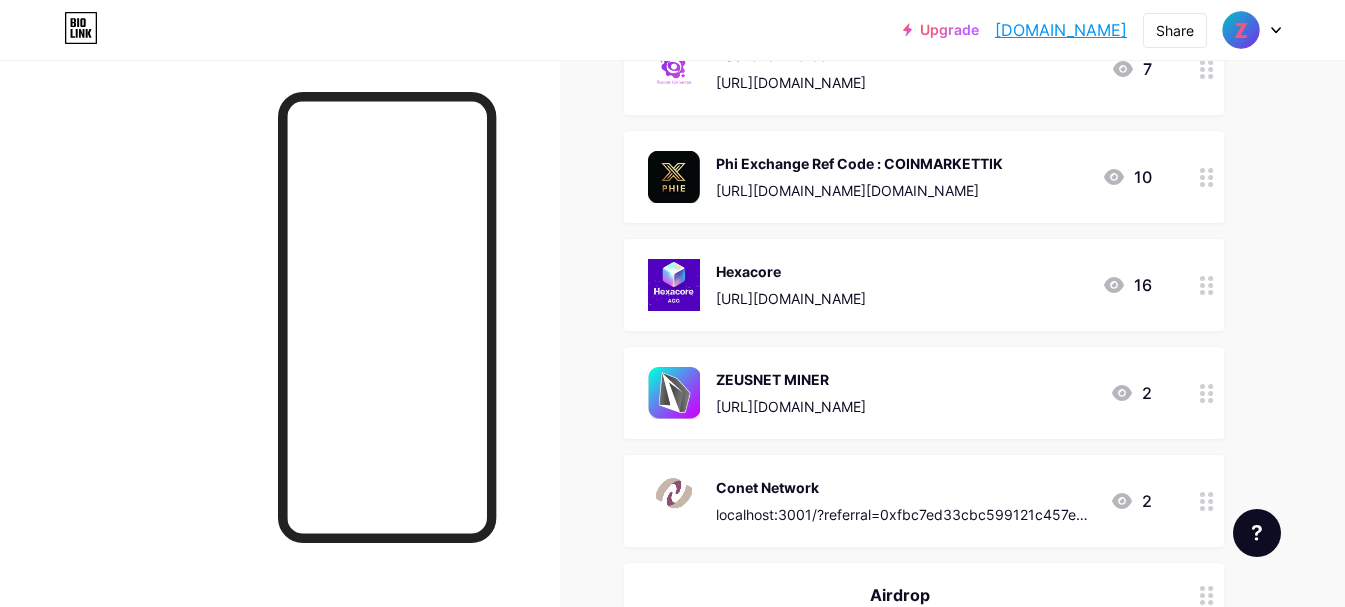 click on "Conet Network" at bounding box center [905, 487] 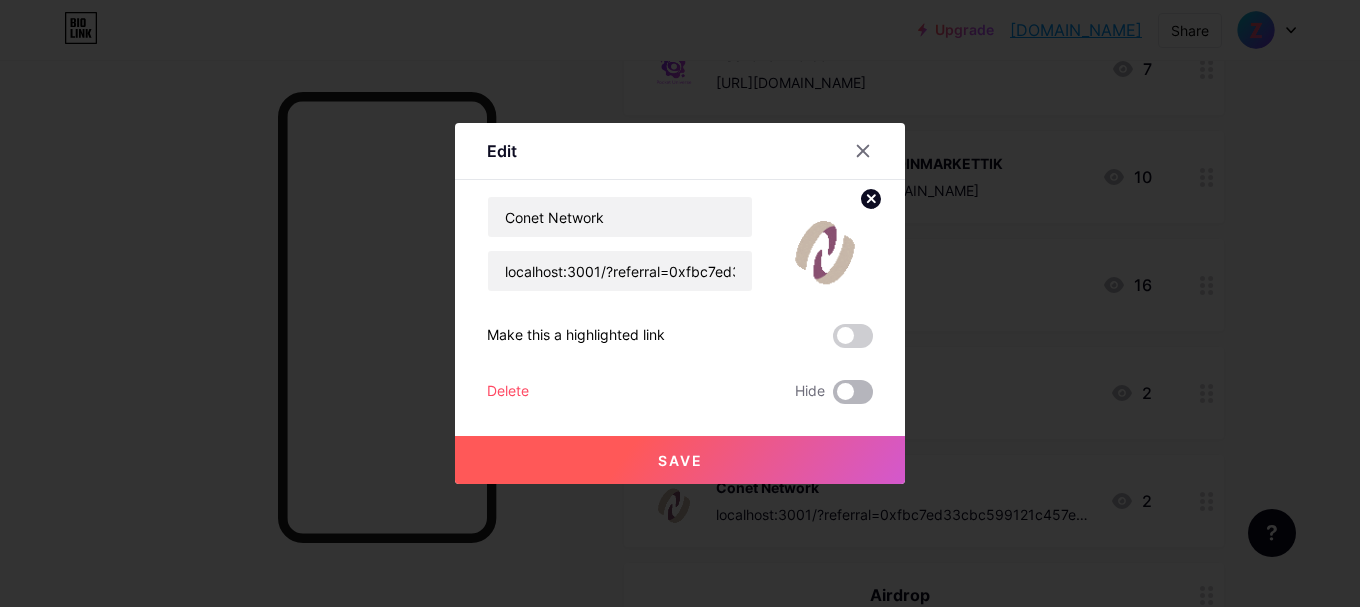 click at bounding box center [853, 392] 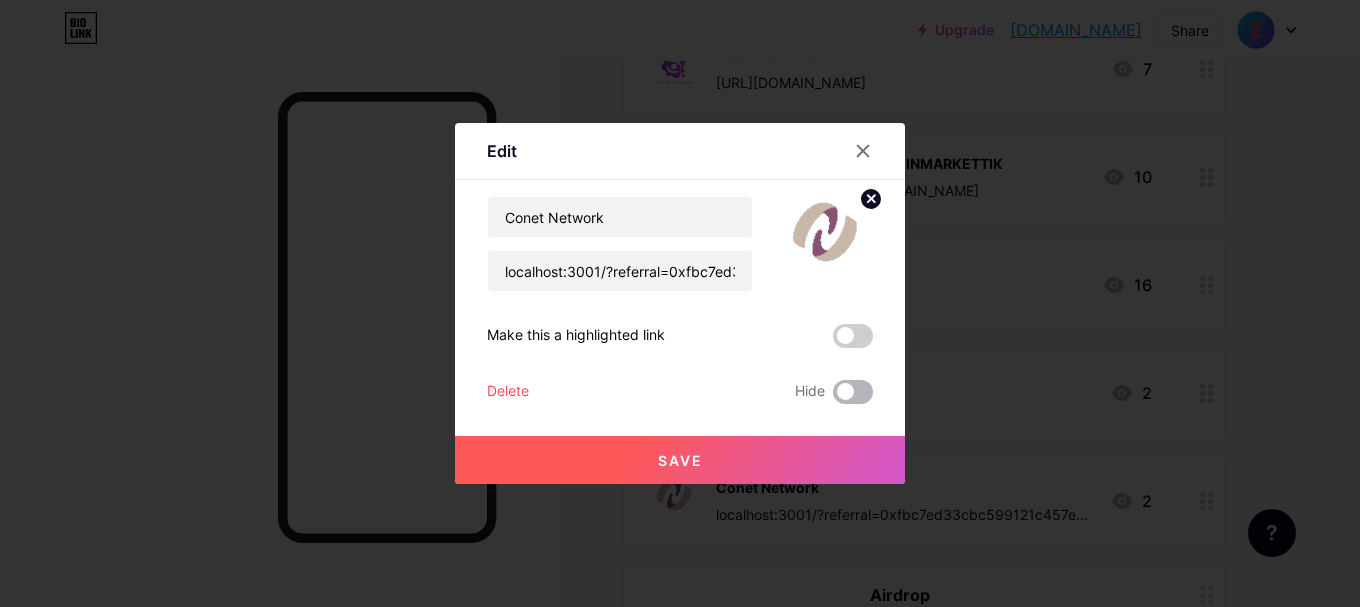 click at bounding box center [833, 397] 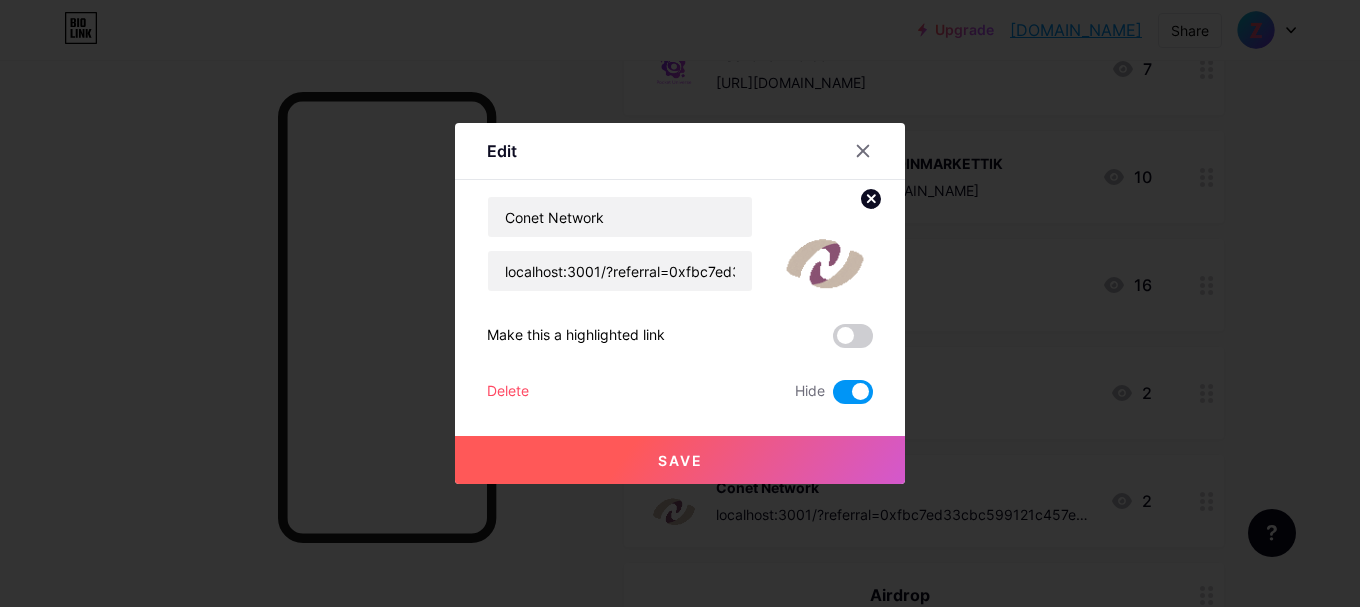 click on "Save" at bounding box center [680, 460] 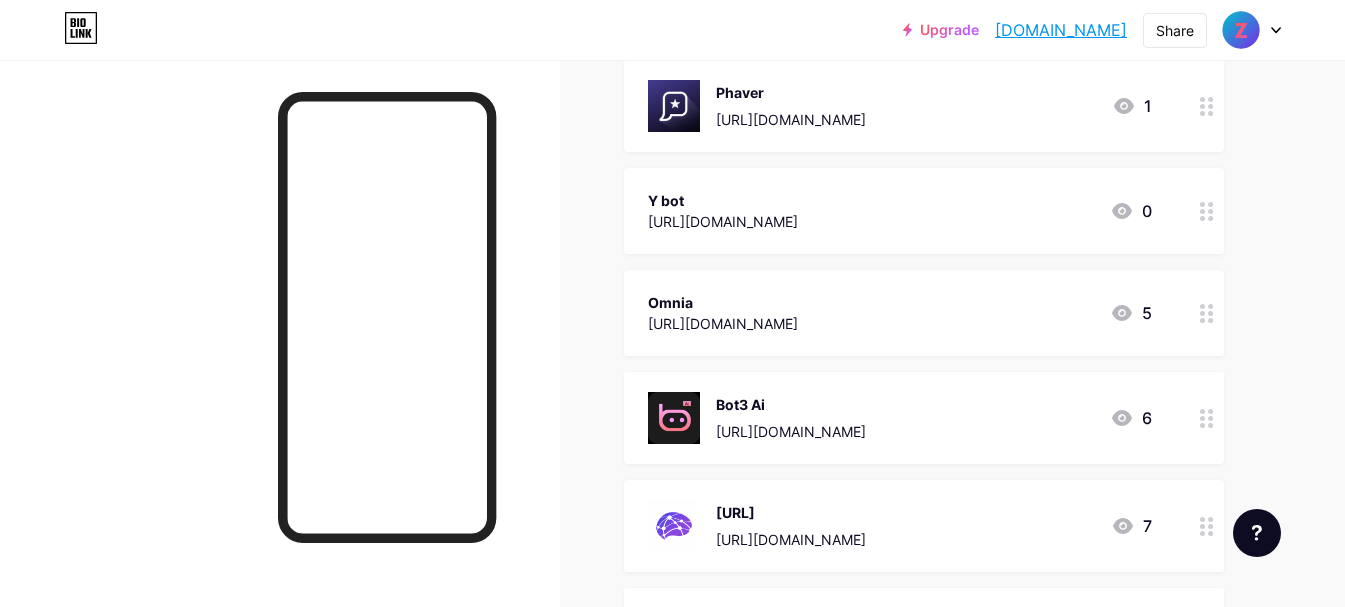 scroll, scrollTop: 9700, scrollLeft: 0, axis: vertical 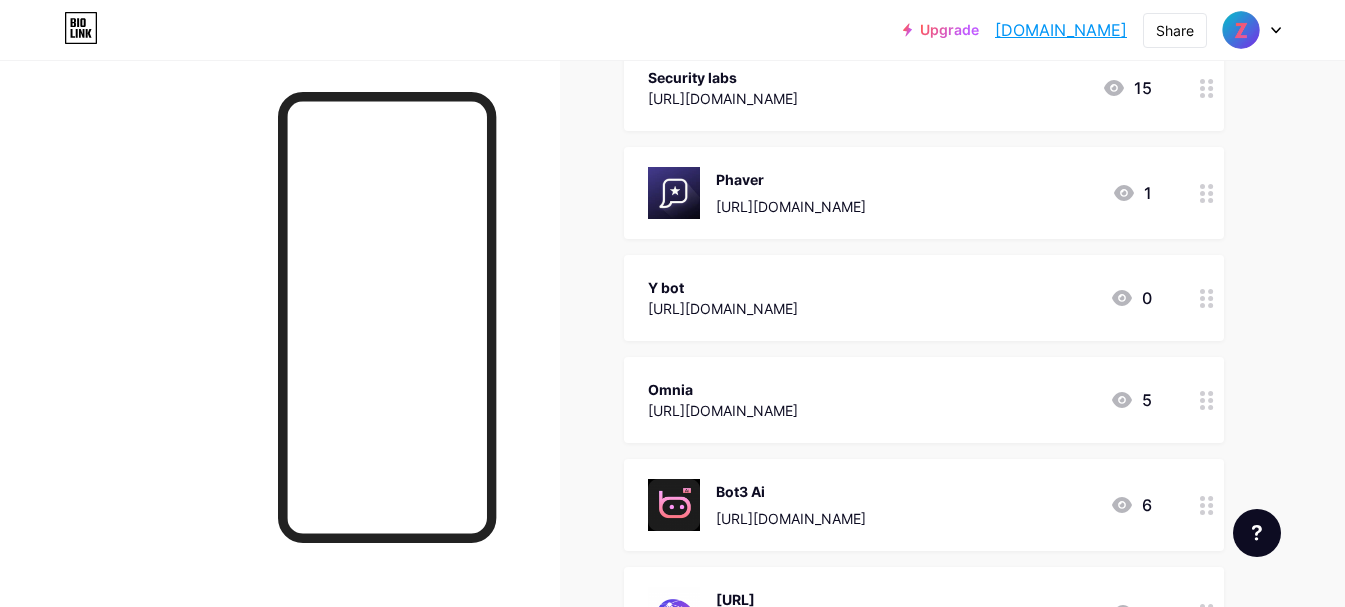 click on "Bot3 Ai" at bounding box center (791, 491) 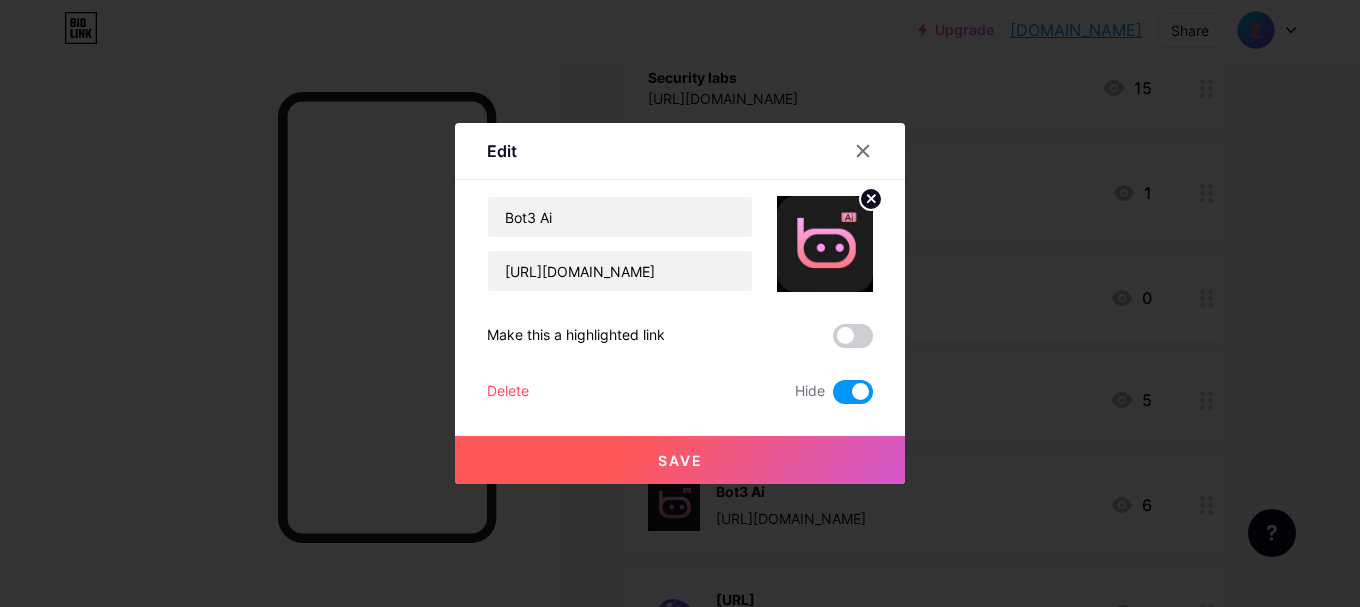 click 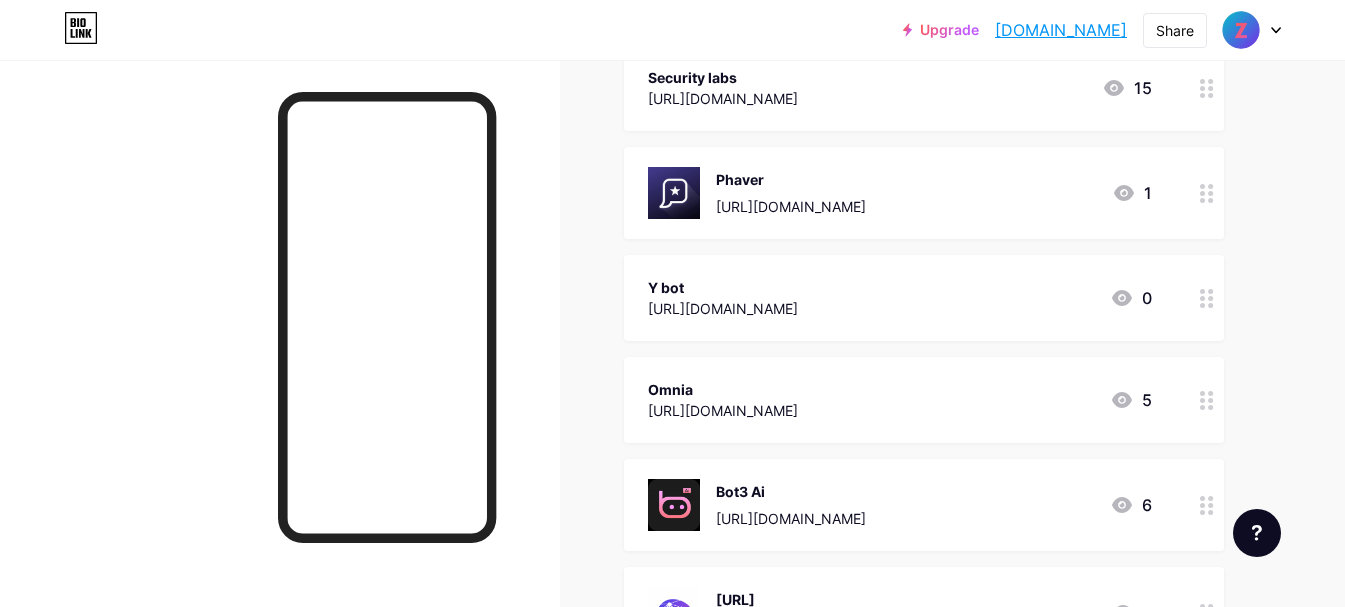 click on "[URL][DOMAIN_NAME]" at bounding box center [723, 410] 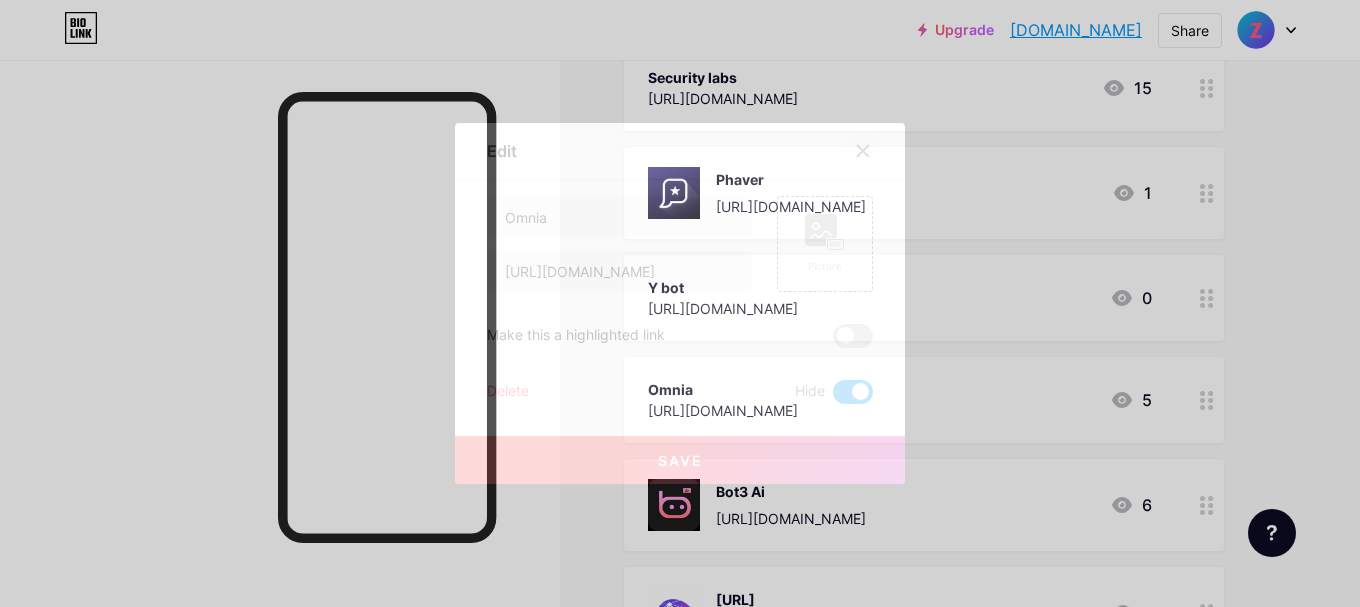 click 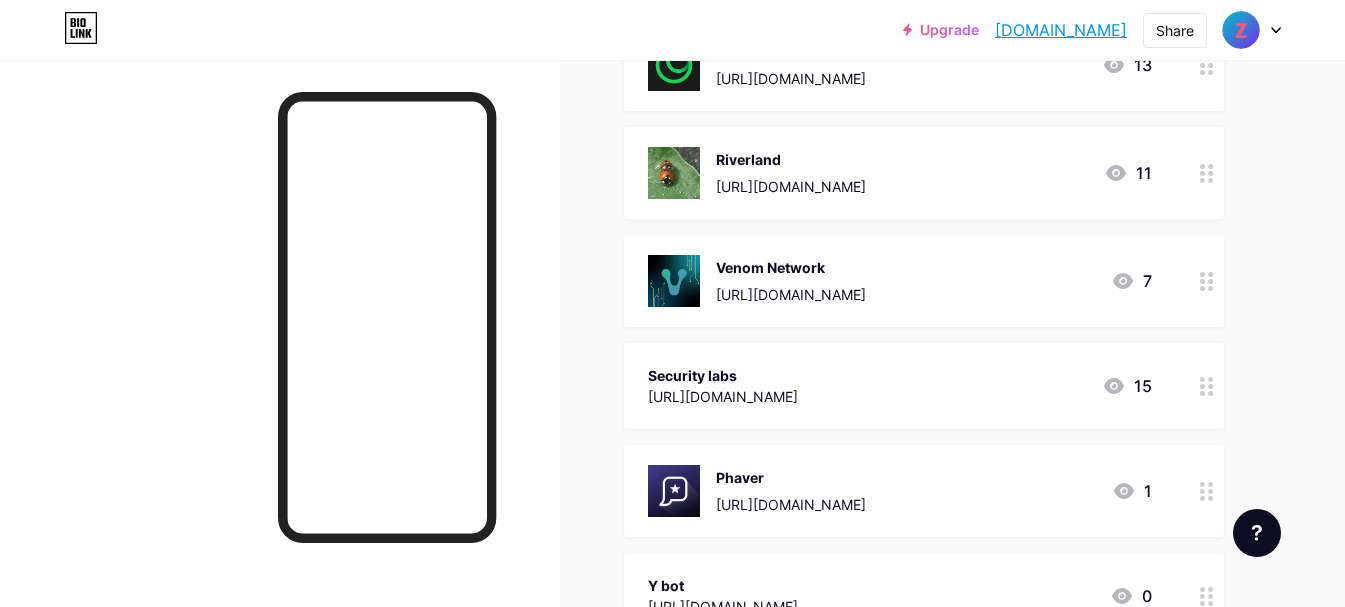 scroll, scrollTop: 9400, scrollLeft: 0, axis: vertical 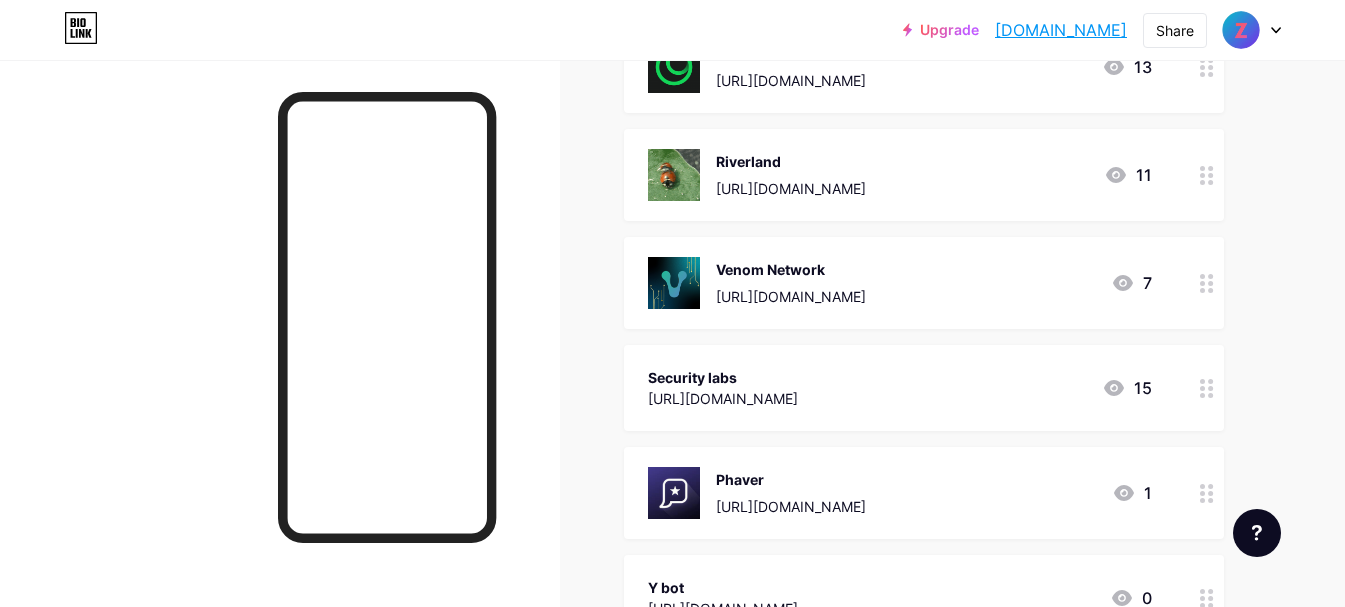 click on "[URL][DOMAIN_NAME]" at bounding box center (791, 188) 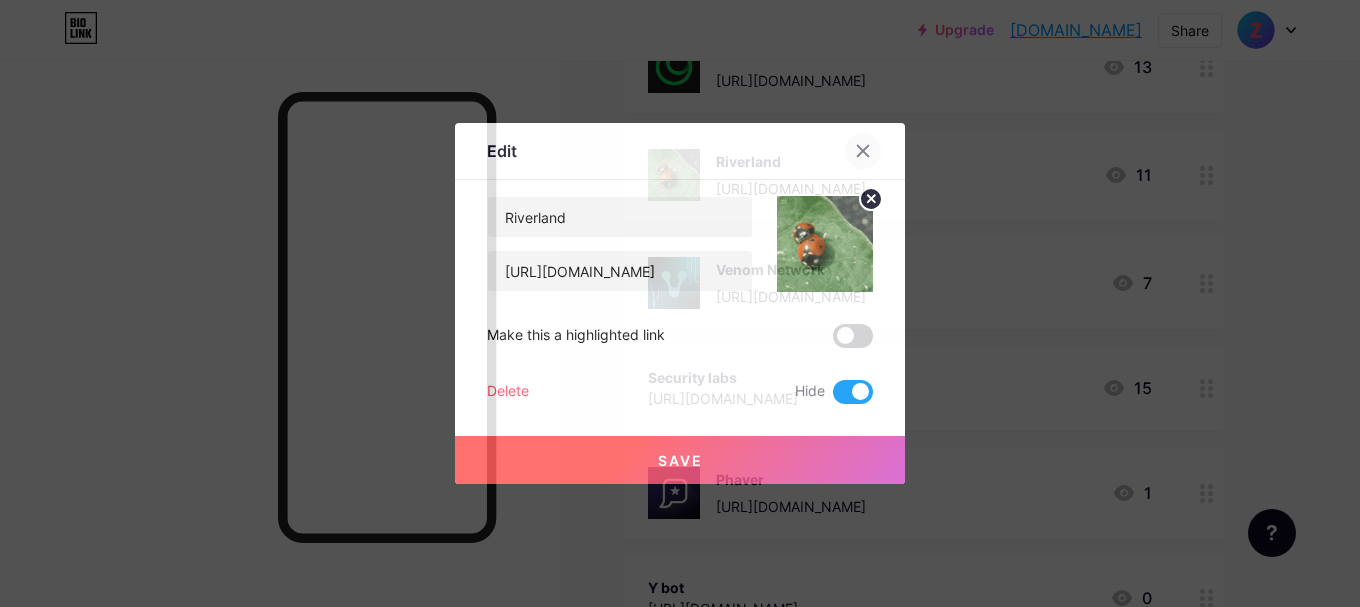 click at bounding box center [863, 151] 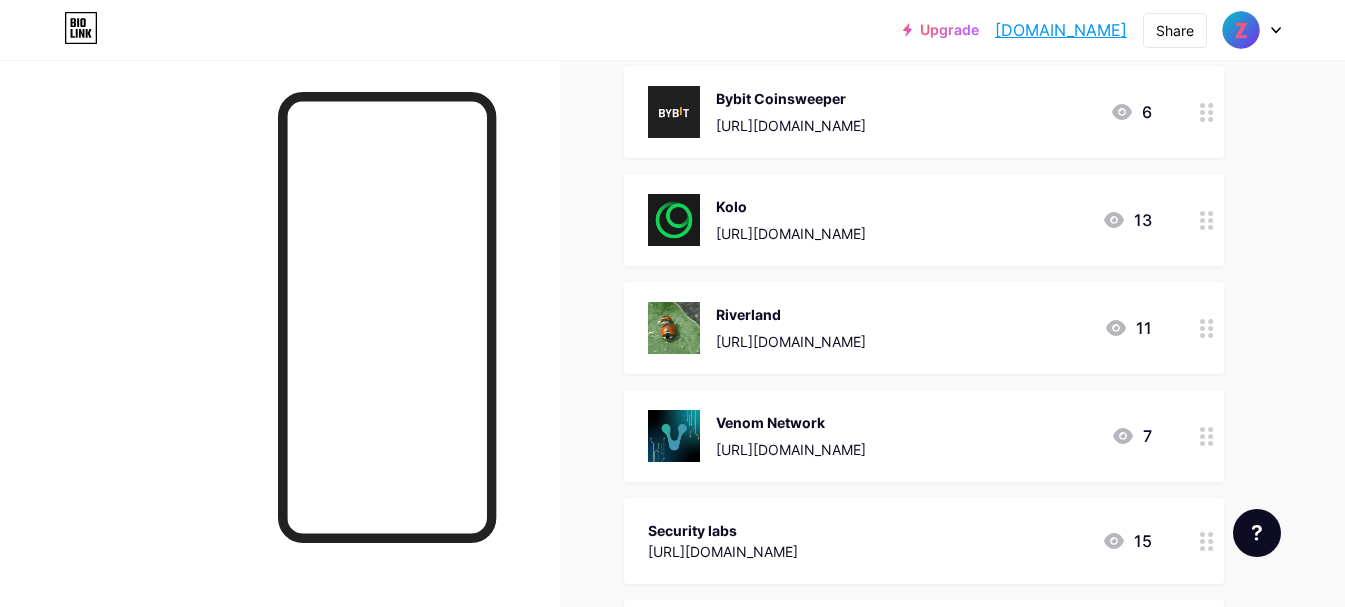 scroll, scrollTop: 9100, scrollLeft: 0, axis: vertical 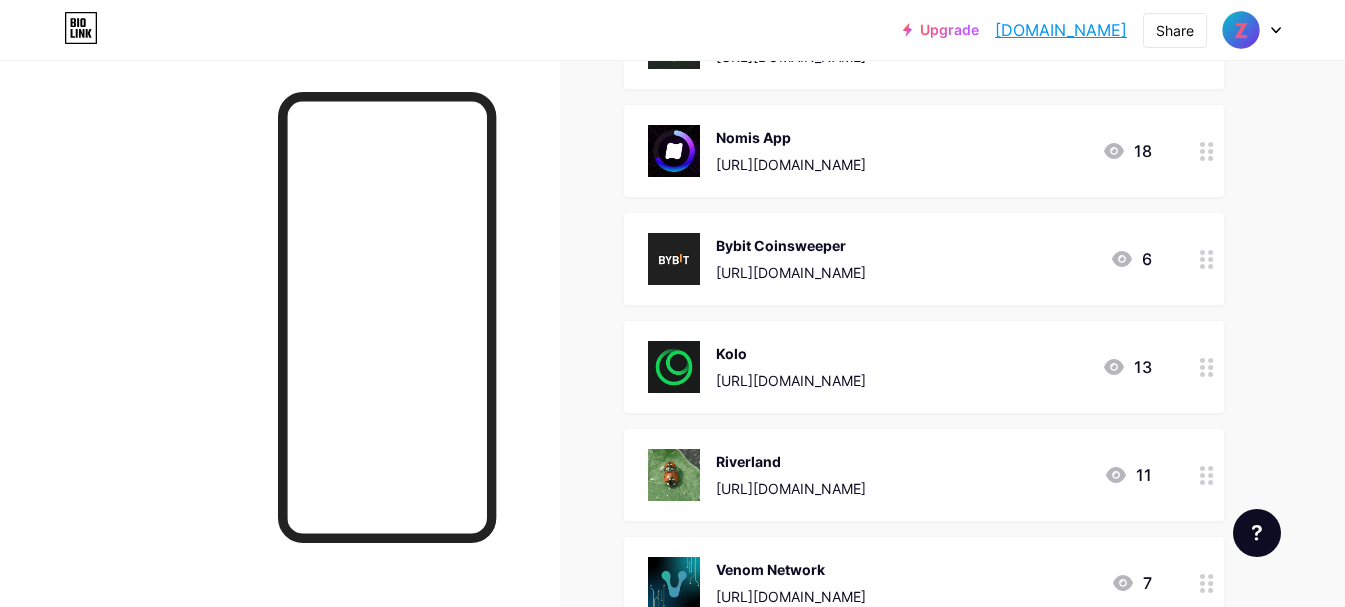 click on "Kolo" at bounding box center (791, 353) 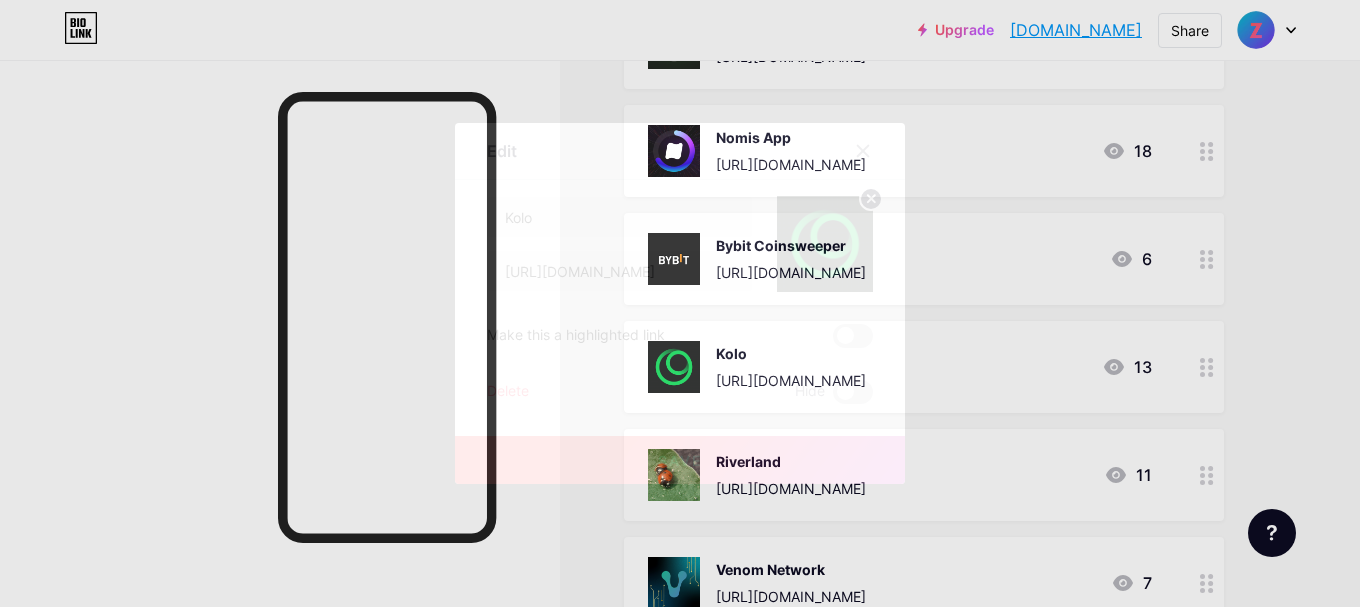 click 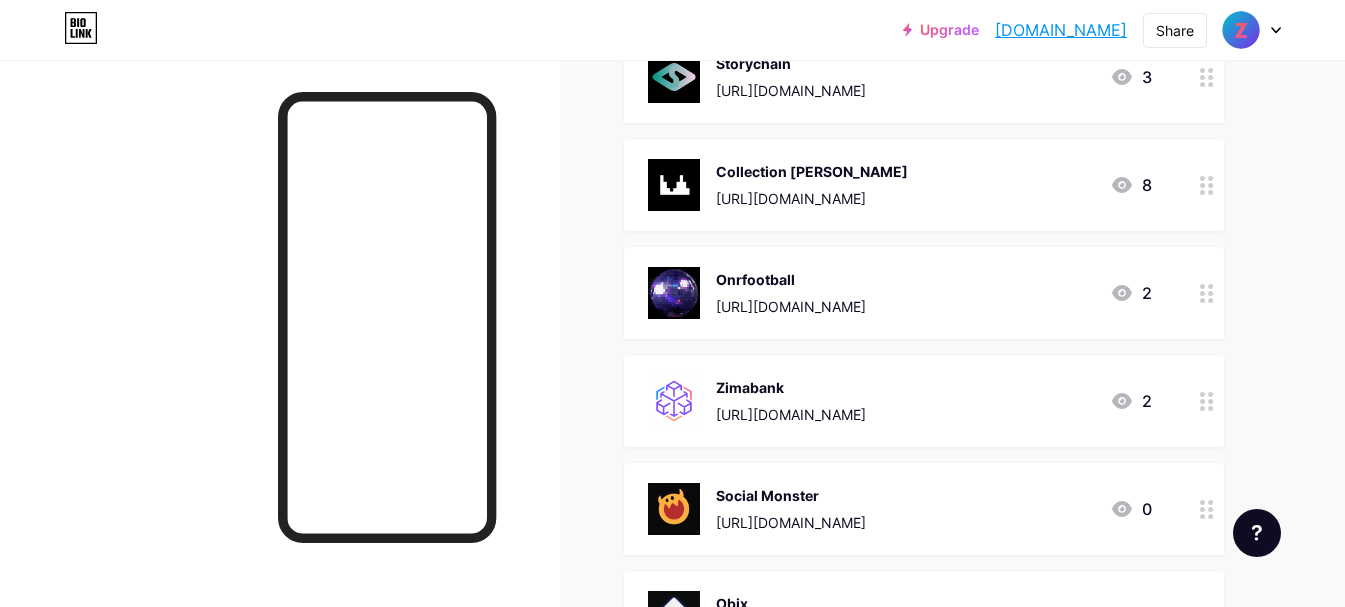 scroll, scrollTop: 8200, scrollLeft: 0, axis: vertical 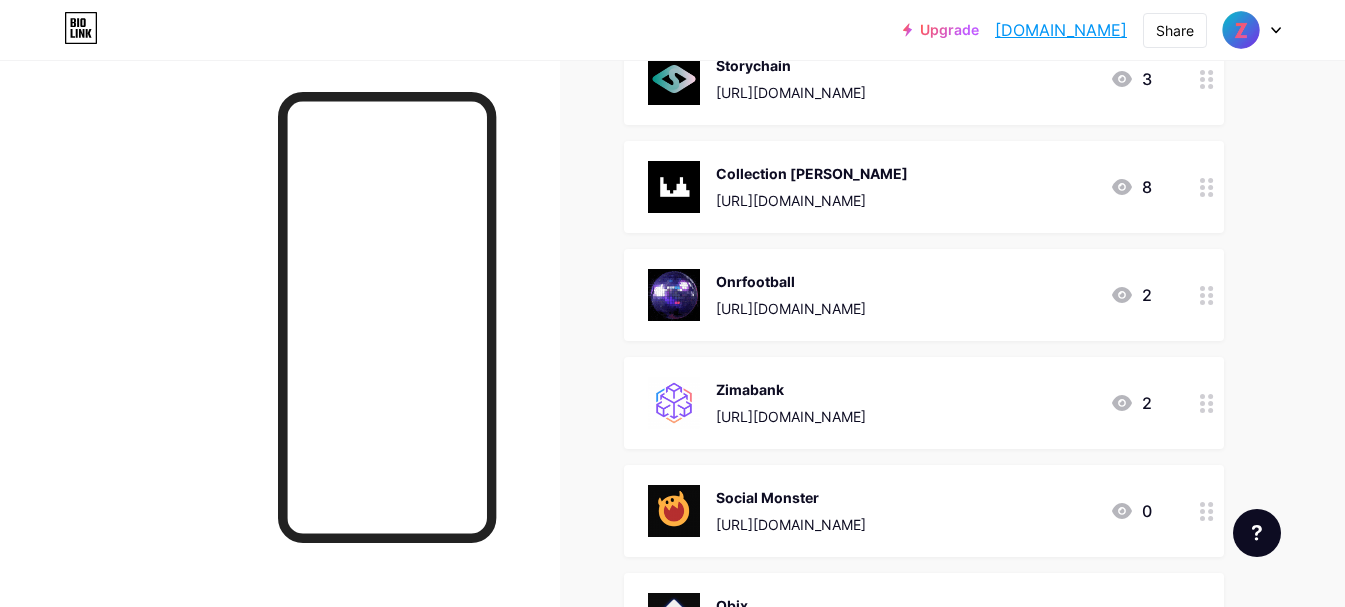 click on "[URL][DOMAIN_NAME]" at bounding box center [791, 308] 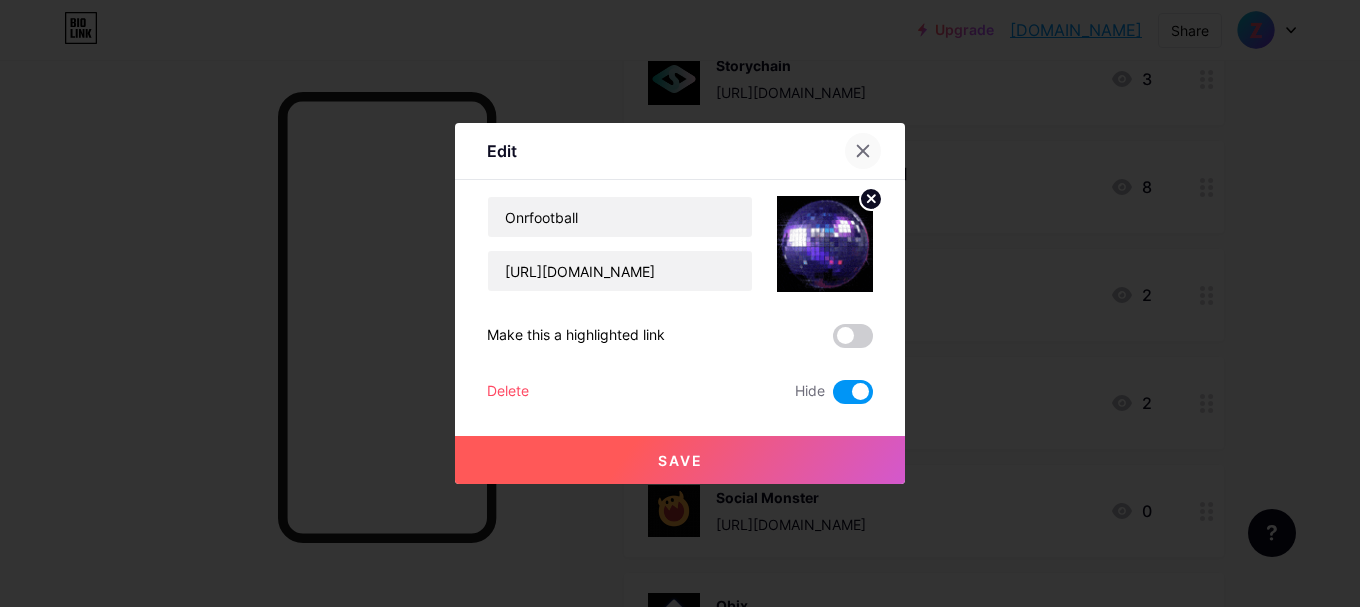 click at bounding box center [863, 151] 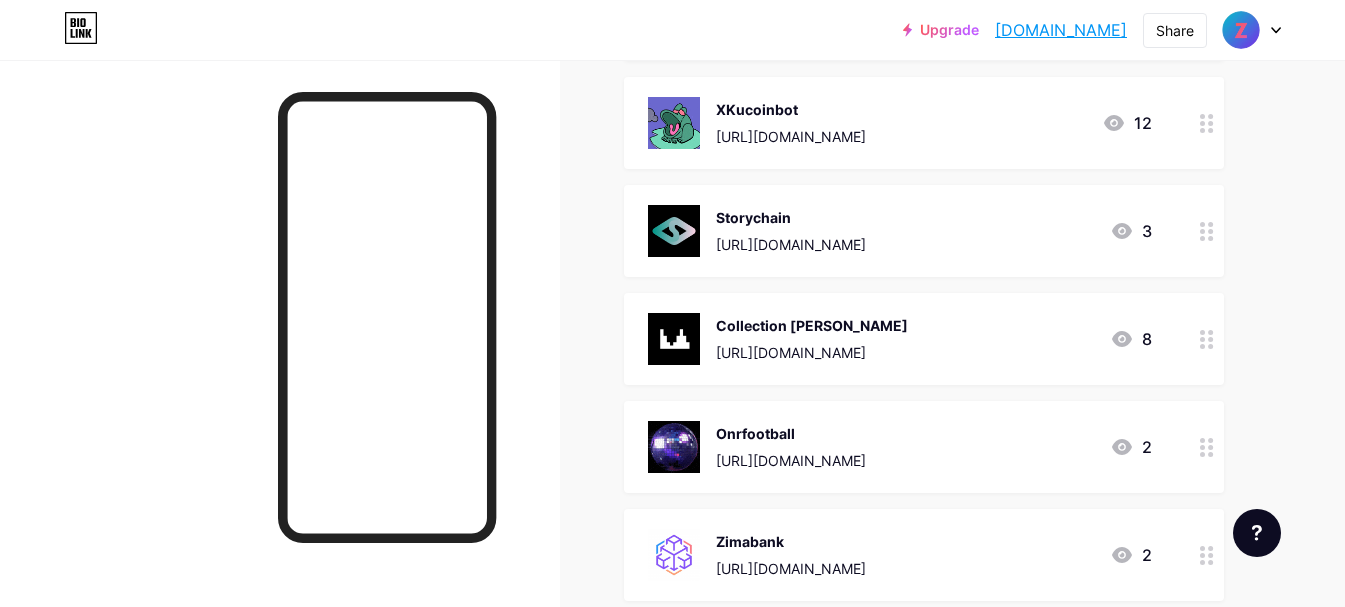 scroll, scrollTop: 8000, scrollLeft: 0, axis: vertical 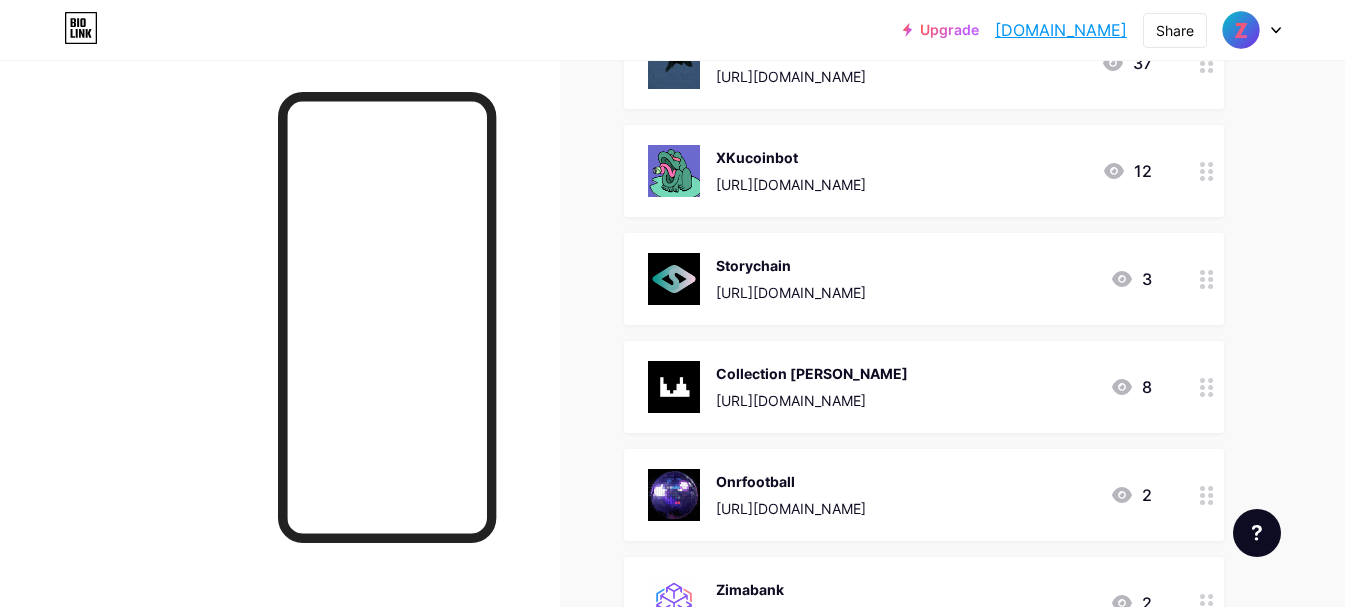 click on "[URL][DOMAIN_NAME]" at bounding box center (812, 400) 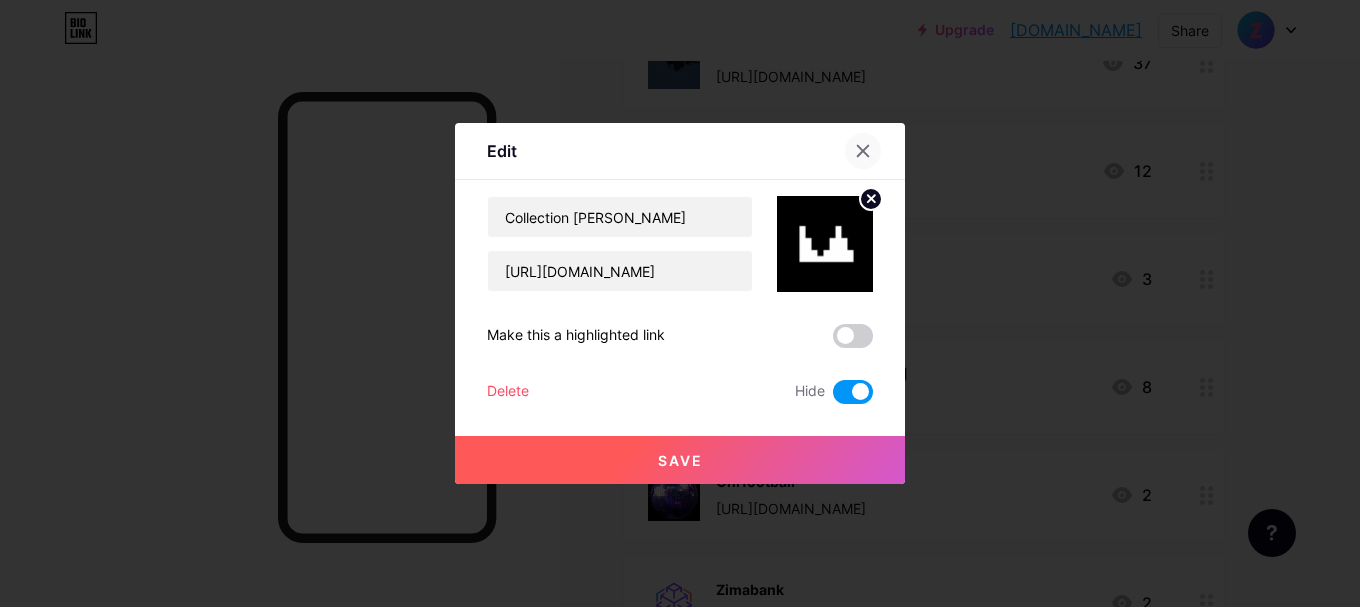 click at bounding box center (863, 151) 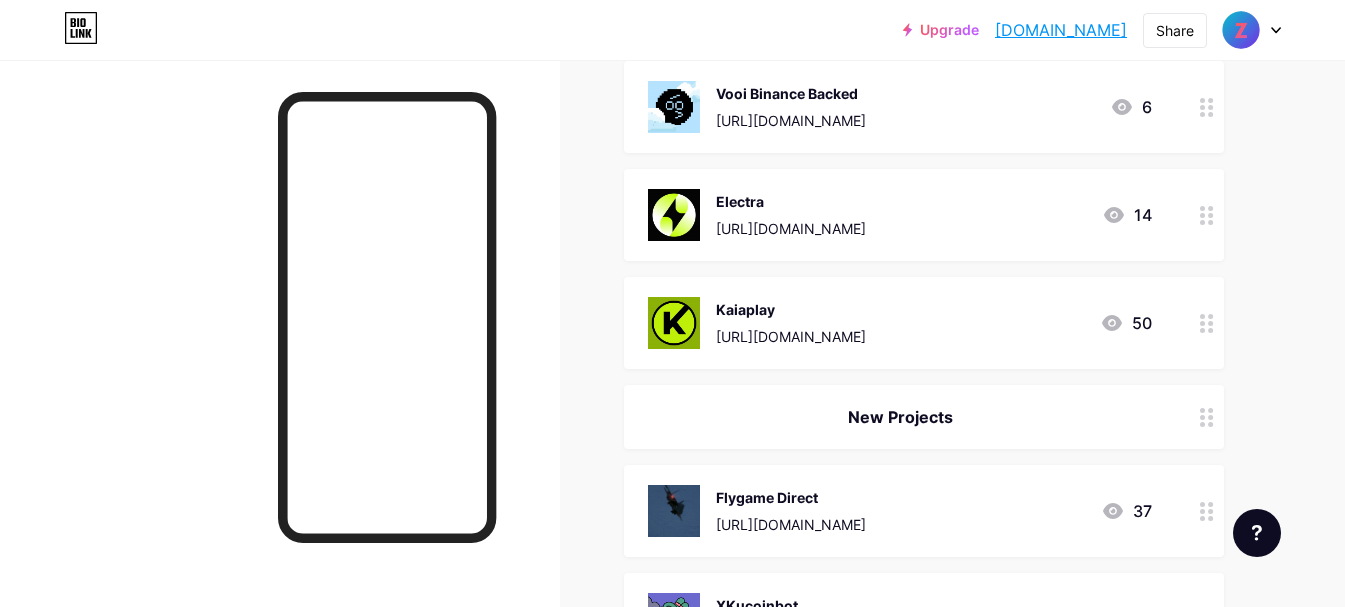 scroll, scrollTop: 7500, scrollLeft: 0, axis: vertical 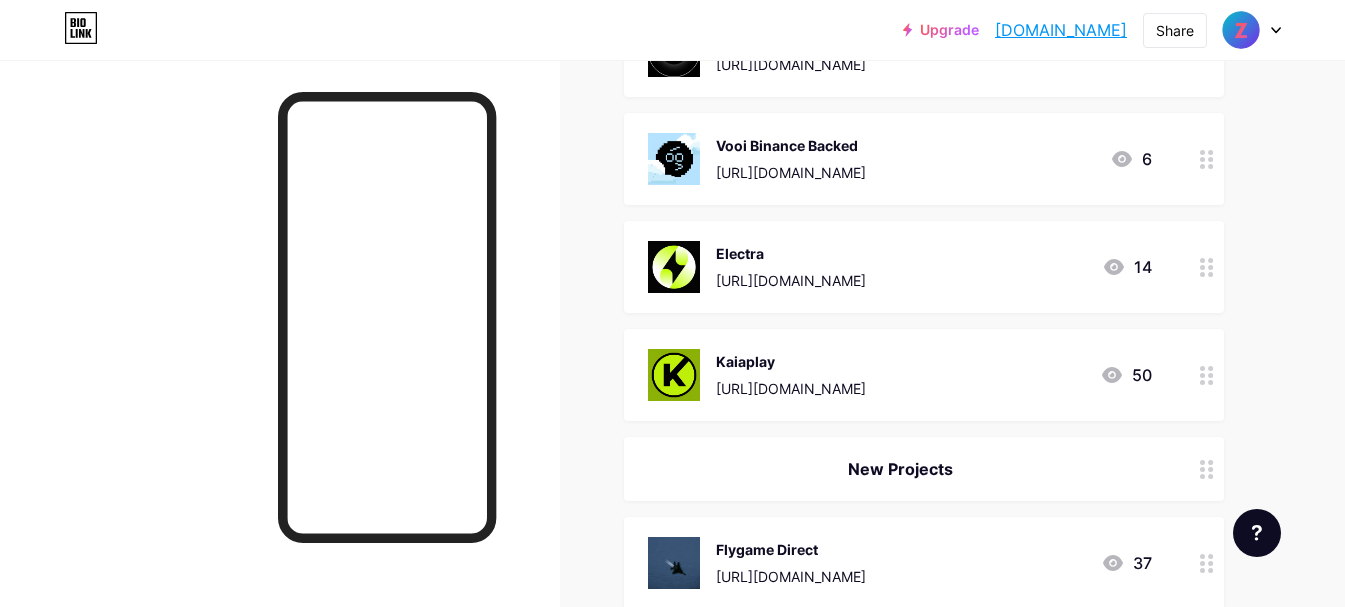 click on "Electra
[URL][DOMAIN_NAME]
14" at bounding box center [924, 267] 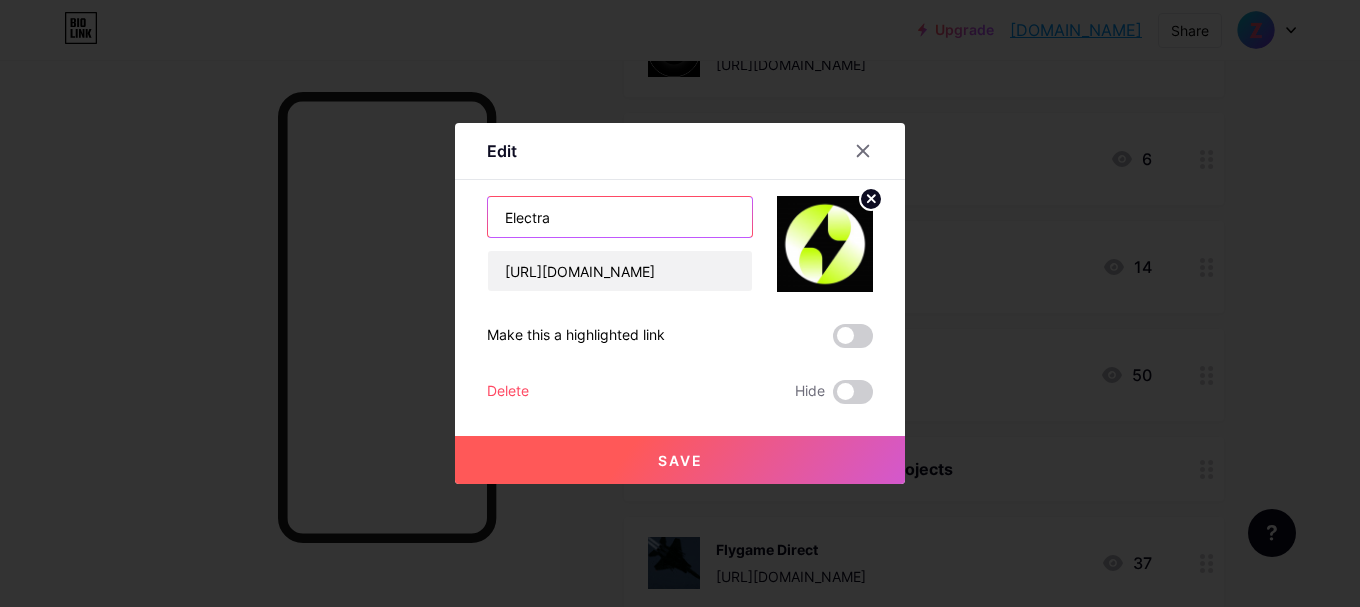 click on "Electra" at bounding box center [620, 217] 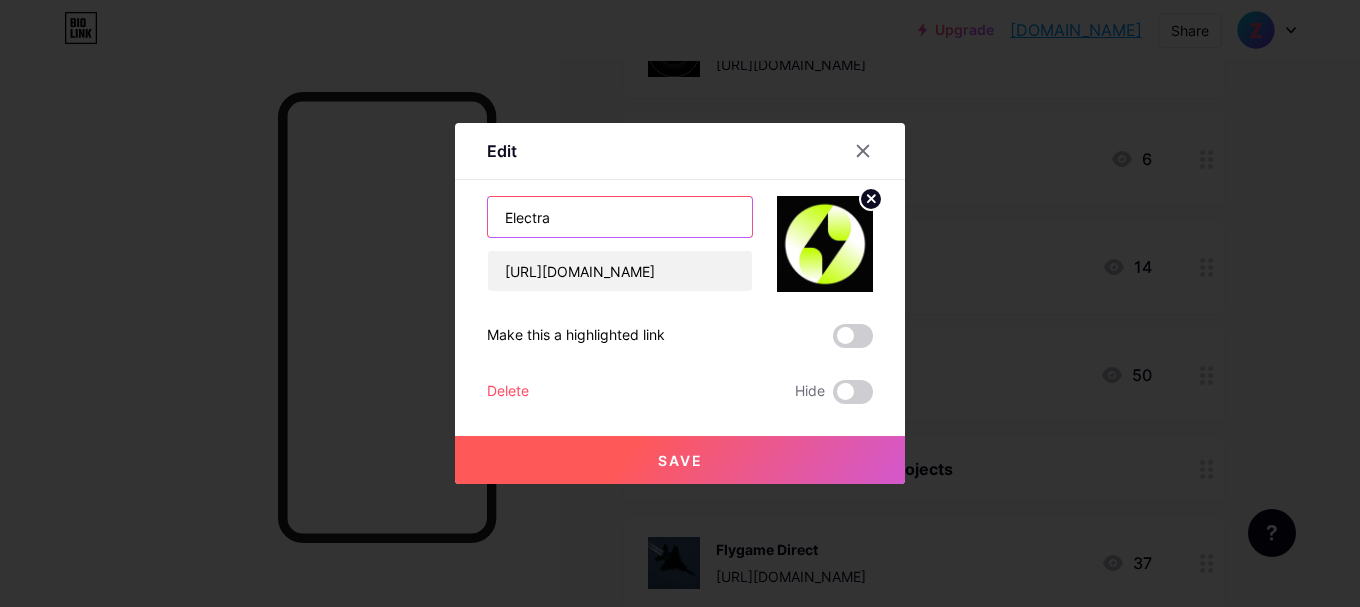 click on "Electra" at bounding box center [620, 217] 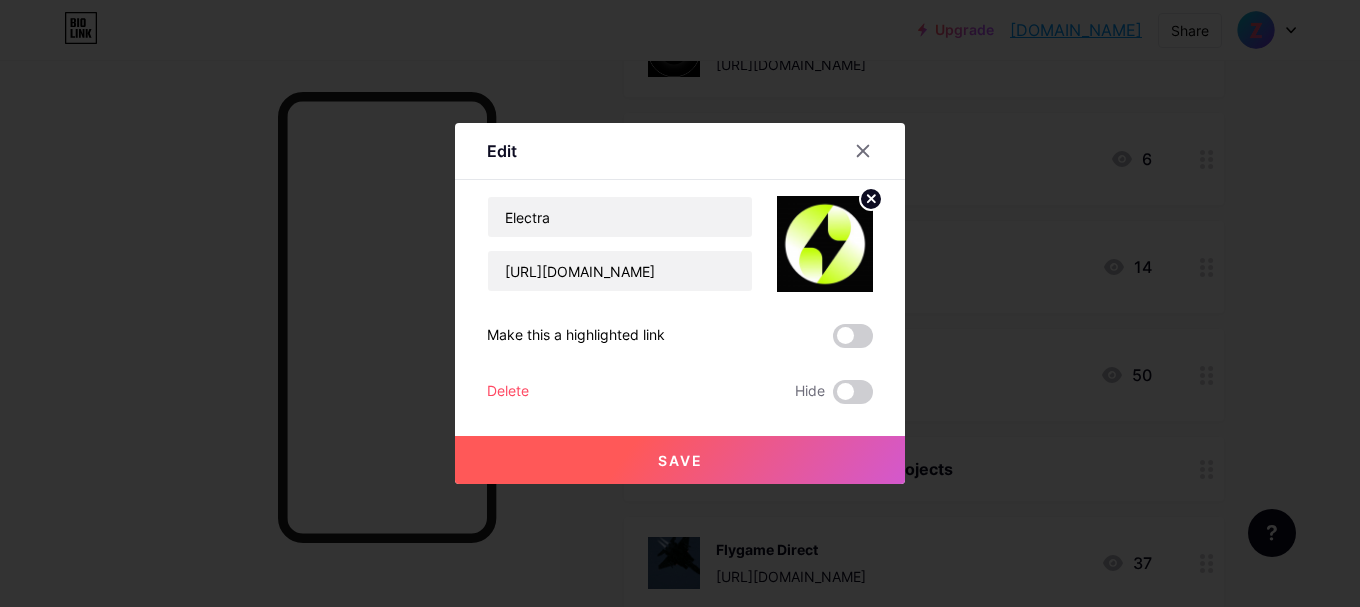 click on "Delete" at bounding box center (508, 392) 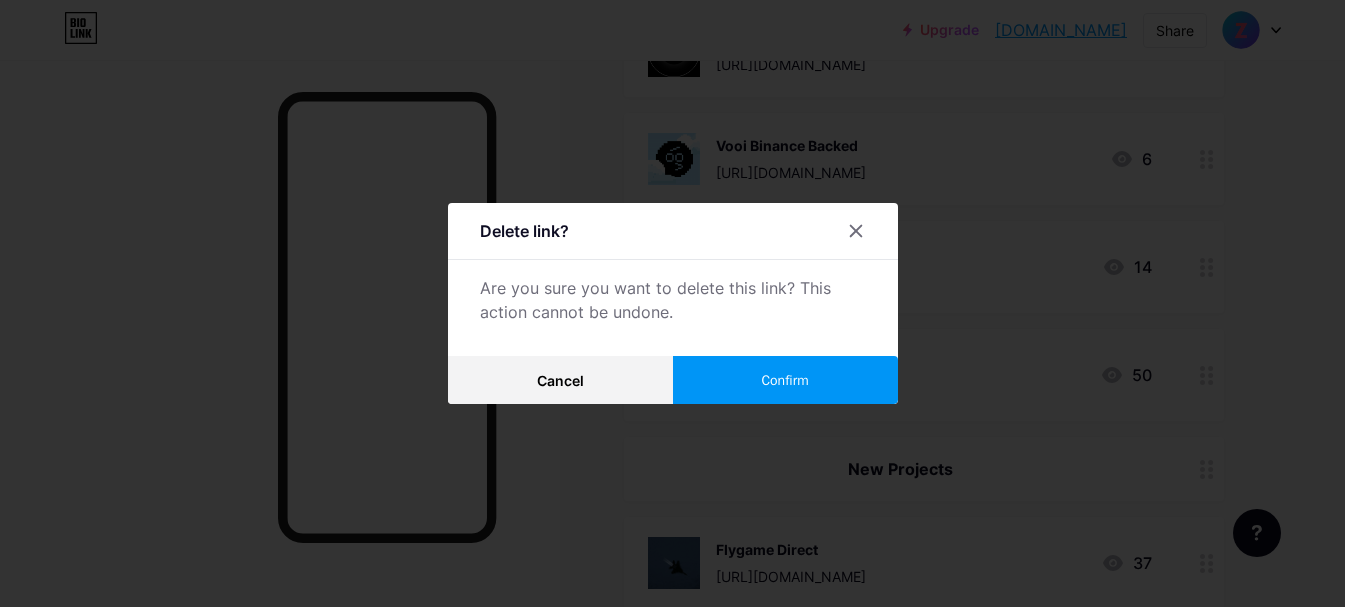 click on "Confirm" at bounding box center [784, 380] 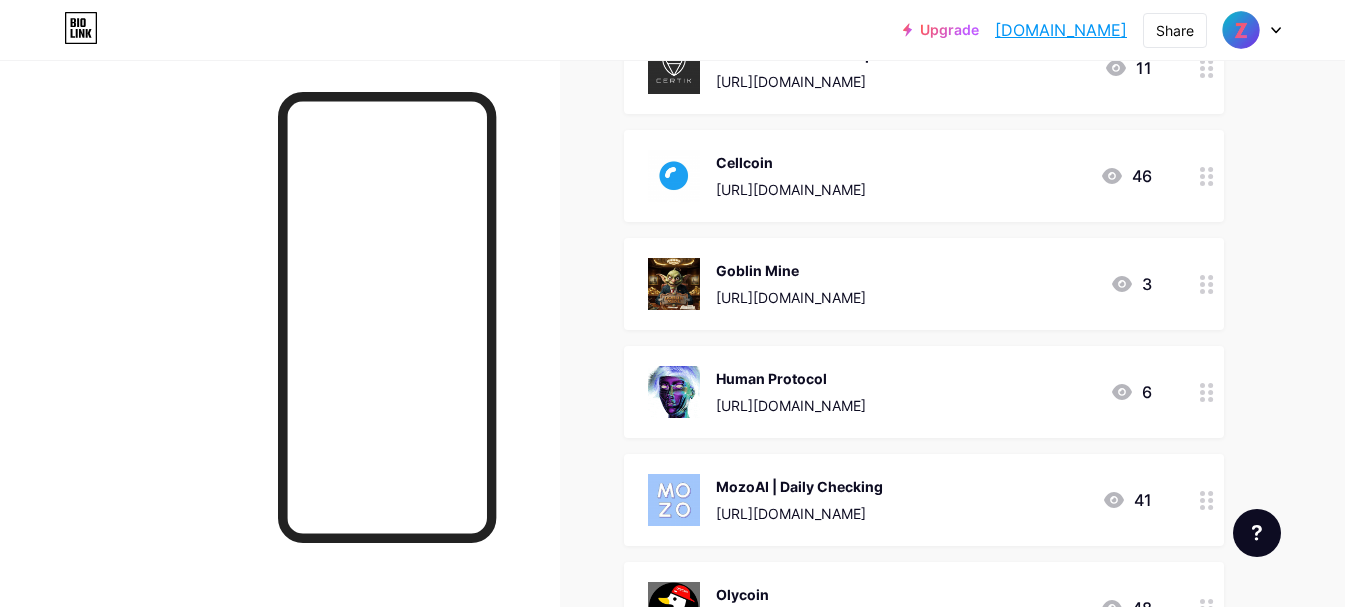 scroll, scrollTop: 6800, scrollLeft: 0, axis: vertical 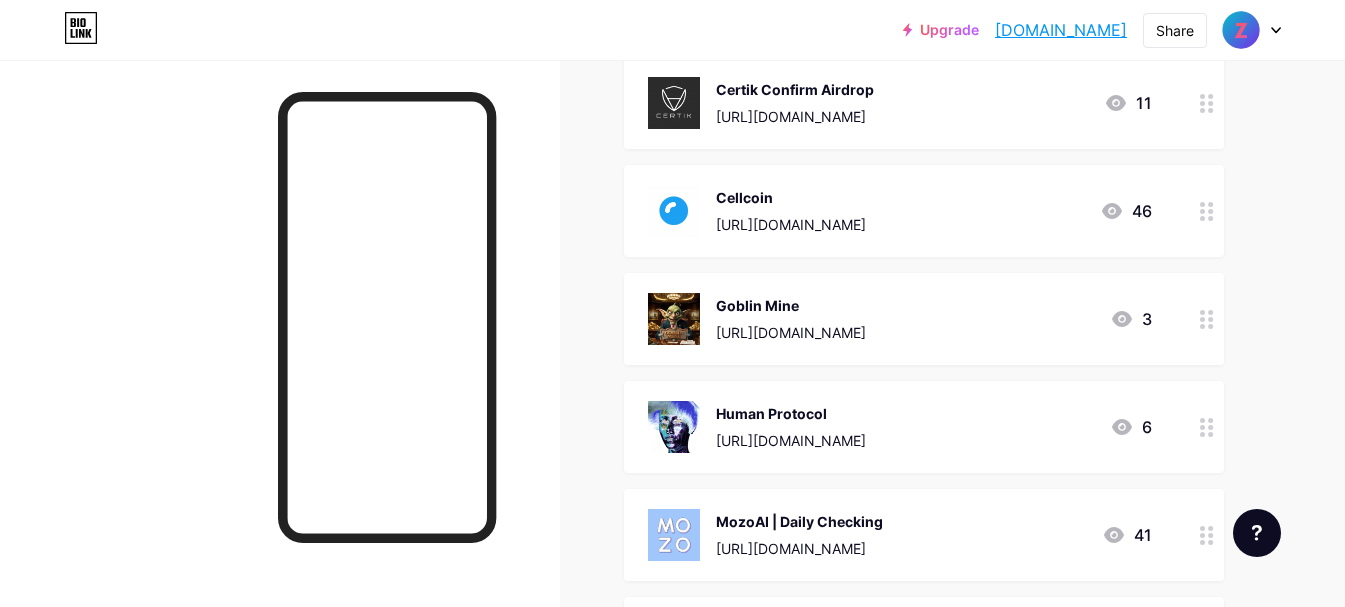 click on "[URL][DOMAIN_NAME]" at bounding box center [791, 332] 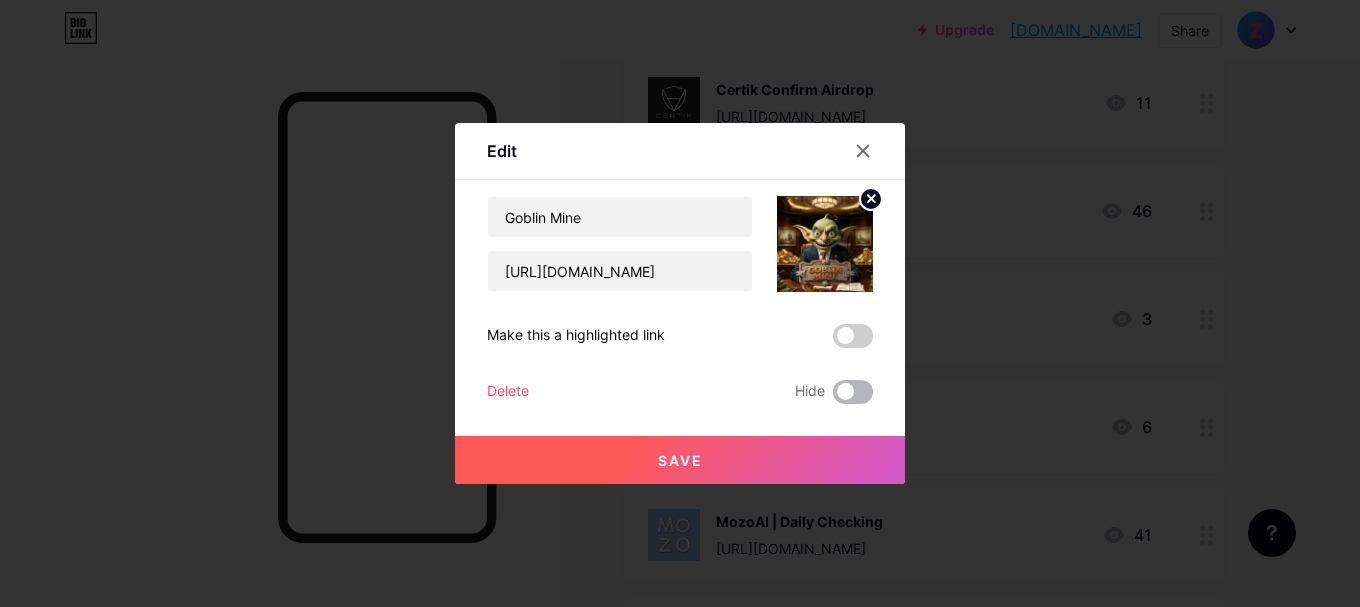 click at bounding box center [853, 392] 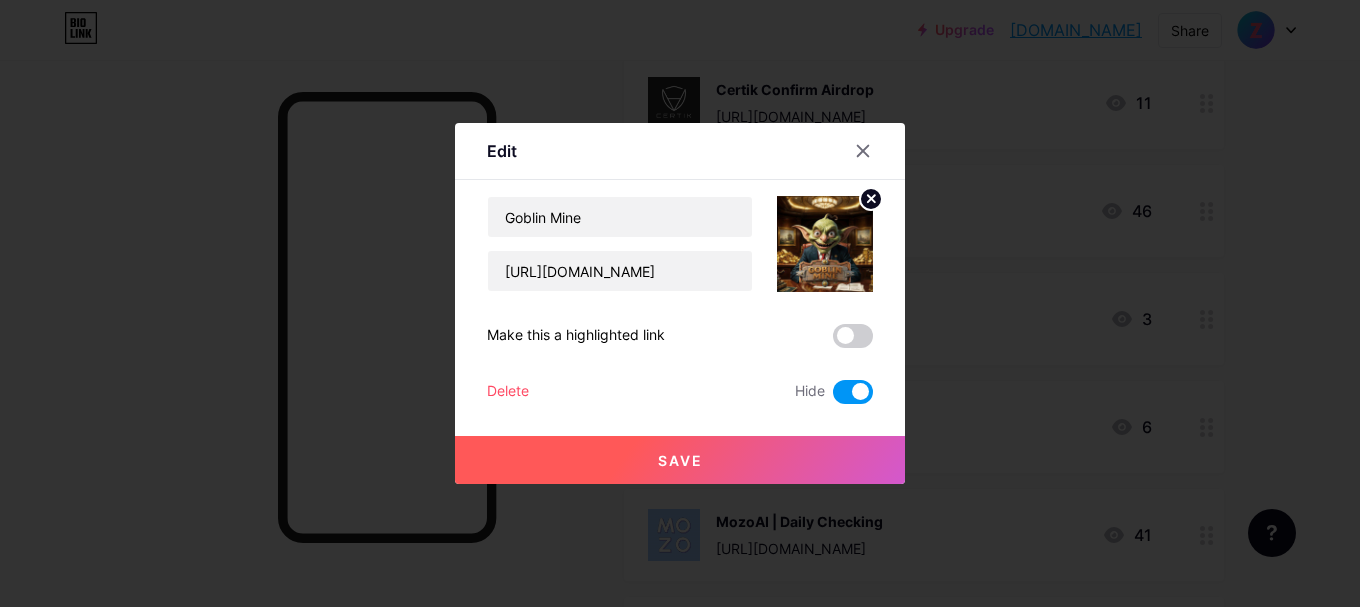 click on "Save" at bounding box center [680, 460] 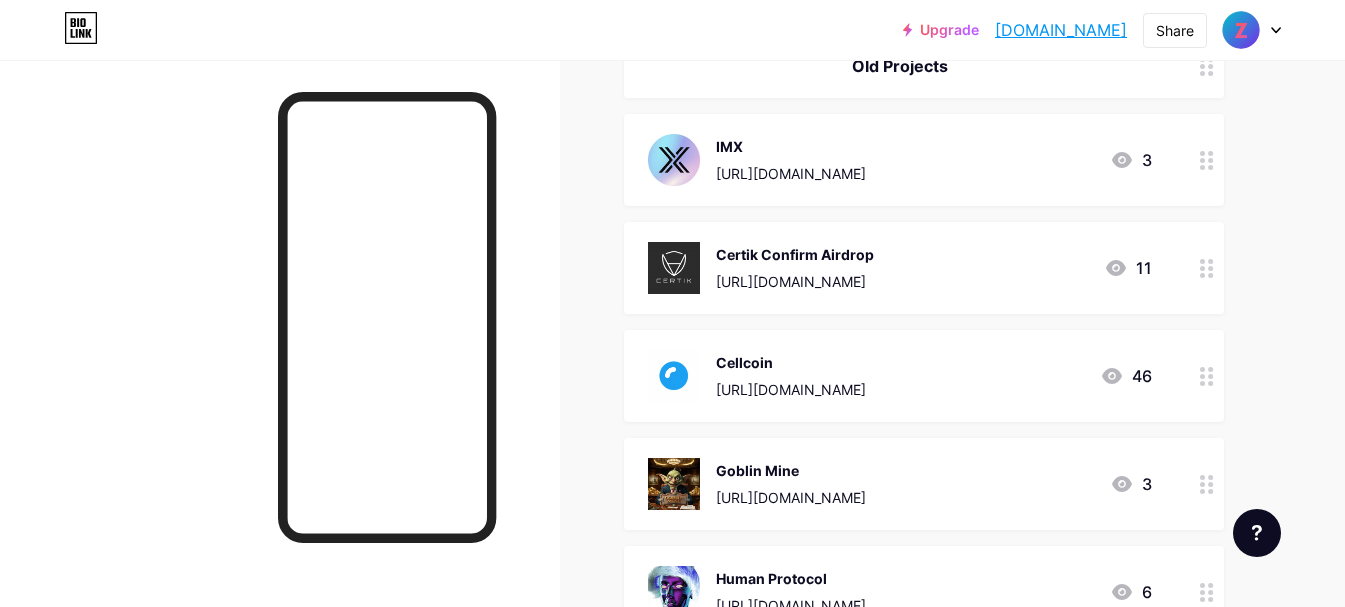 scroll, scrollTop: 6600, scrollLeft: 0, axis: vertical 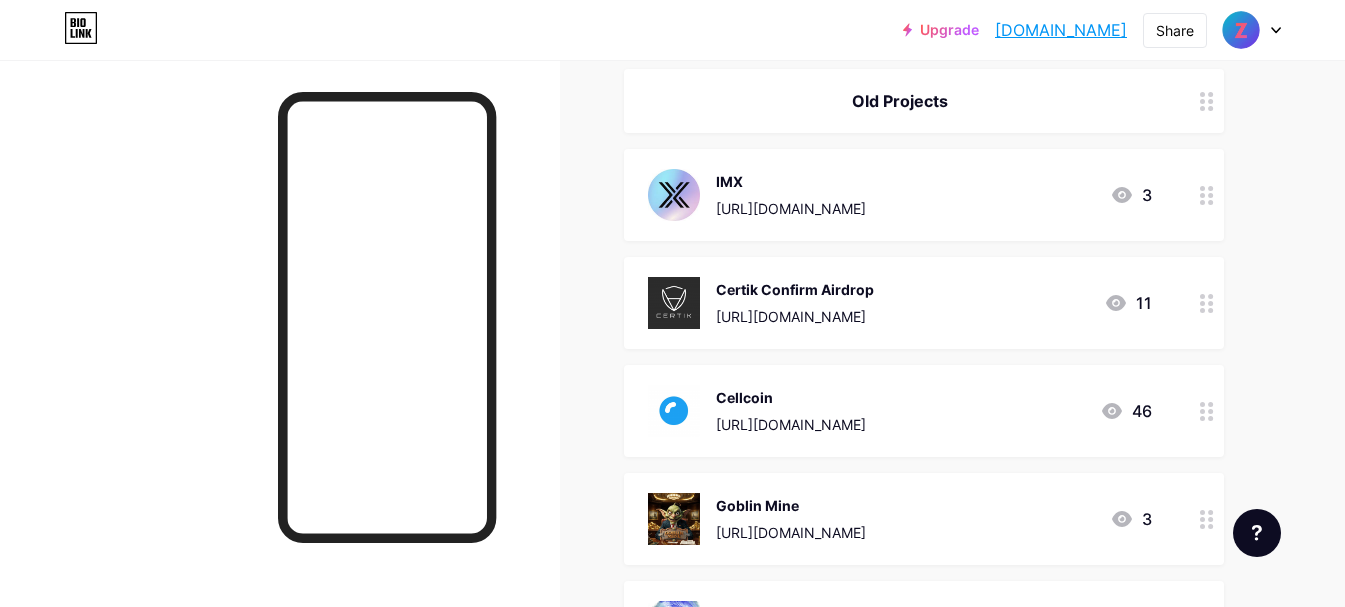 click on "Certik Confirm Airdrop" at bounding box center (795, 289) 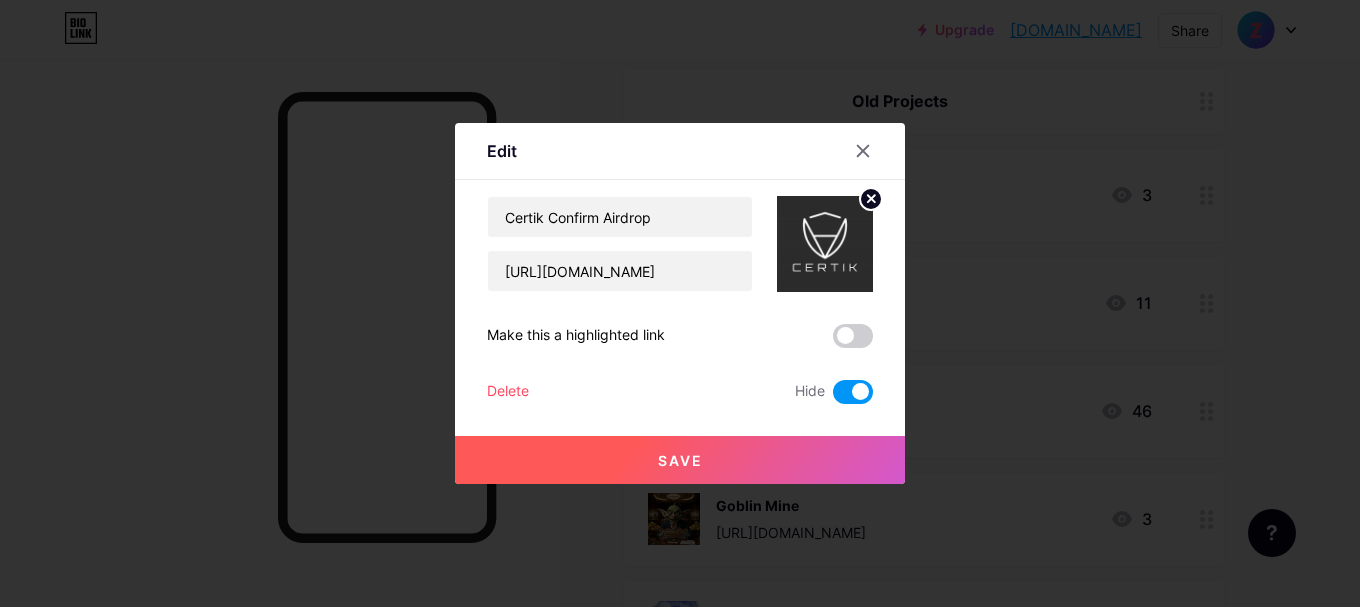 drag, startPoint x: 847, startPoint y: 144, endPoint x: 866, endPoint y: 221, distance: 79.30952 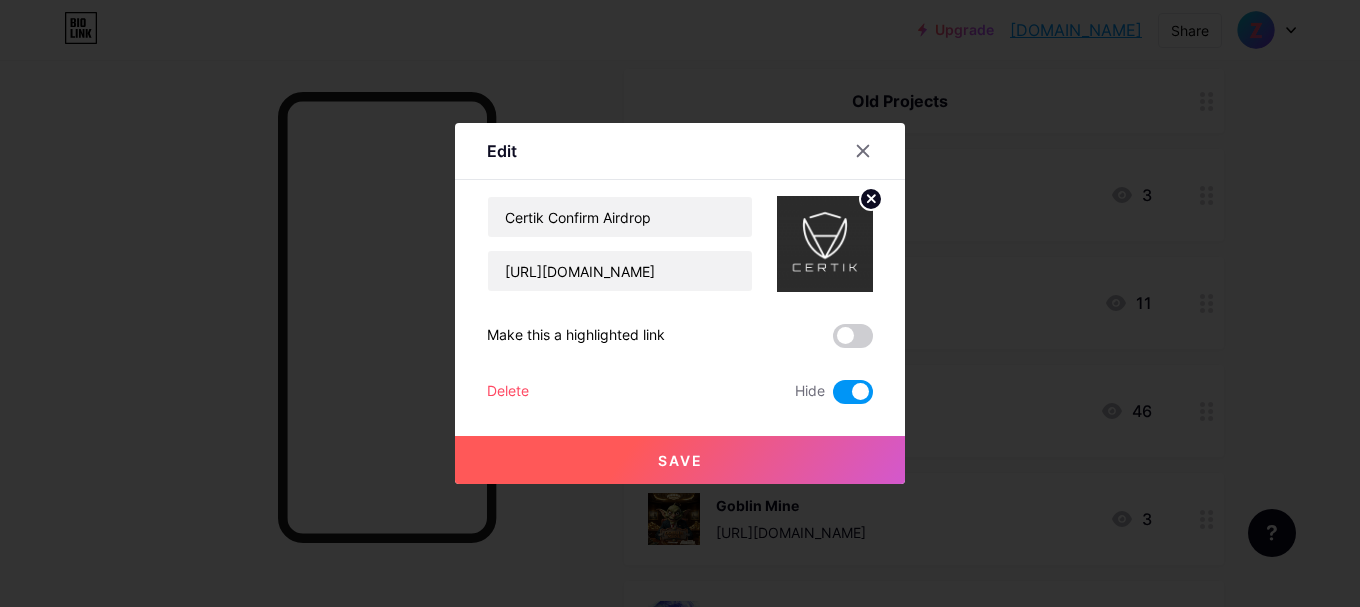 click at bounding box center (863, 151) 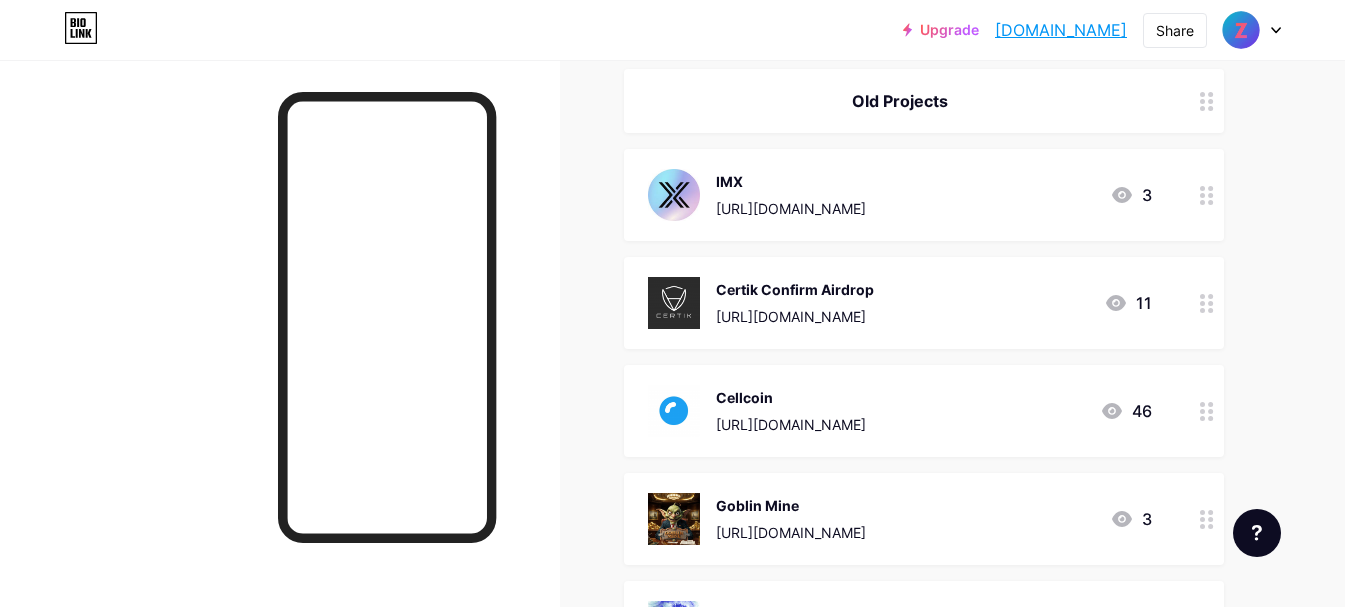 scroll, scrollTop: 6500, scrollLeft: 0, axis: vertical 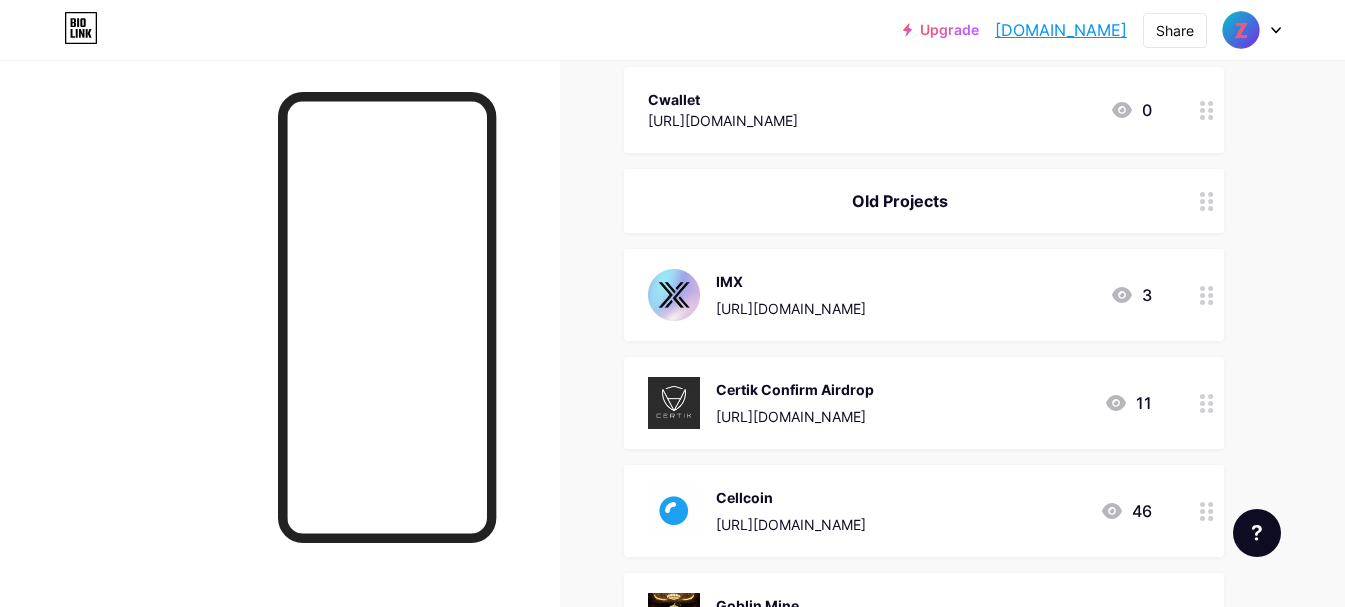 click on "IMX
[URL][DOMAIN_NAME]
3" at bounding box center (900, 295) 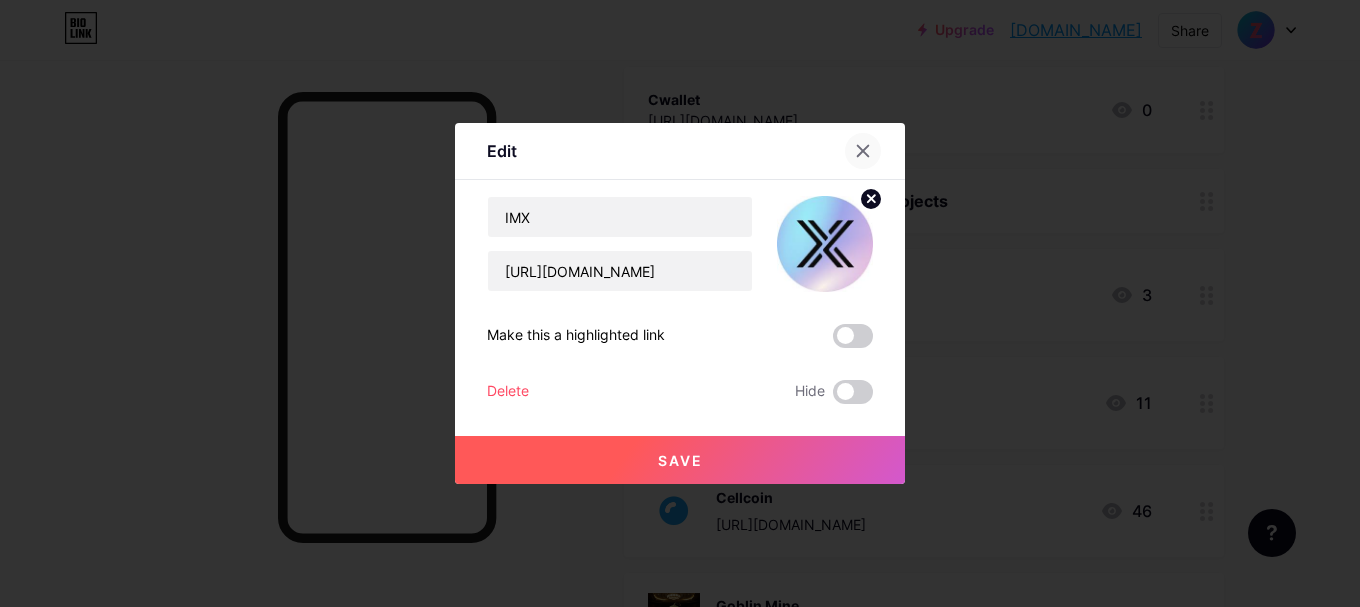 click at bounding box center [863, 151] 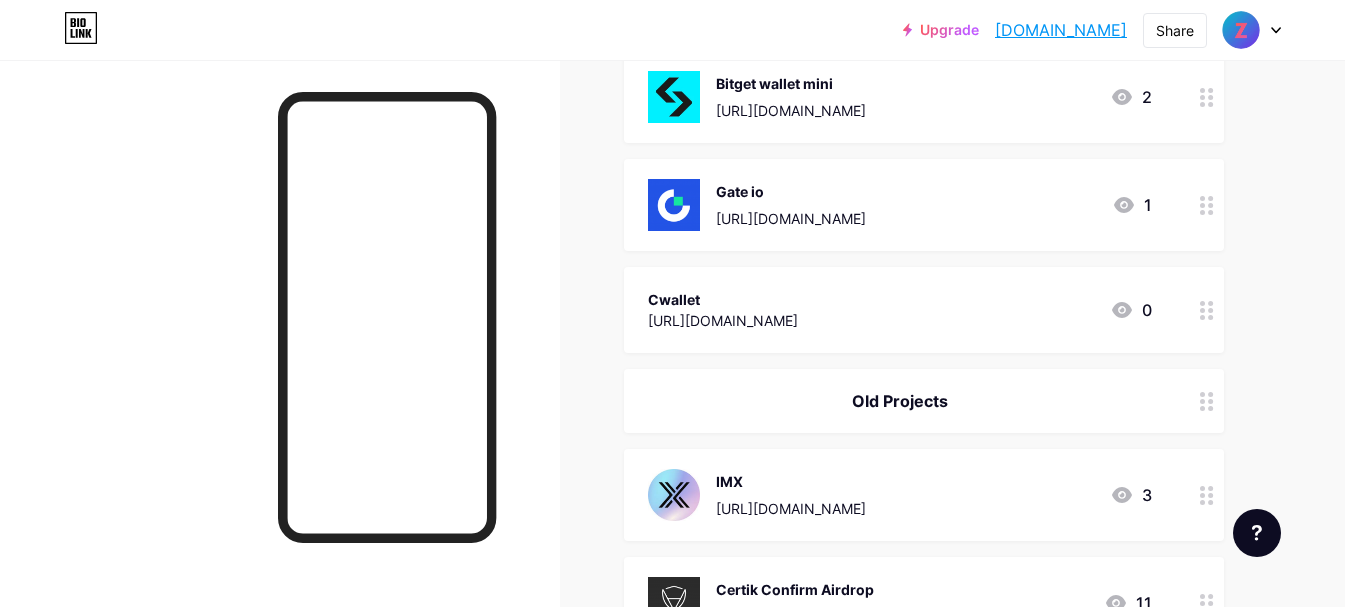 scroll, scrollTop: 6200, scrollLeft: 0, axis: vertical 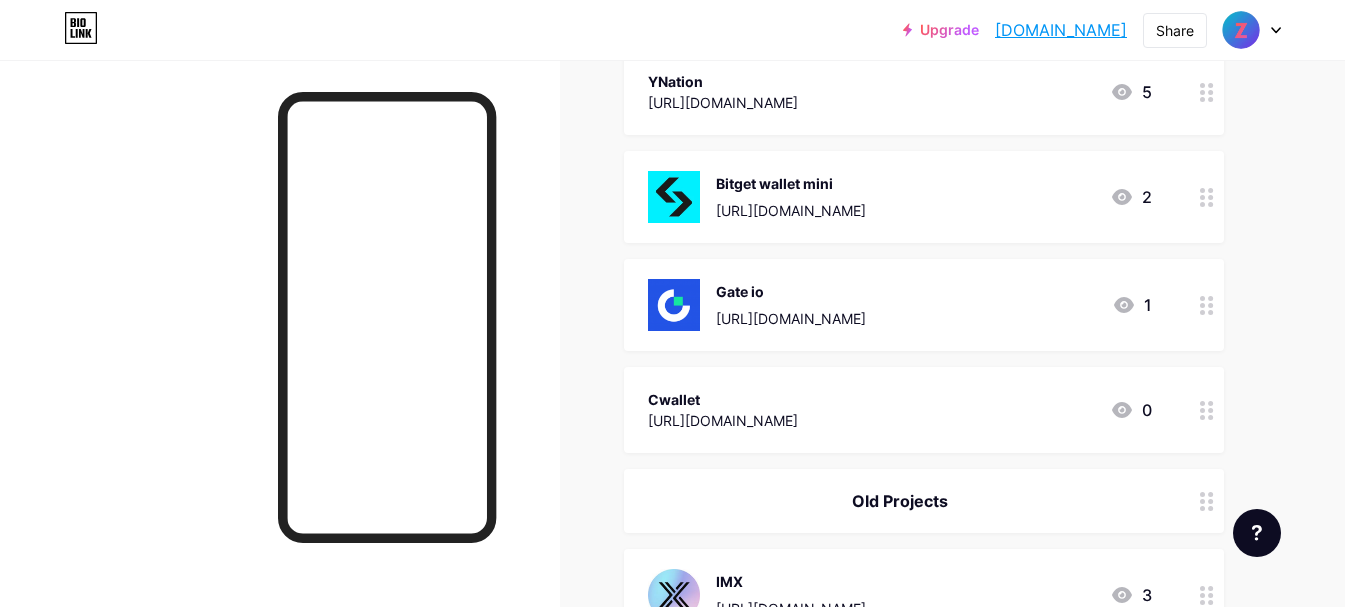 click on "Gate io
[URL][DOMAIN_NAME]
1" at bounding box center [924, 305] 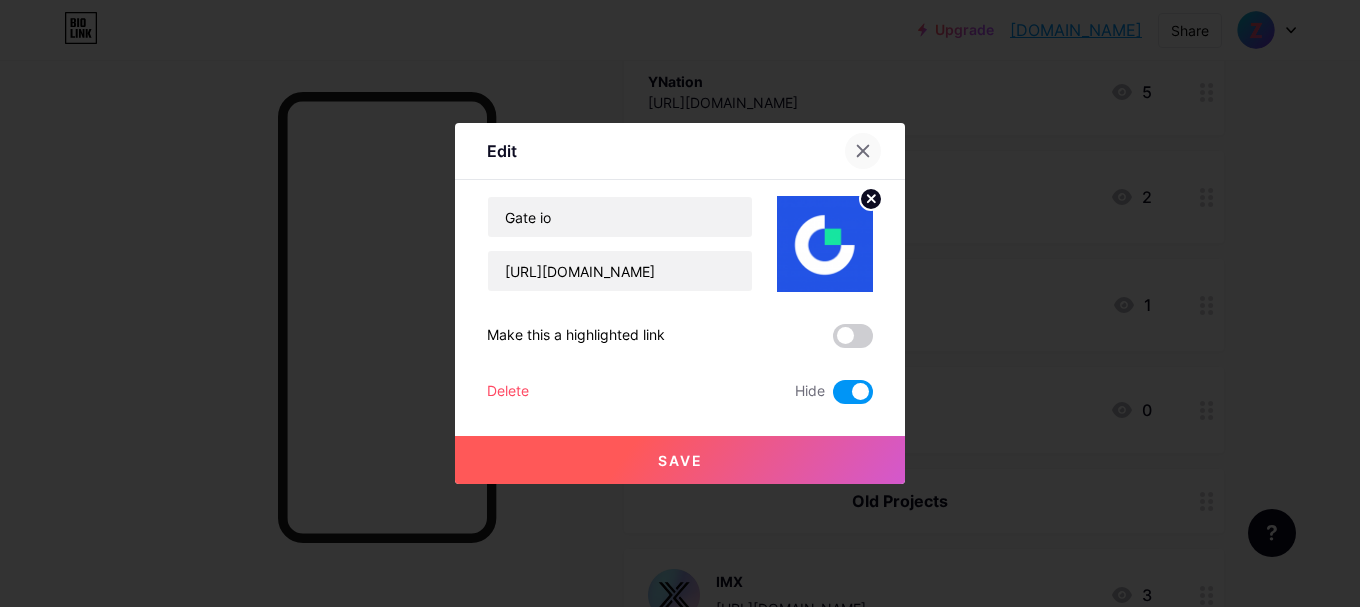 click 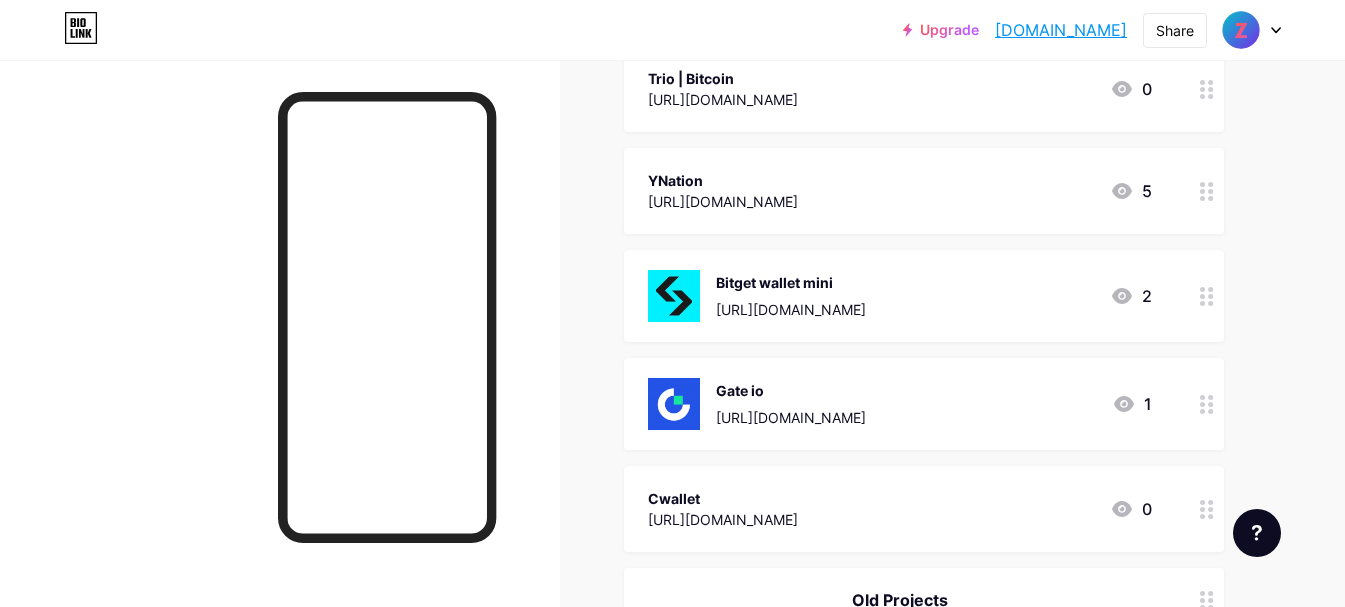 scroll, scrollTop: 6100, scrollLeft: 0, axis: vertical 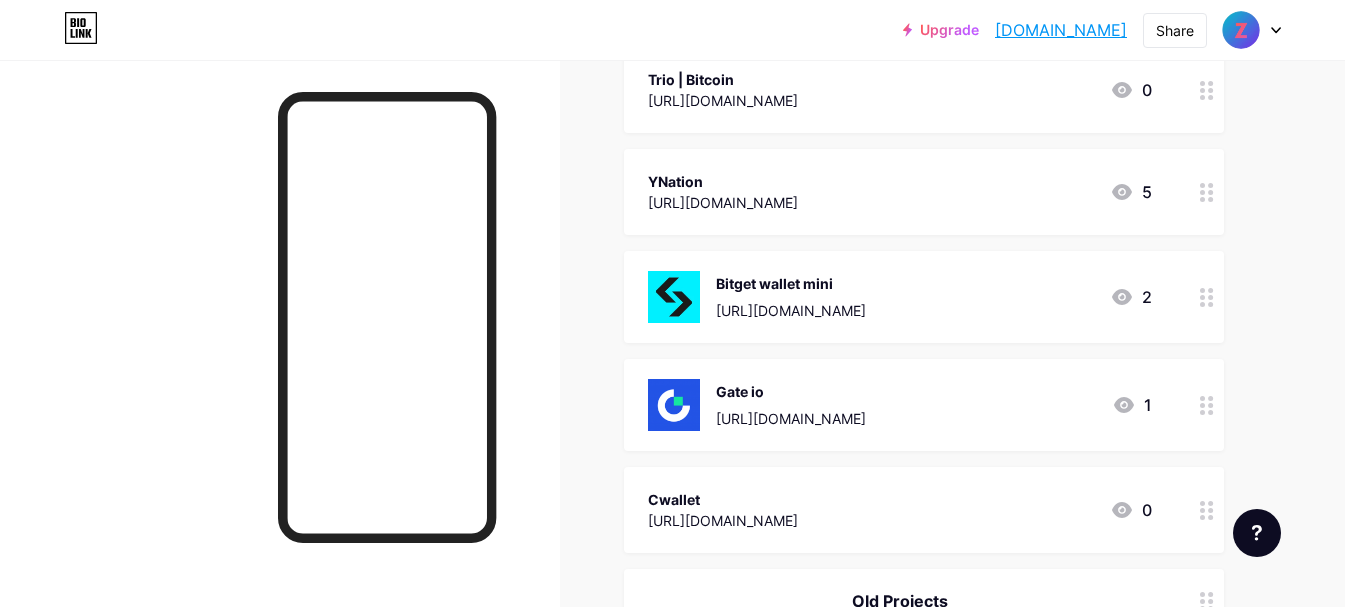 click on "[URL][DOMAIN_NAME]" at bounding box center [791, 310] 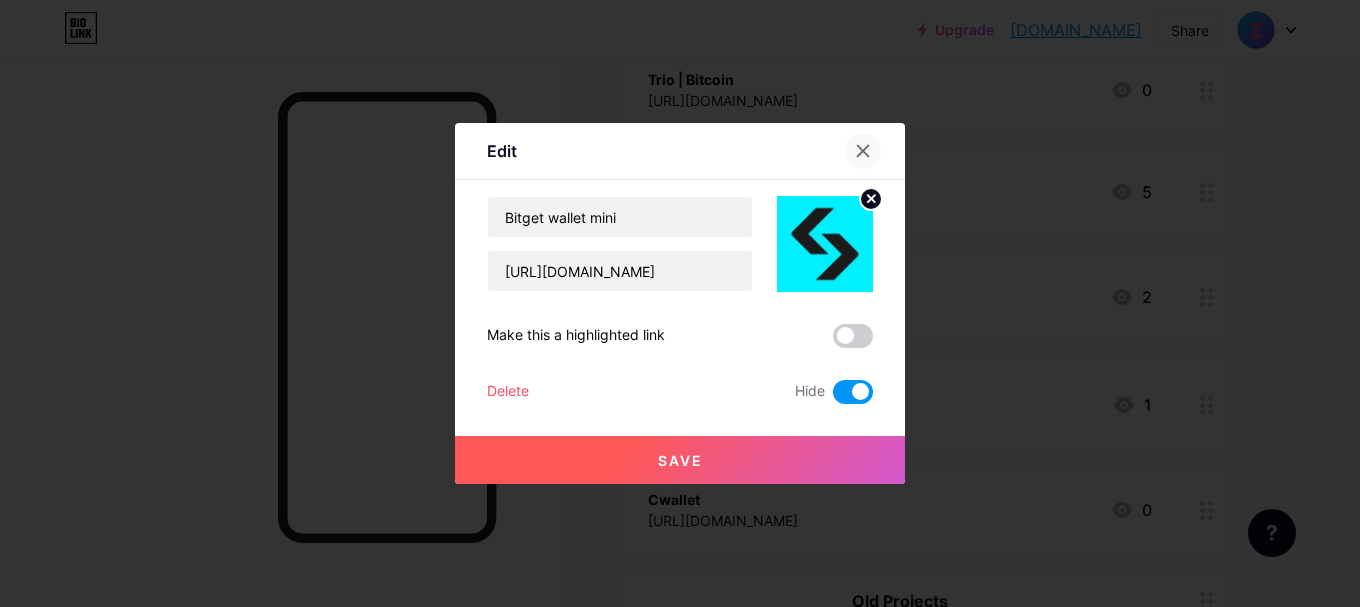 click 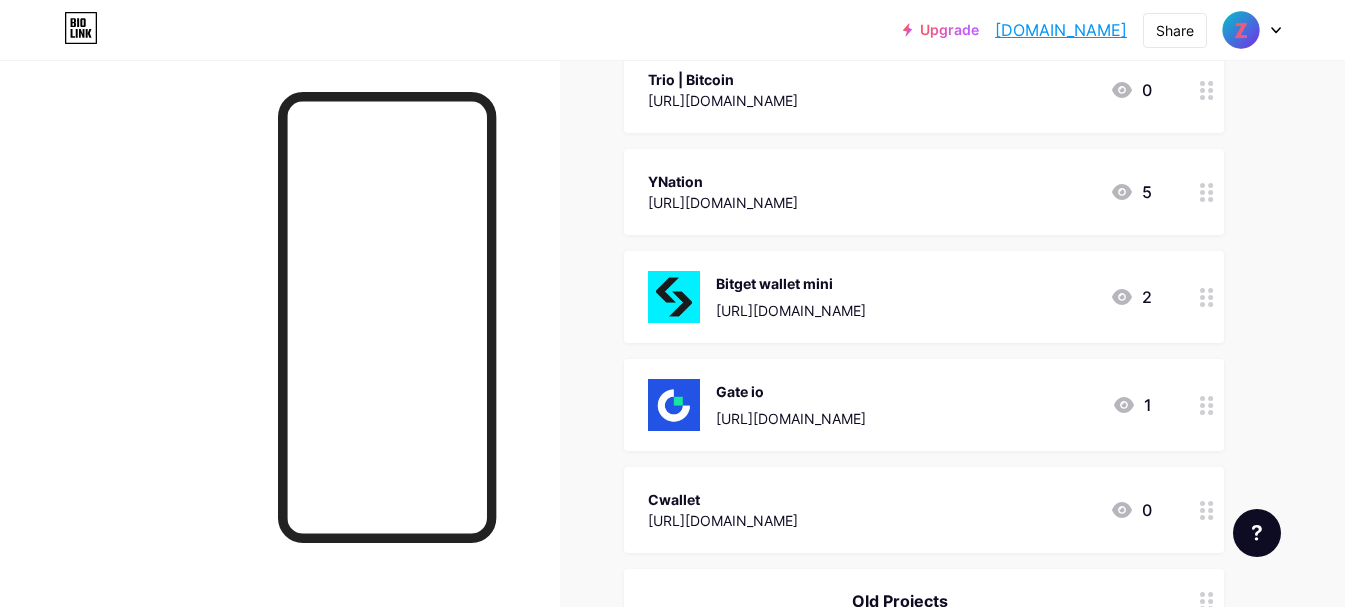 scroll, scrollTop: 6000, scrollLeft: 0, axis: vertical 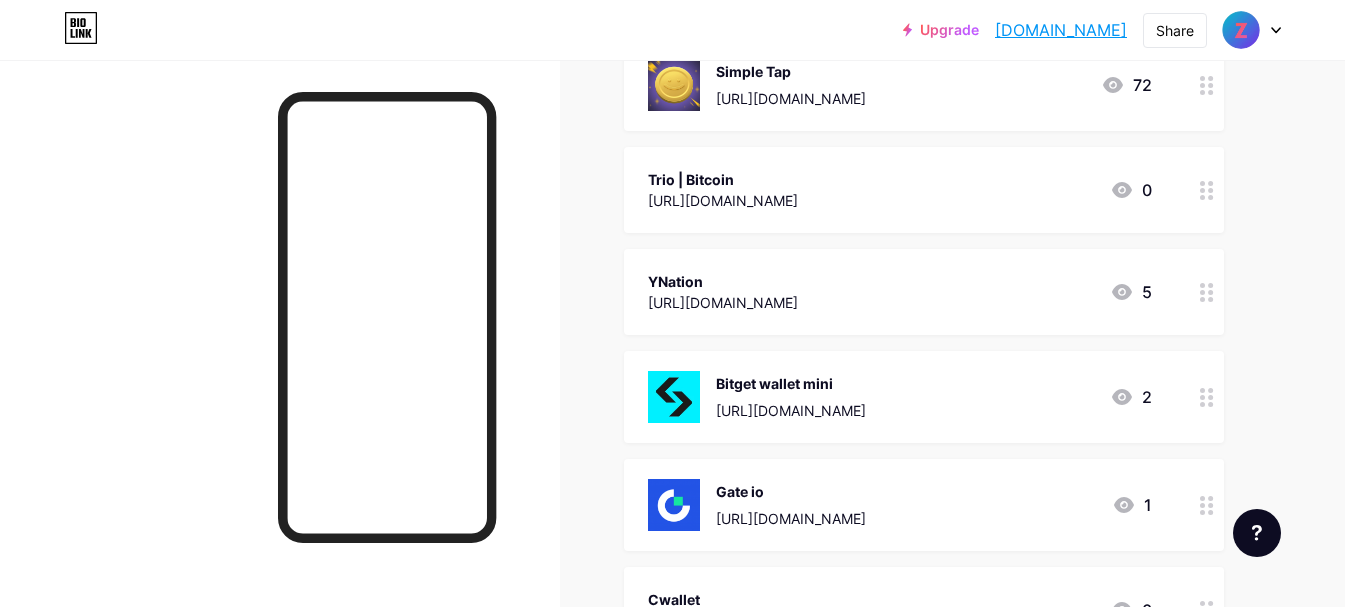 click on "YNation
[URL][DOMAIN_NAME]" at bounding box center [723, 292] 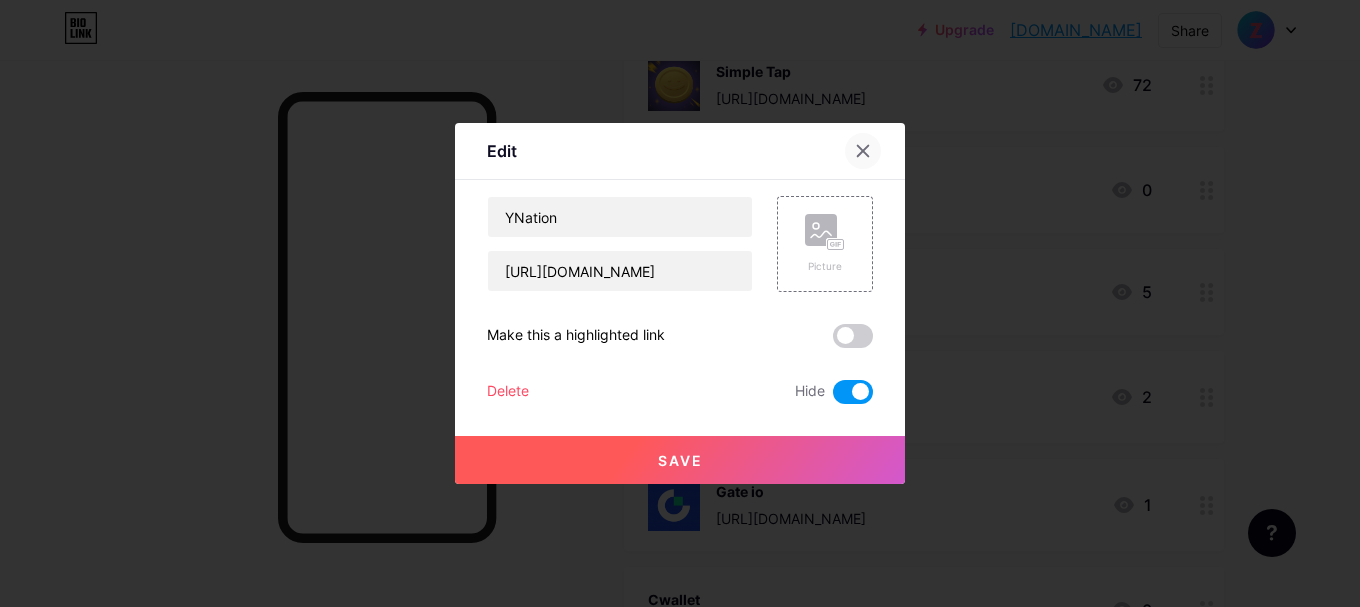 click 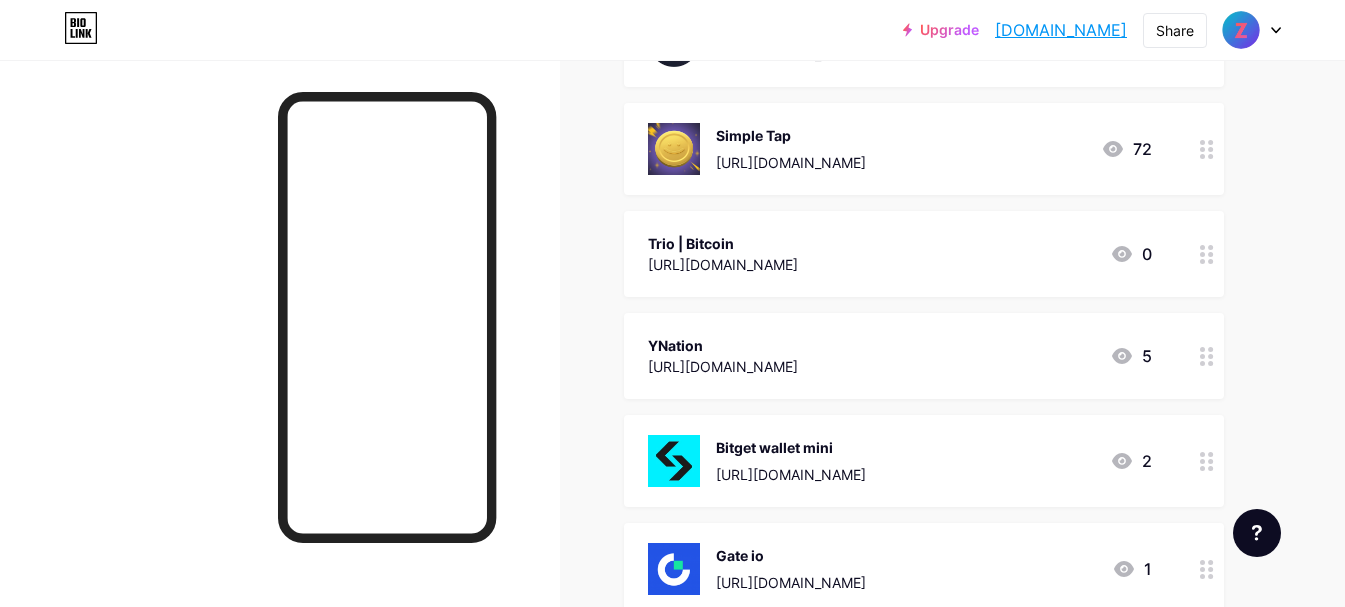 scroll, scrollTop: 5900, scrollLeft: 0, axis: vertical 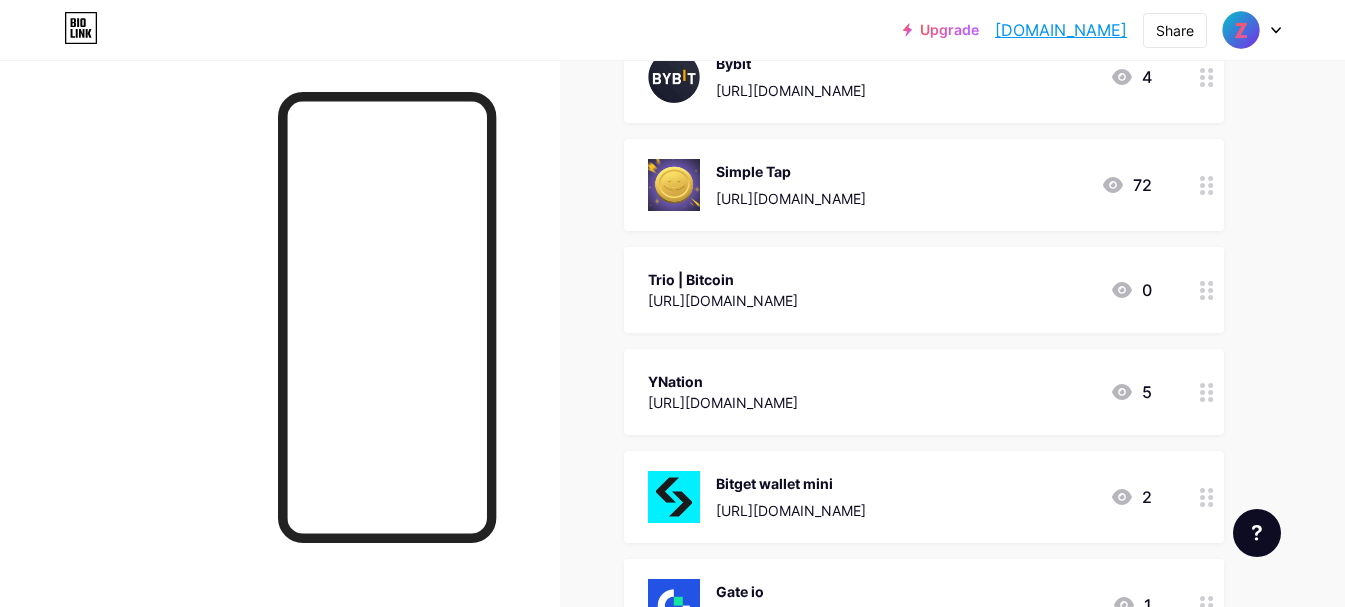 click on "Trio | Bitcoin
[URL][DOMAIN_NAME]
0" at bounding box center (900, 290) 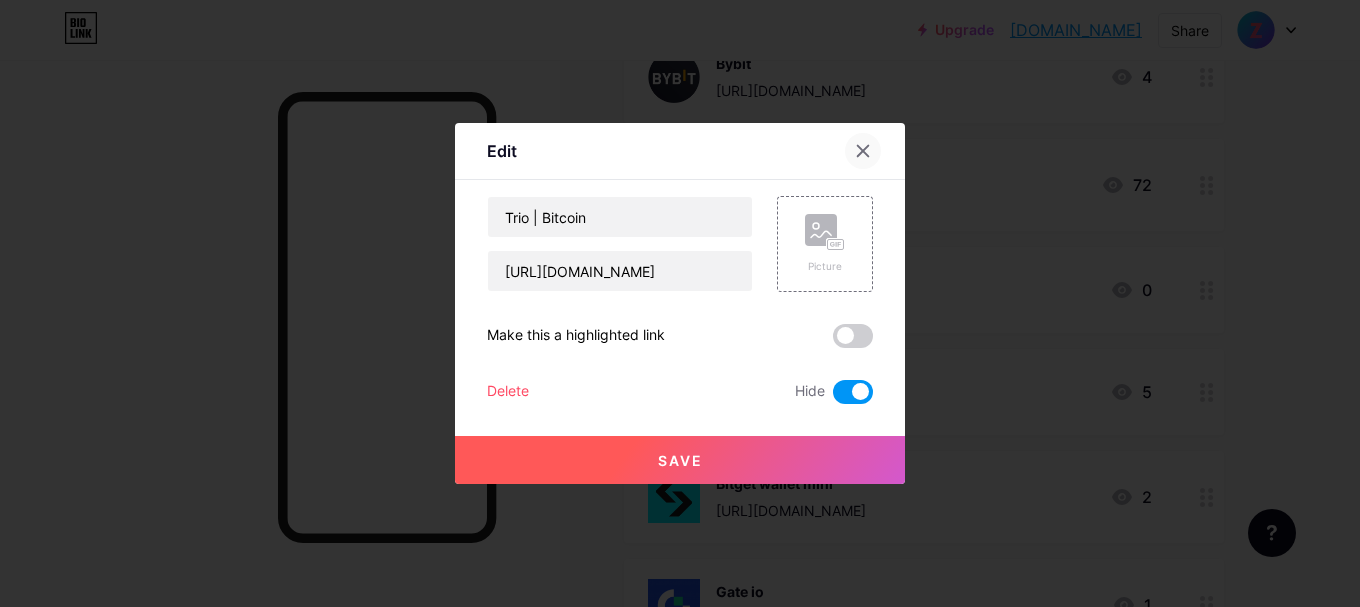 click 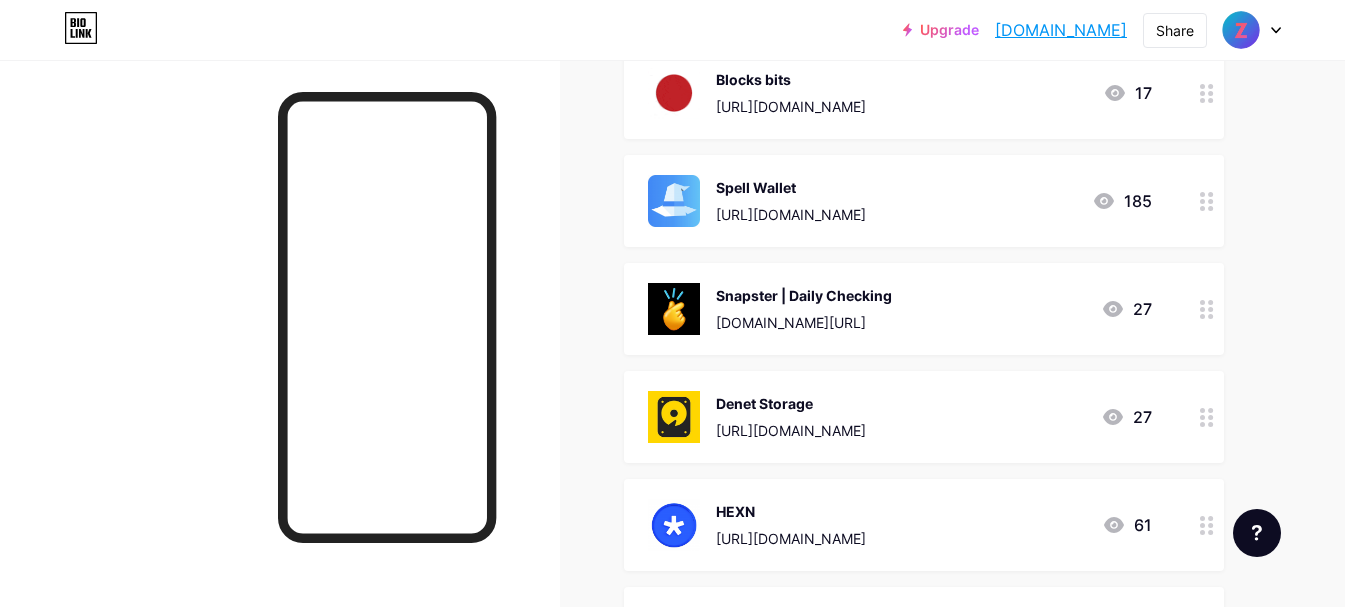 scroll, scrollTop: 5200, scrollLeft: 0, axis: vertical 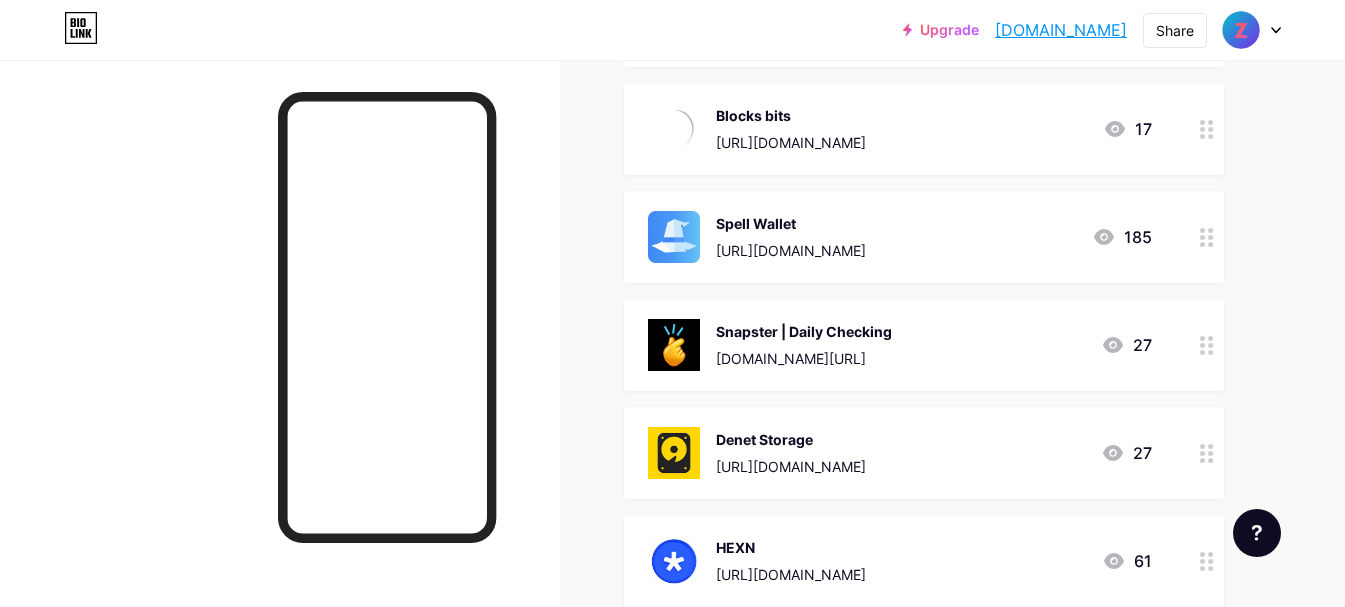 click on "[DOMAIN_NAME][URL]" at bounding box center (804, 358) 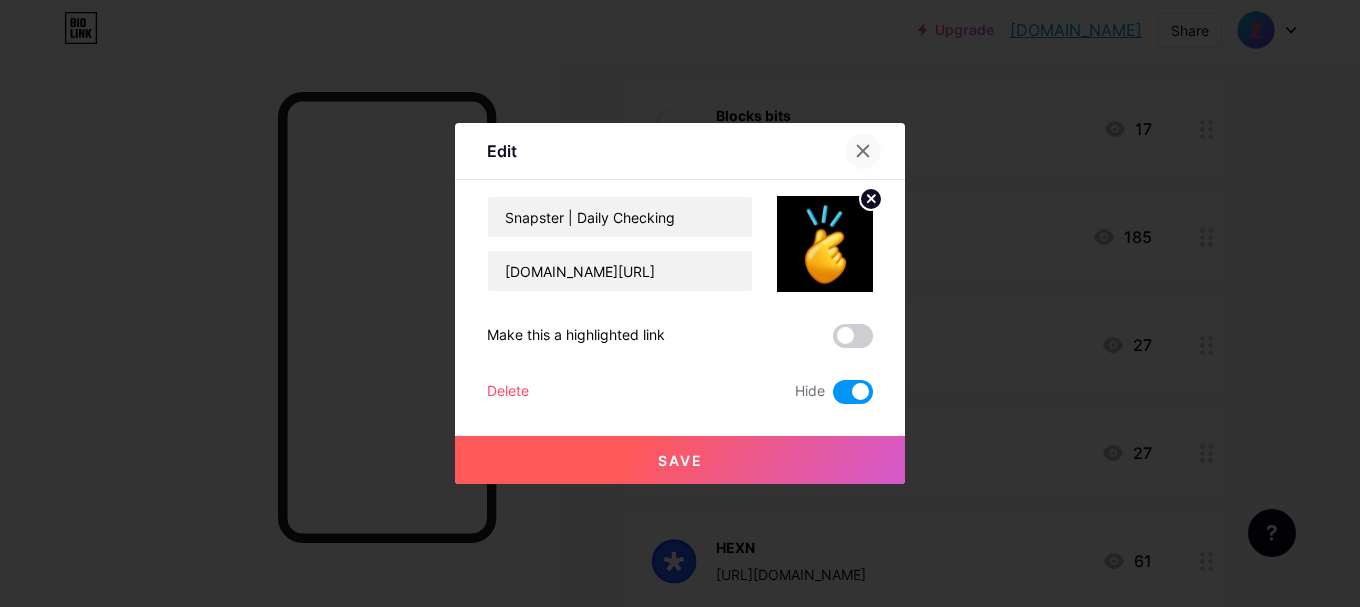 click at bounding box center (863, 151) 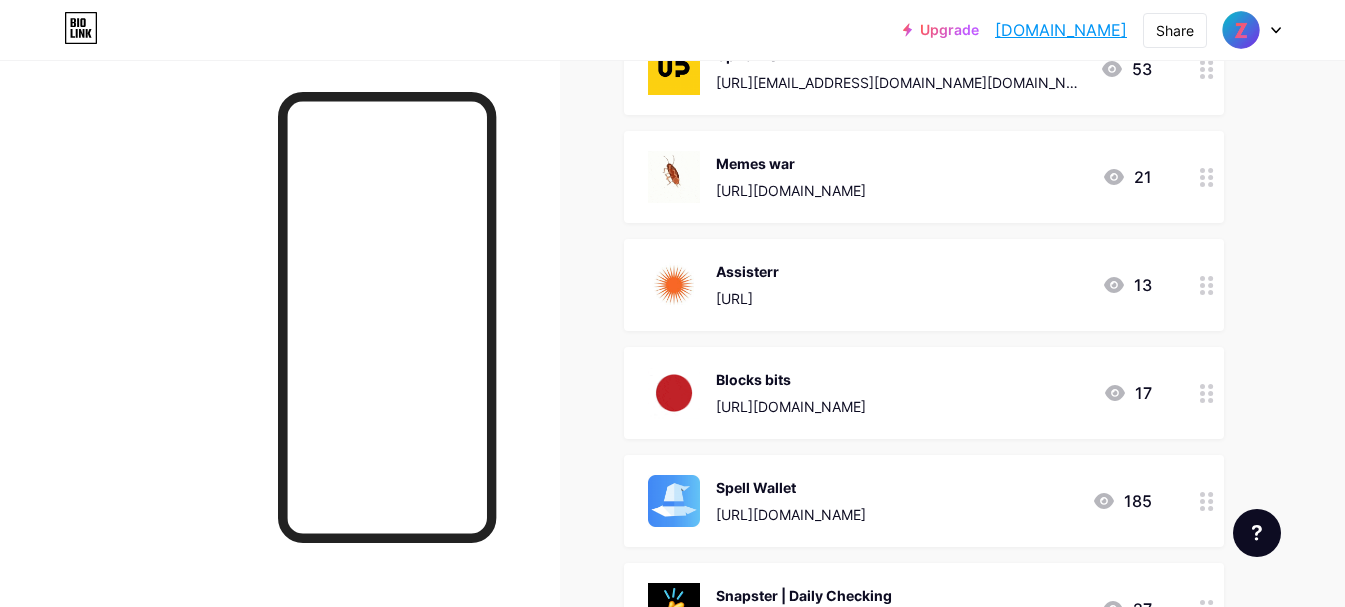 scroll, scrollTop: 4900, scrollLeft: 0, axis: vertical 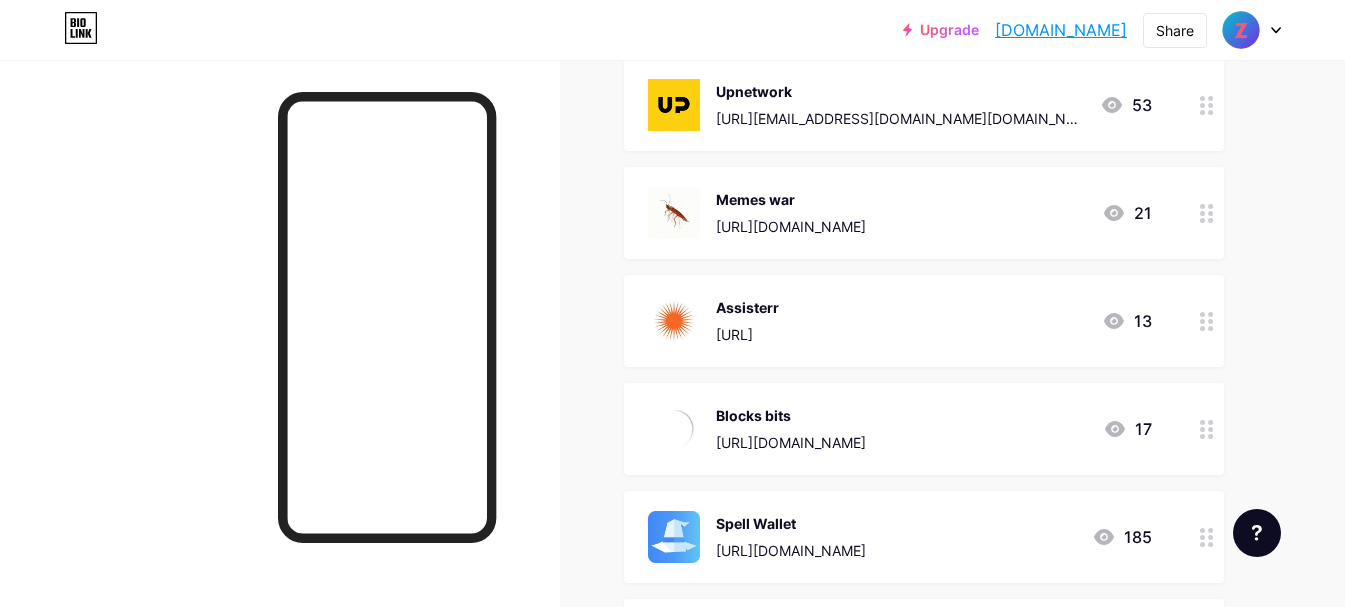 click on "Assisterr
[URL]
13" at bounding box center [924, 321] 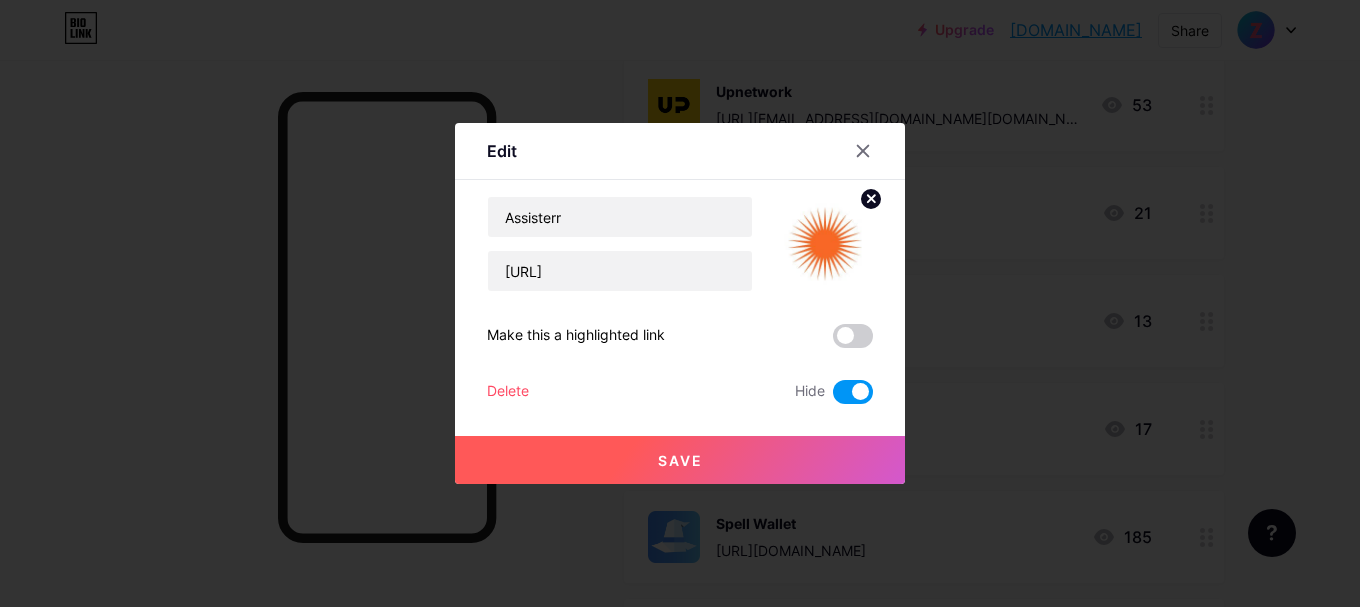 click on "Delete" at bounding box center (508, 392) 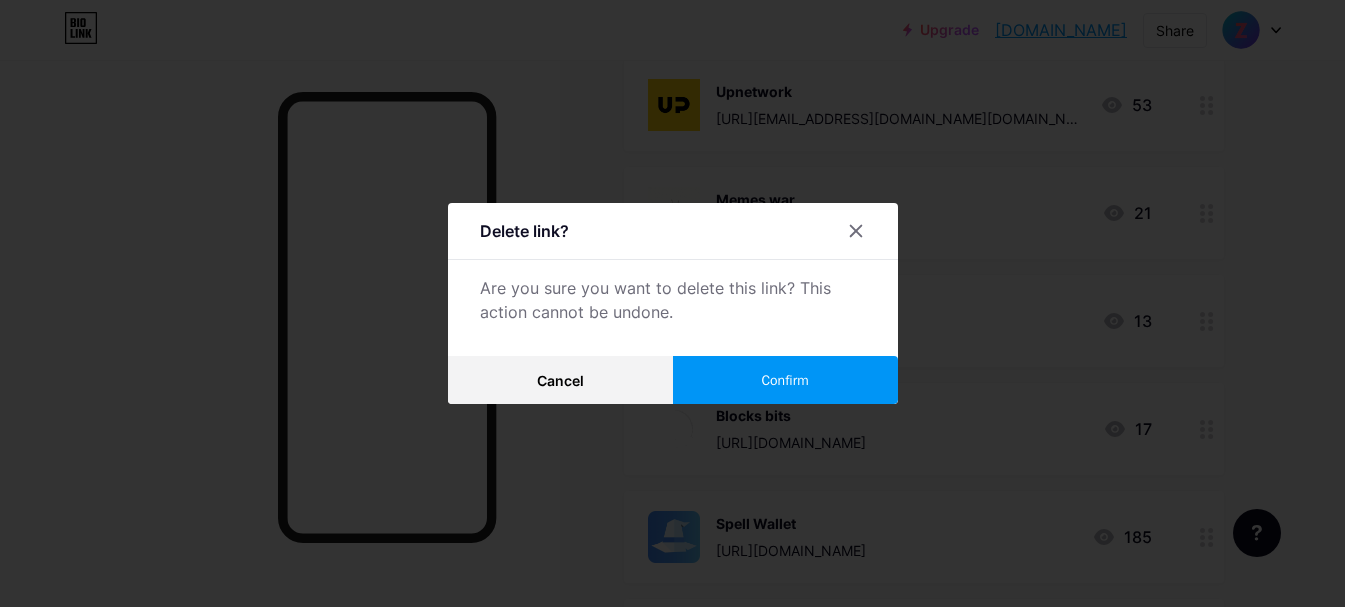 click on "Delete link?       Are you sure you want to delete this link? This action cannot be undone.
Cancel
Confirm" at bounding box center (673, 303) 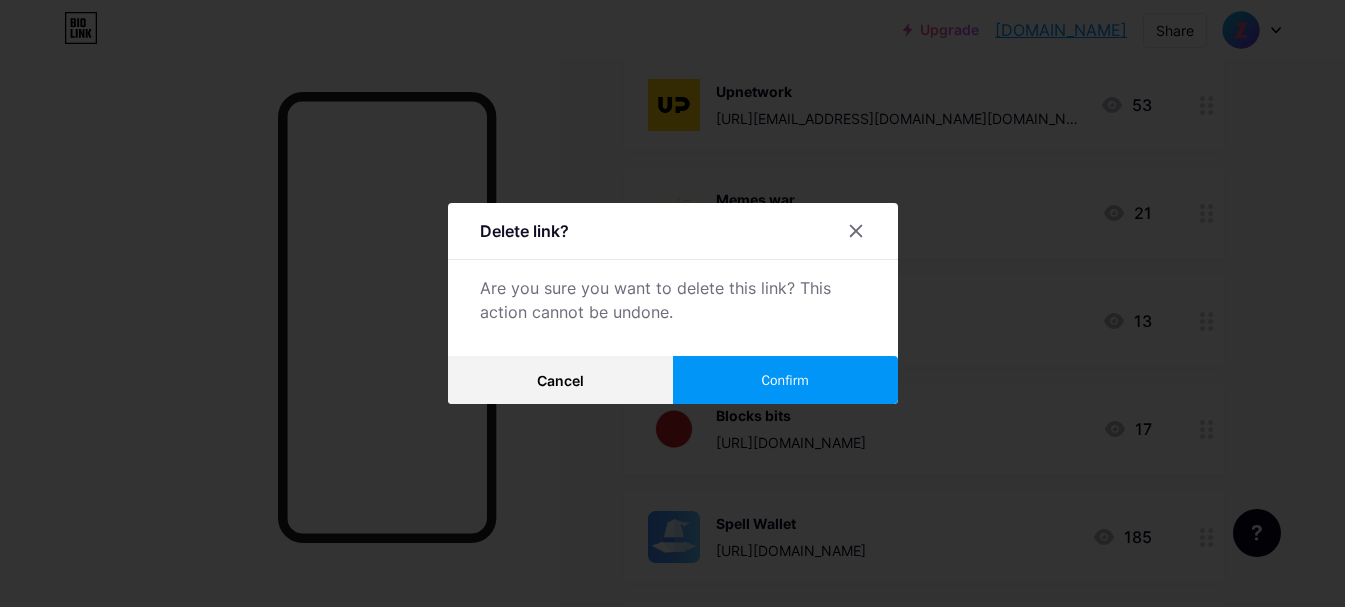 click on "Confirm" at bounding box center (785, 380) 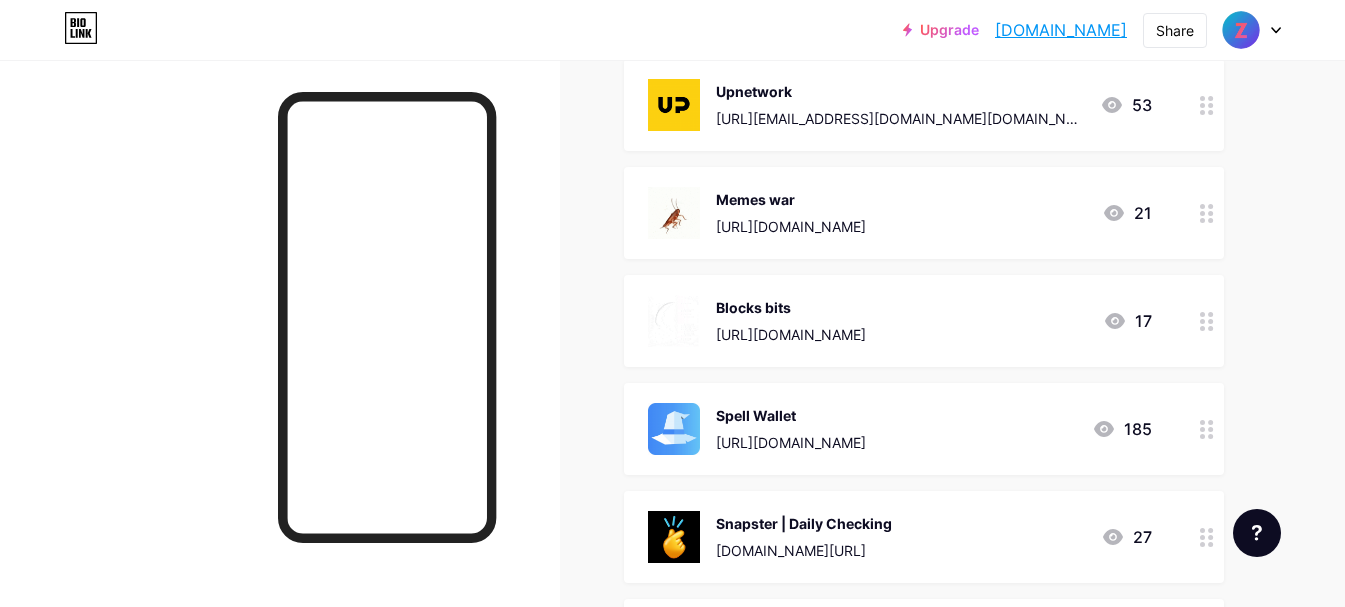 scroll, scrollTop: 4899, scrollLeft: 0, axis: vertical 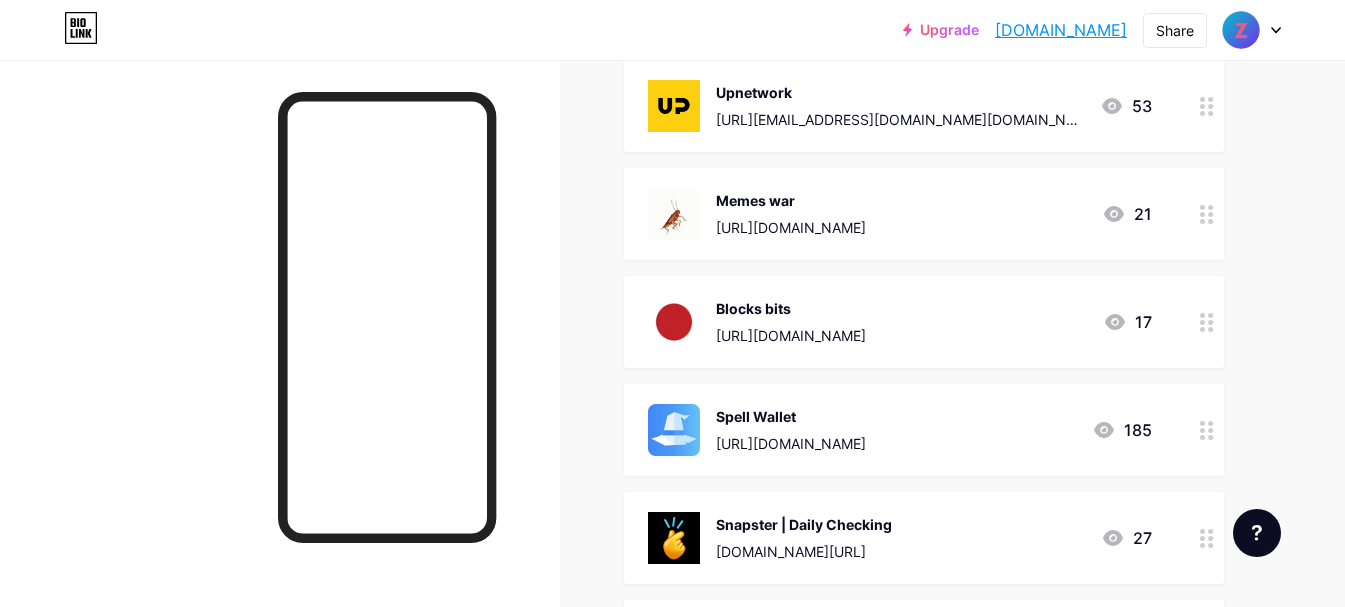 click on "Blocks bits
[URL][DOMAIN_NAME]
17" at bounding box center (924, 322) 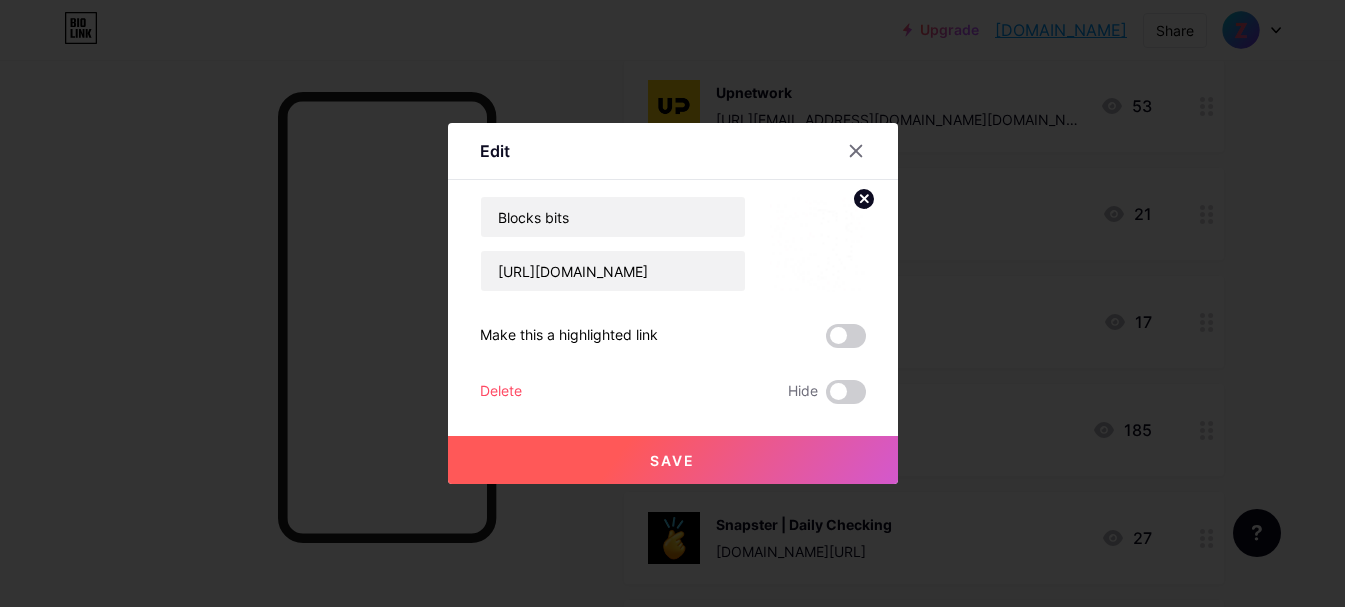 scroll, scrollTop: 4800, scrollLeft: 0, axis: vertical 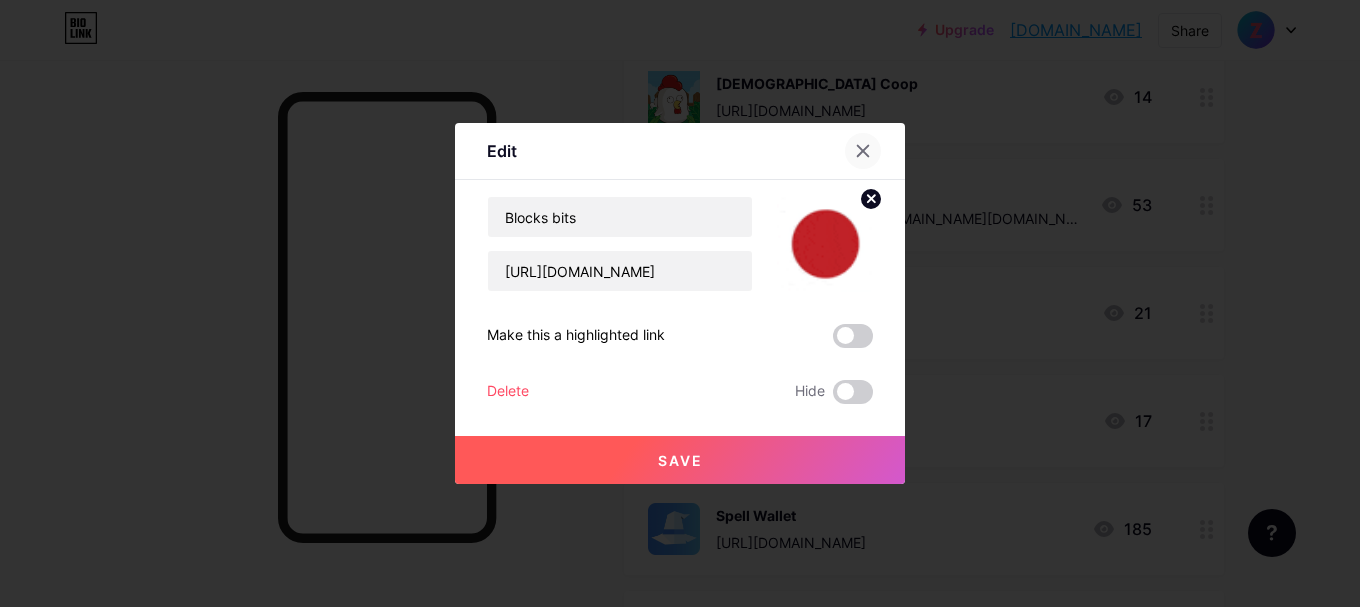 click at bounding box center (863, 151) 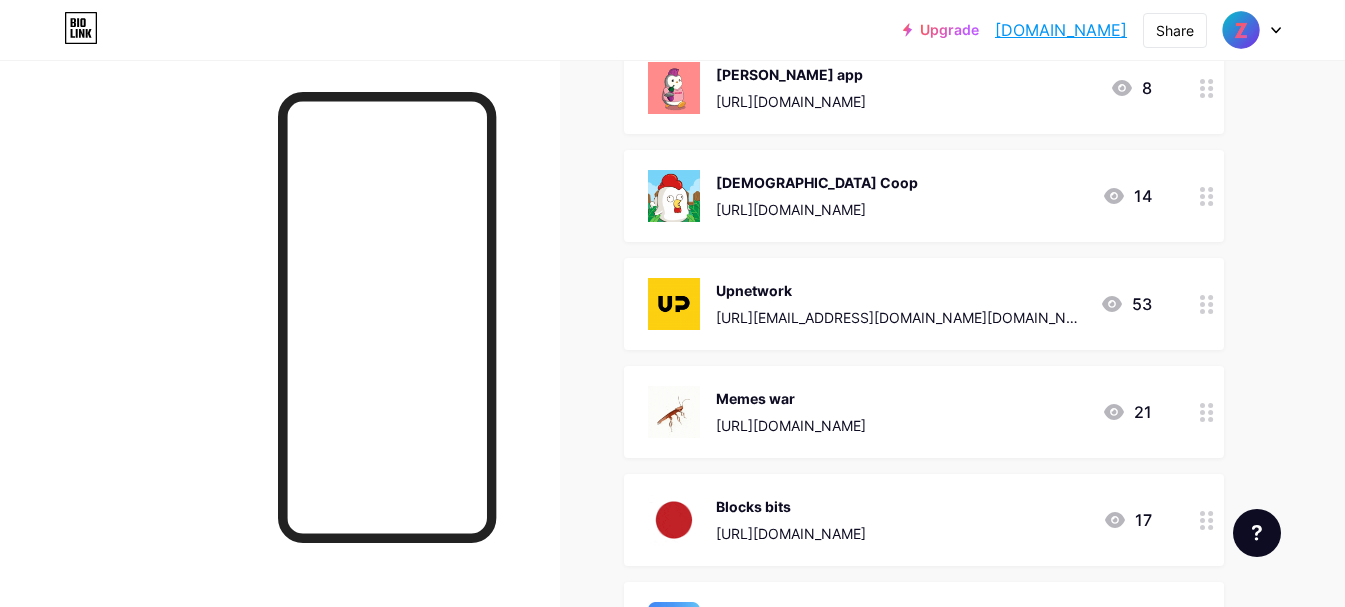scroll, scrollTop: 4600, scrollLeft: 0, axis: vertical 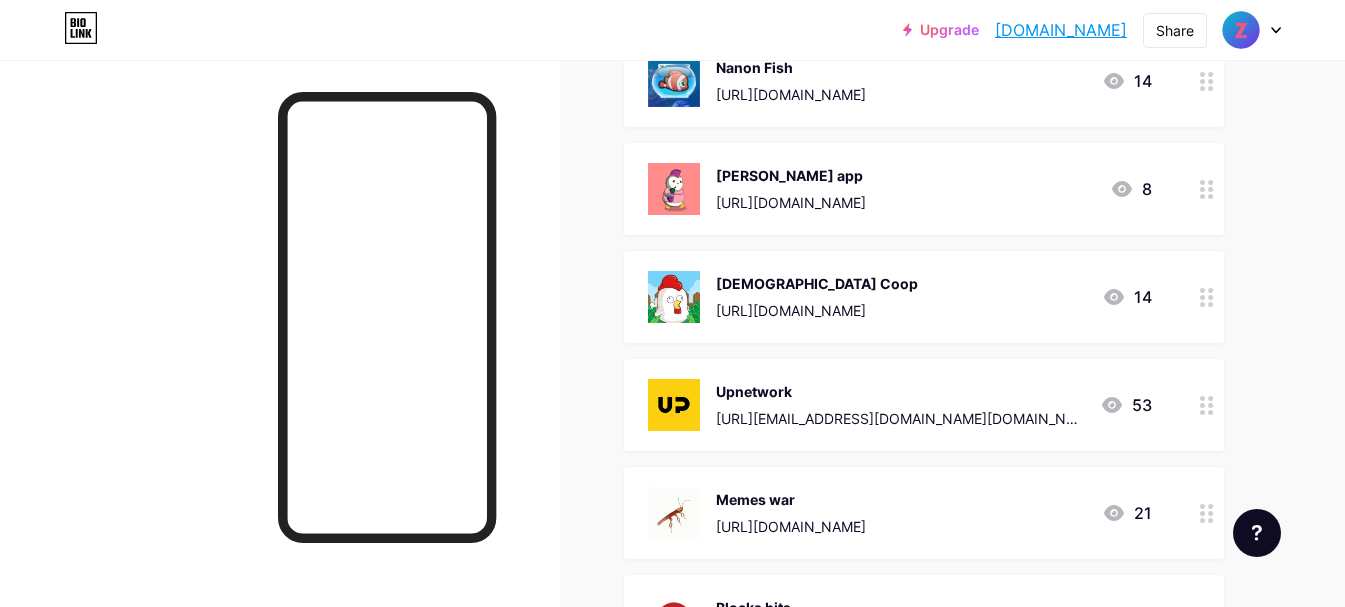 click on "[URL][DOMAIN_NAME]" at bounding box center [817, 310] 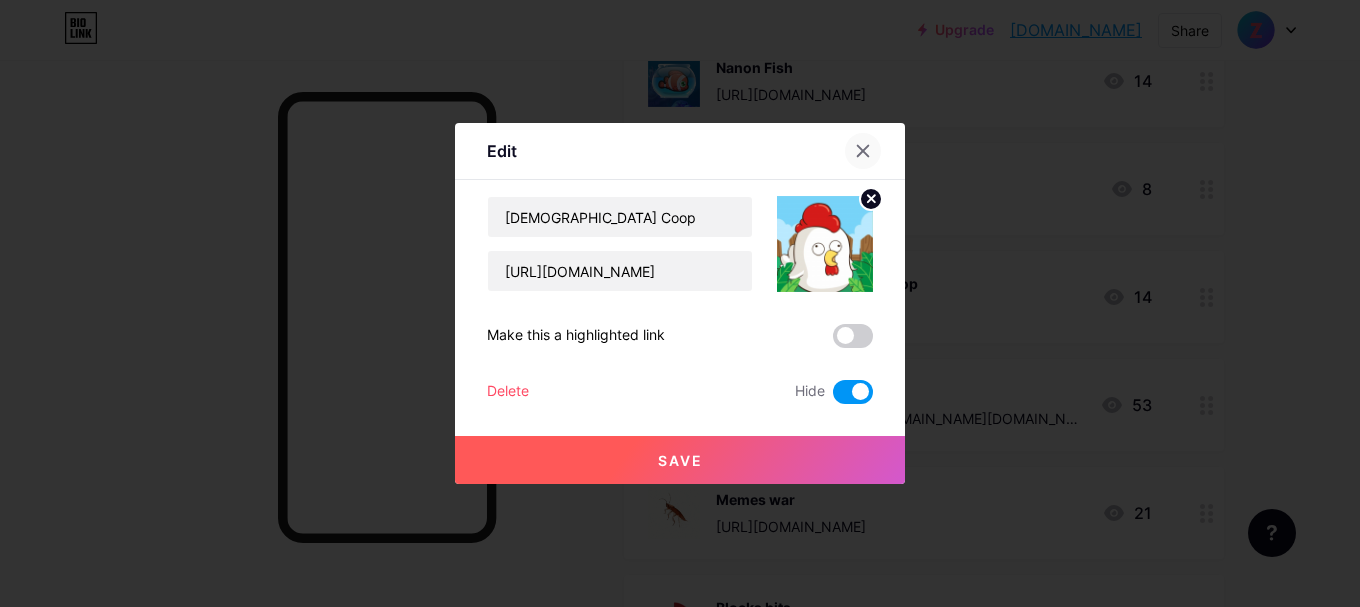click at bounding box center (863, 151) 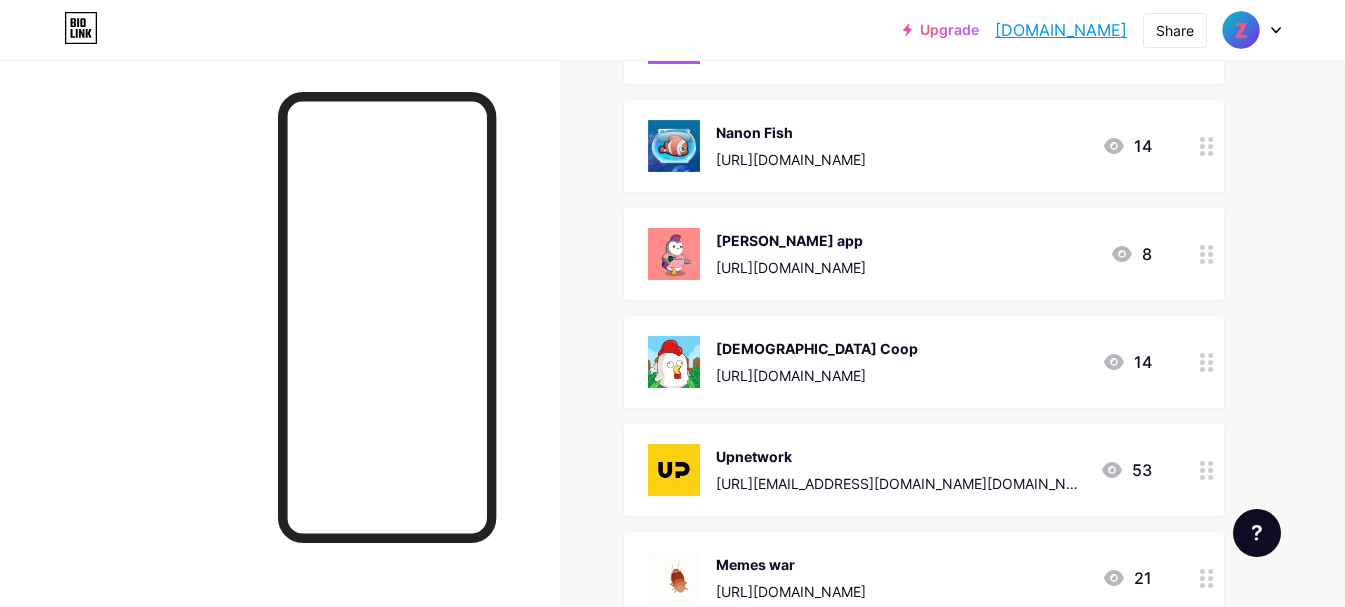 scroll, scrollTop: 4500, scrollLeft: 0, axis: vertical 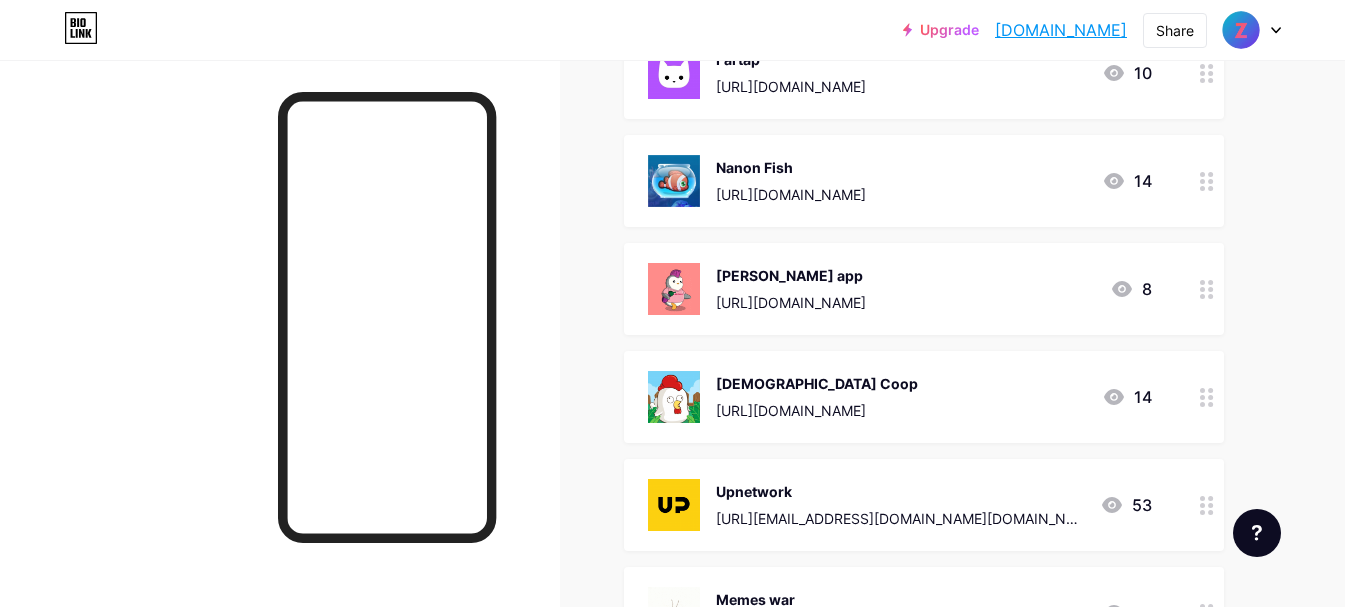 click on "[PERSON_NAME] app
[URL][DOMAIN_NAME]" at bounding box center (791, 289) 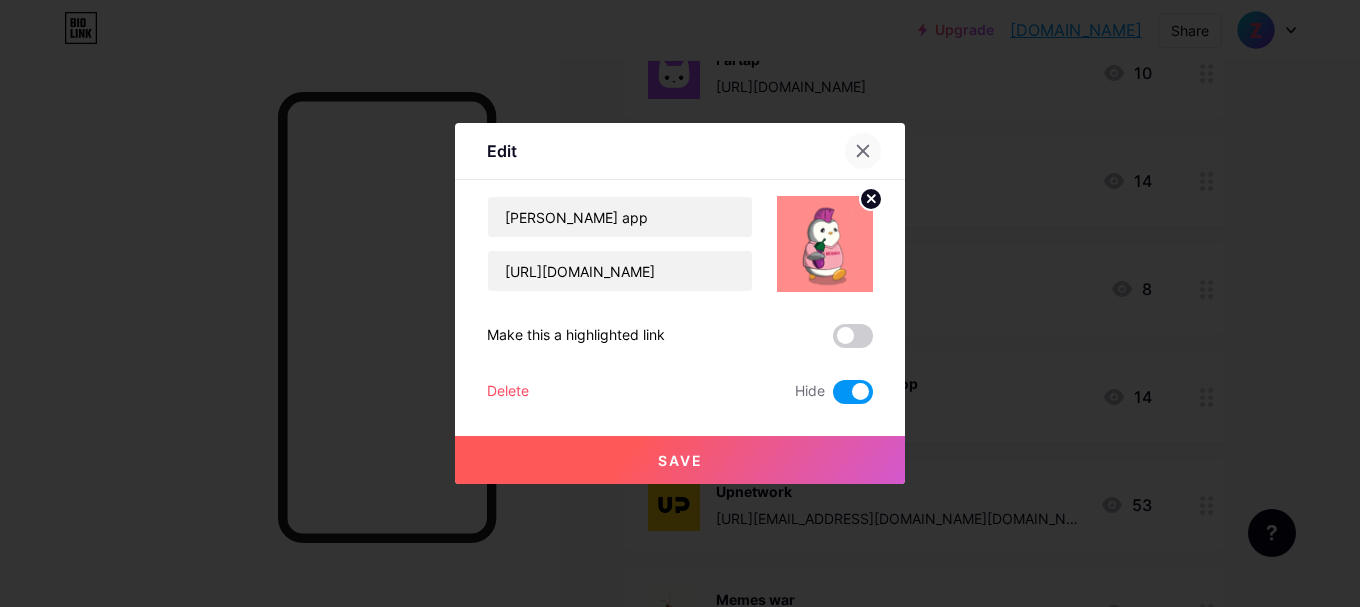 click 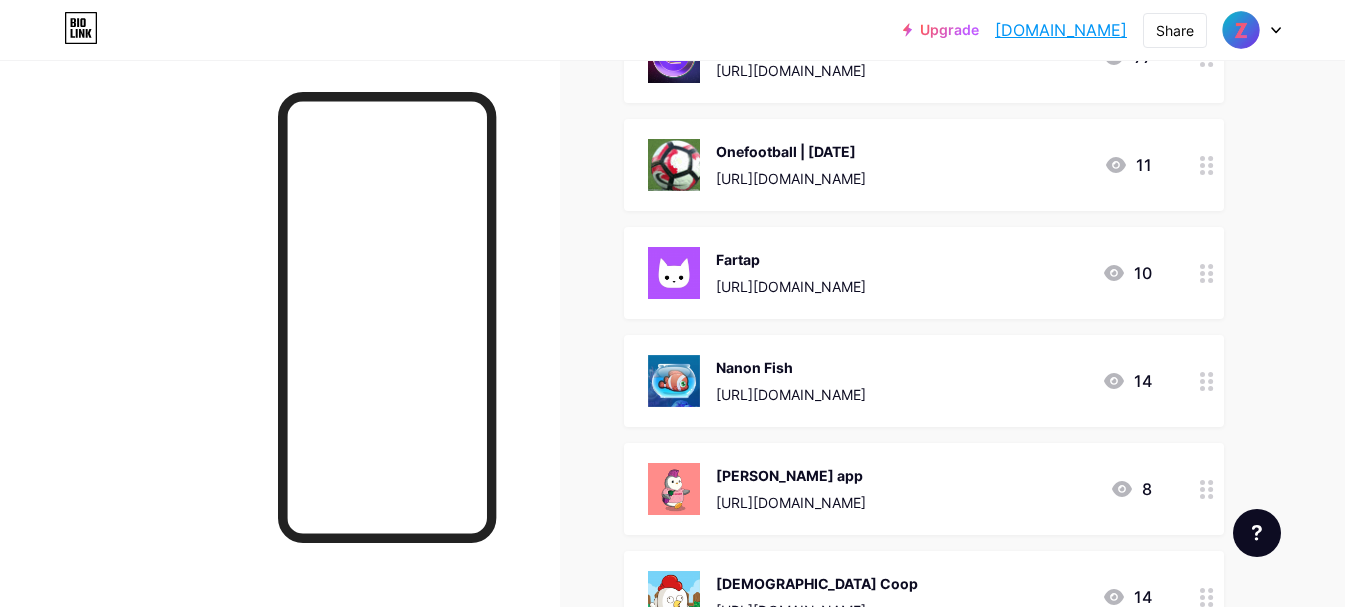 scroll, scrollTop: 4200, scrollLeft: 0, axis: vertical 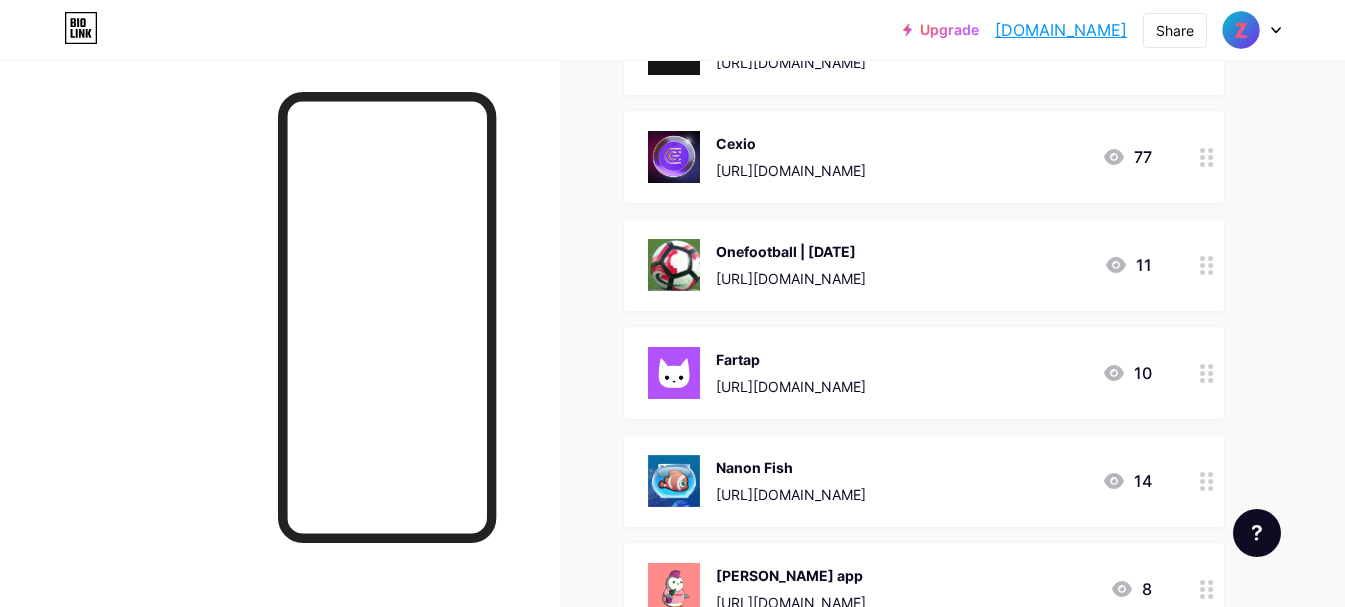 click on "Onefootball | [DATE]
[URL][DOMAIN_NAME]
11" at bounding box center [924, 265] 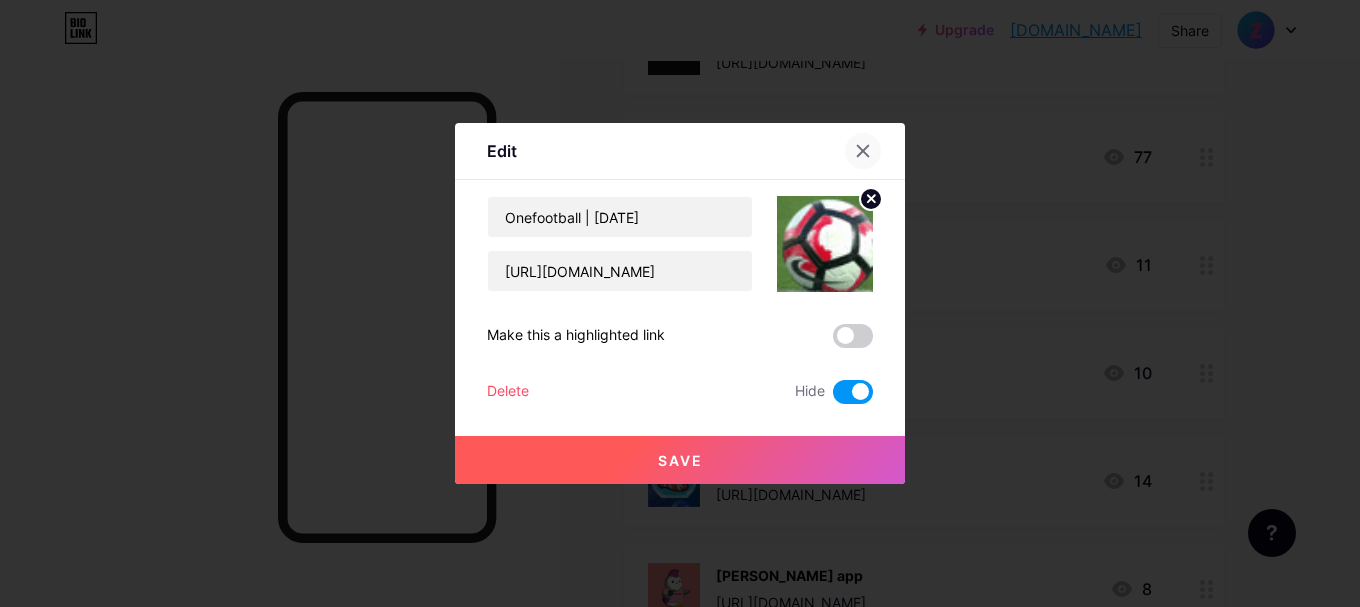 click at bounding box center [863, 151] 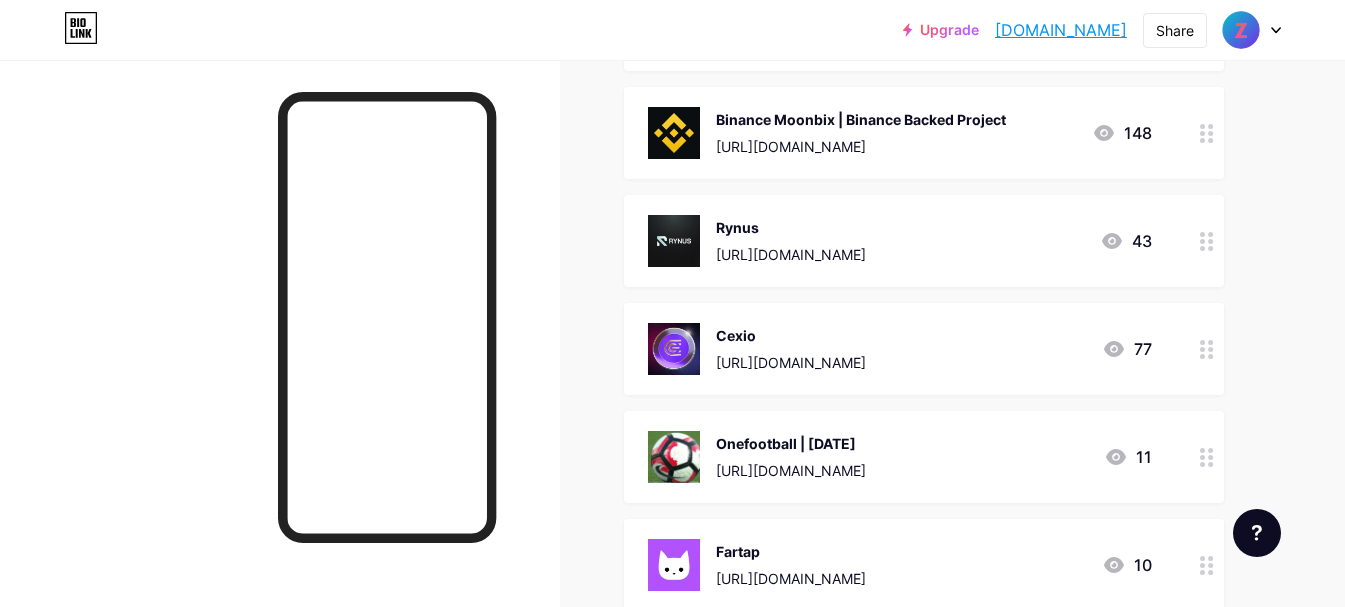 scroll, scrollTop: 4000, scrollLeft: 0, axis: vertical 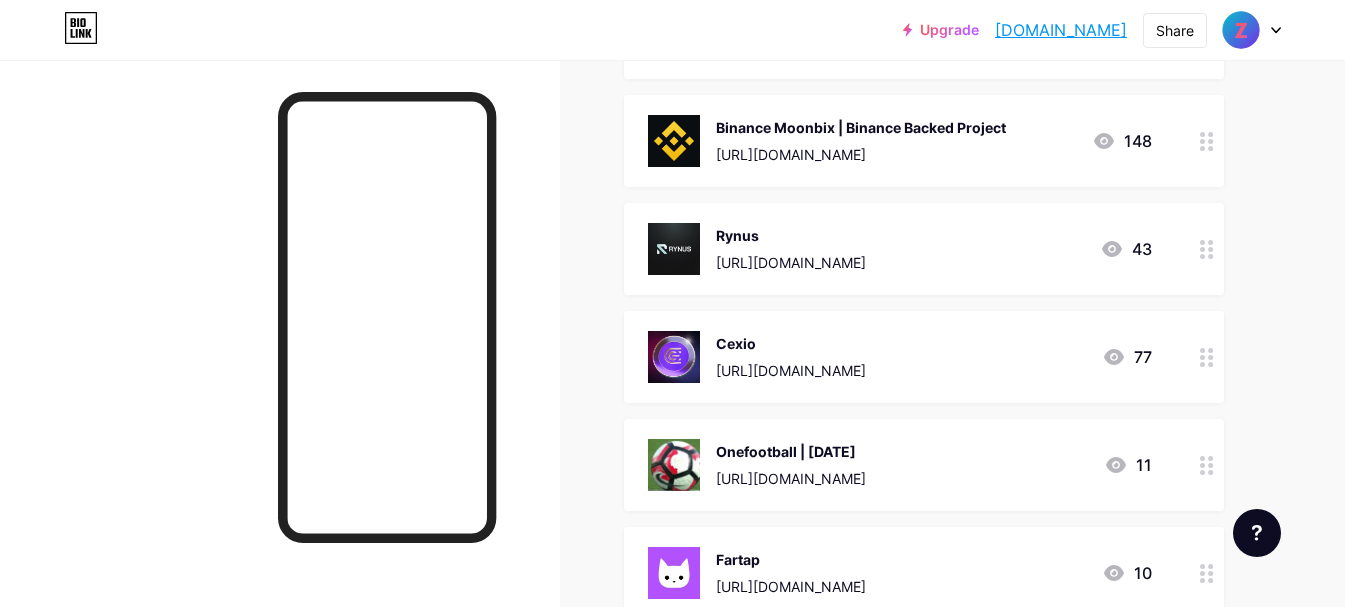 click on "[URL][DOMAIN_NAME]" at bounding box center (791, 370) 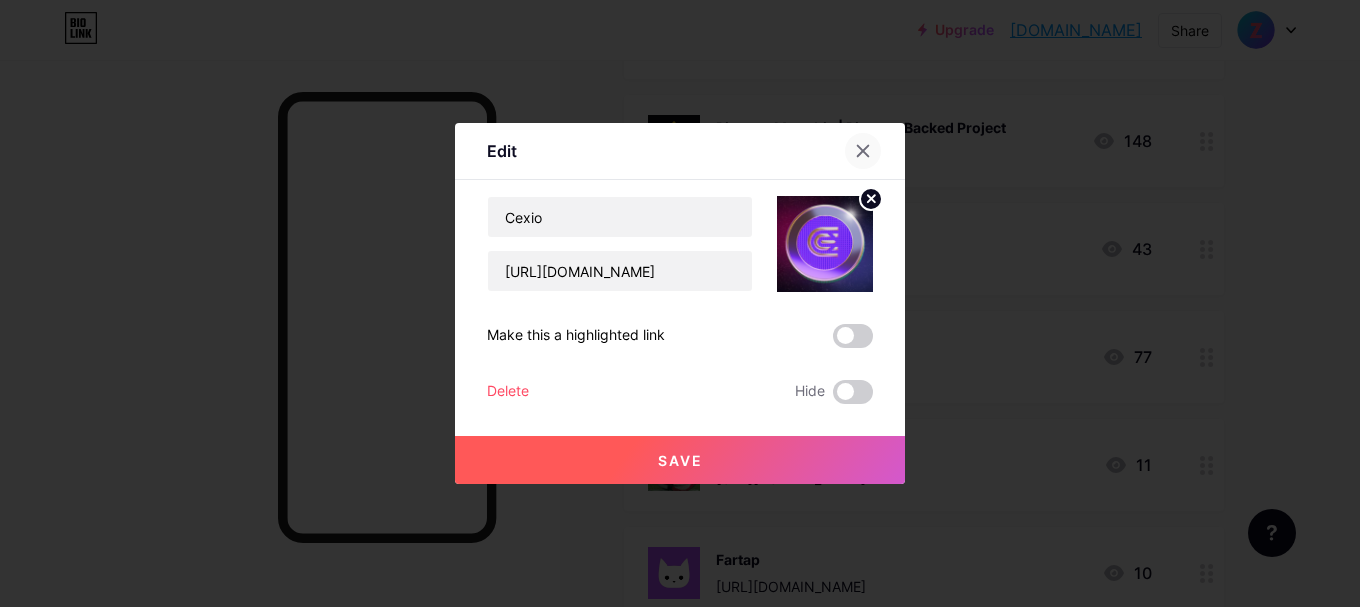 click at bounding box center [863, 151] 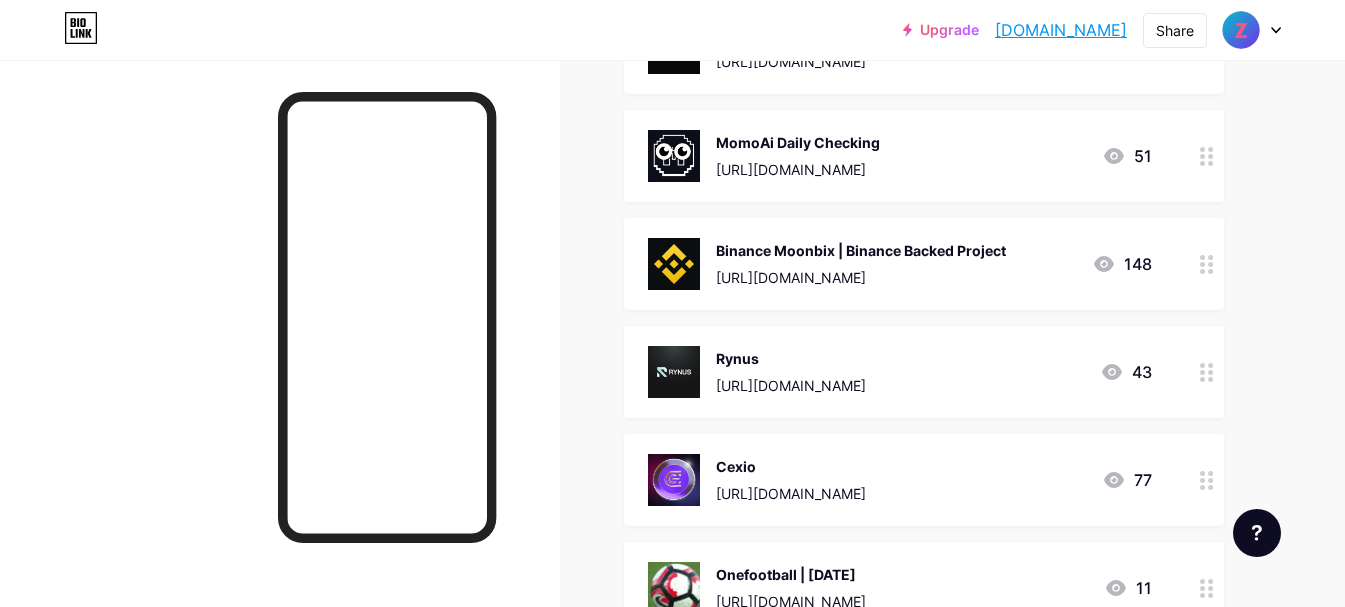 scroll, scrollTop: 3800, scrollLeft: 0, axis: vertical 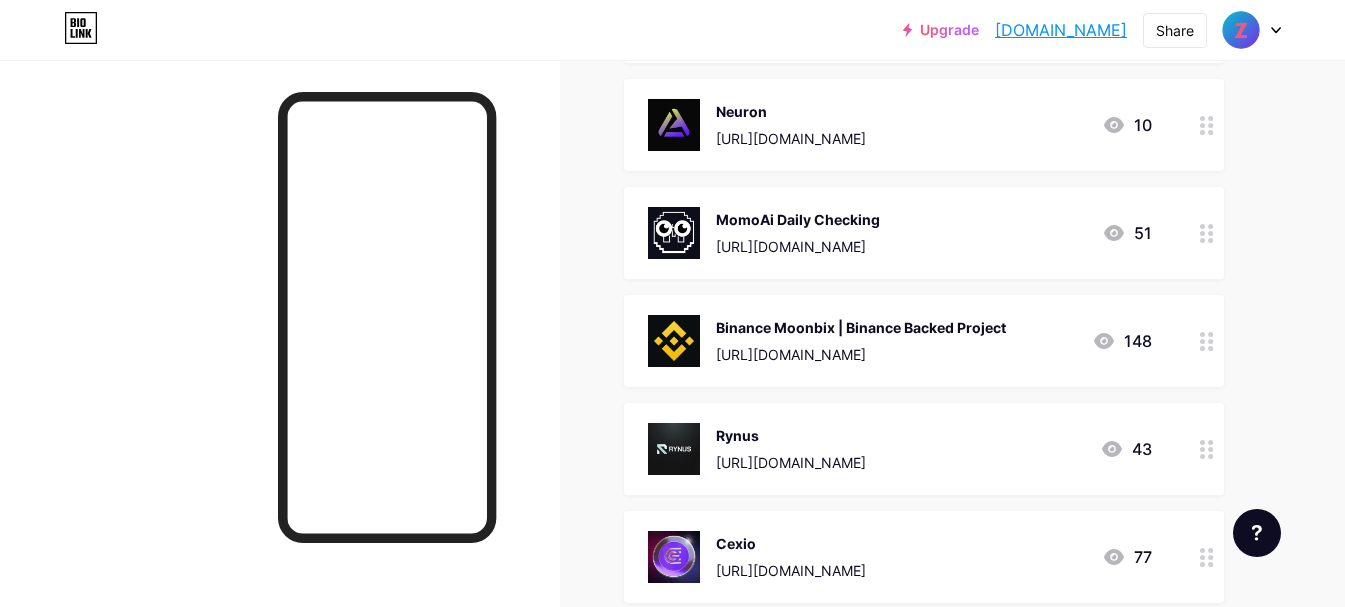 click on "MomoAi   Daily Checking
[URL][DOMAIN_NAME]
51" at bounding box center (924, 233) 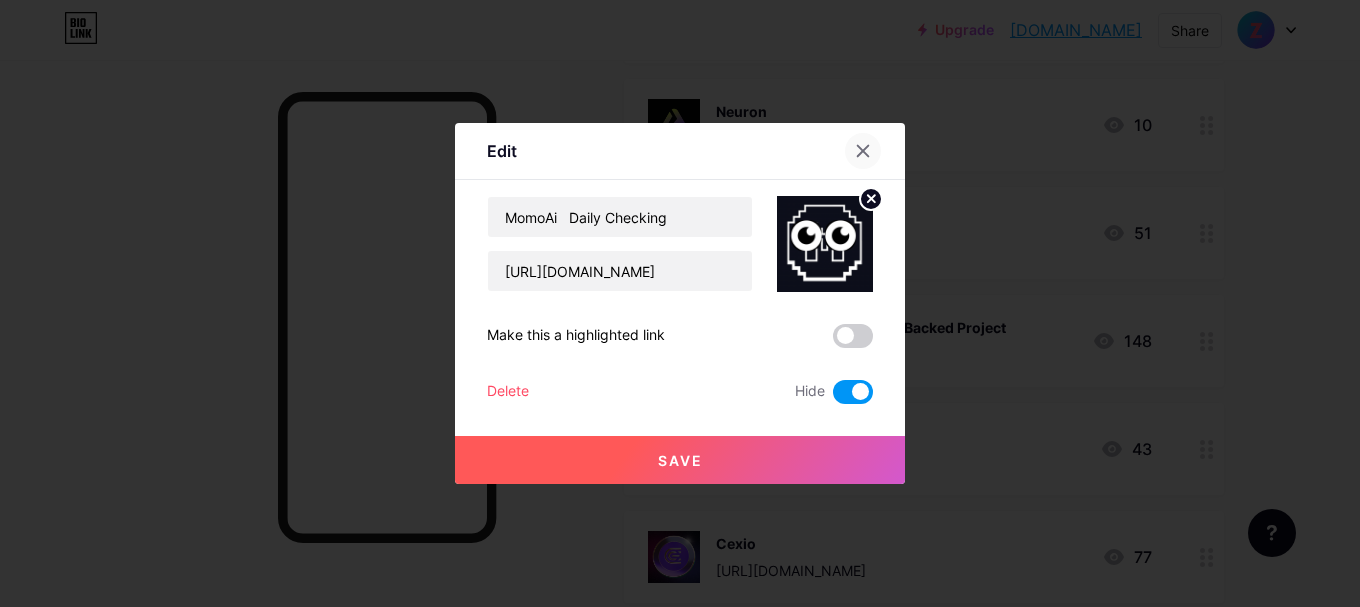 click 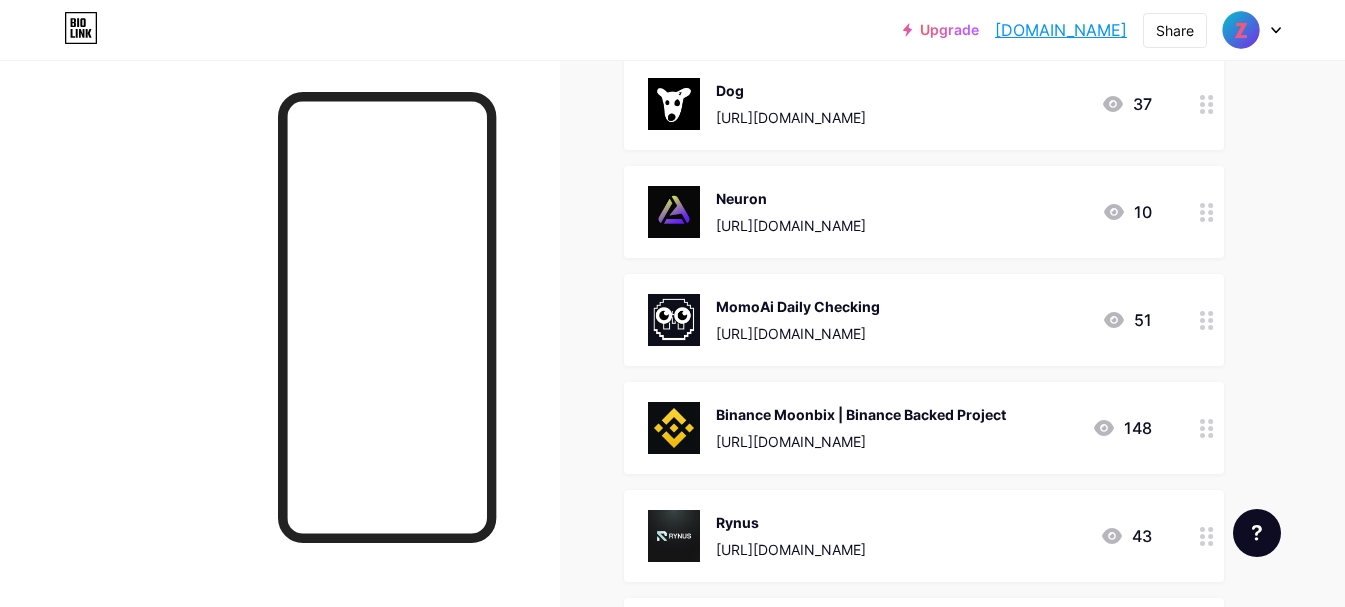 scroll, scrollTop: 3600, scrollLeft: 0, axis: vertical 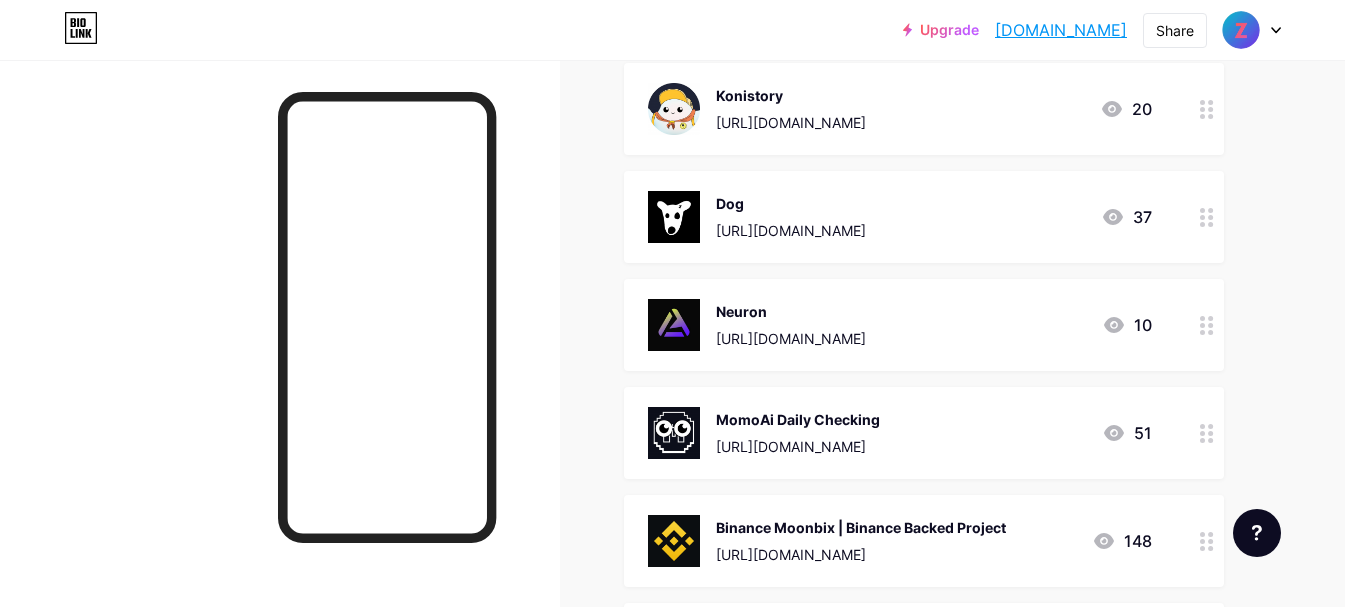 click on "[URL][DOMAIN_NAME]" at bounding box center (791, 338) 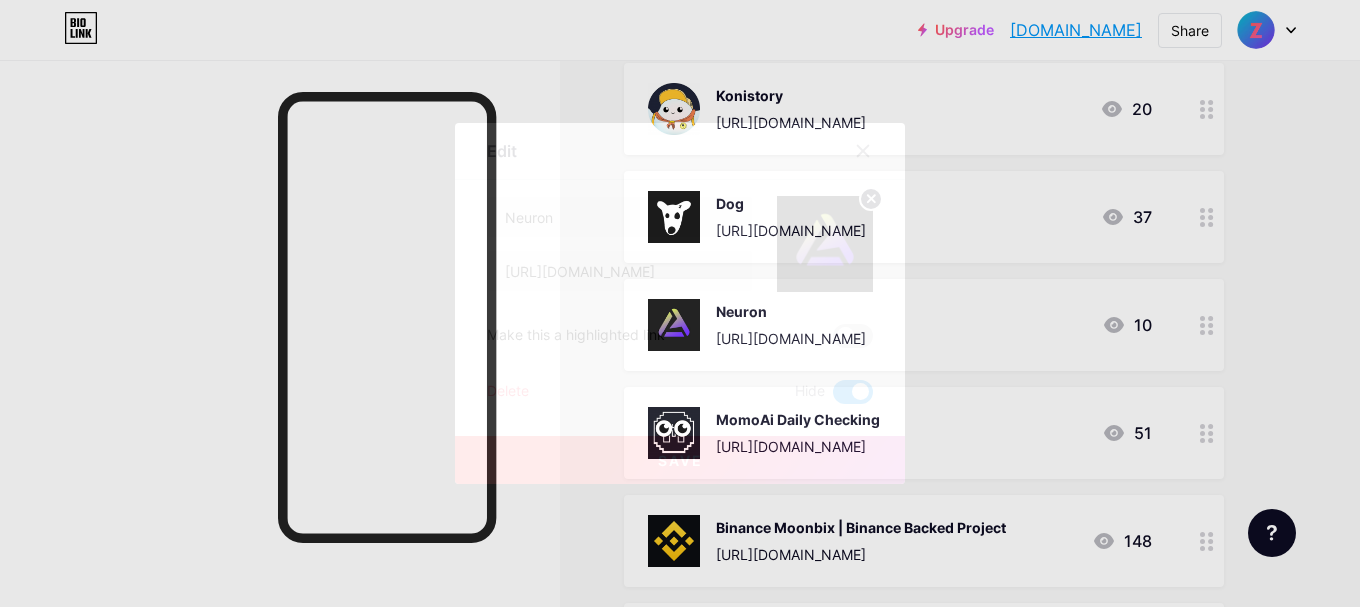 click at bounding box center [863, 151] 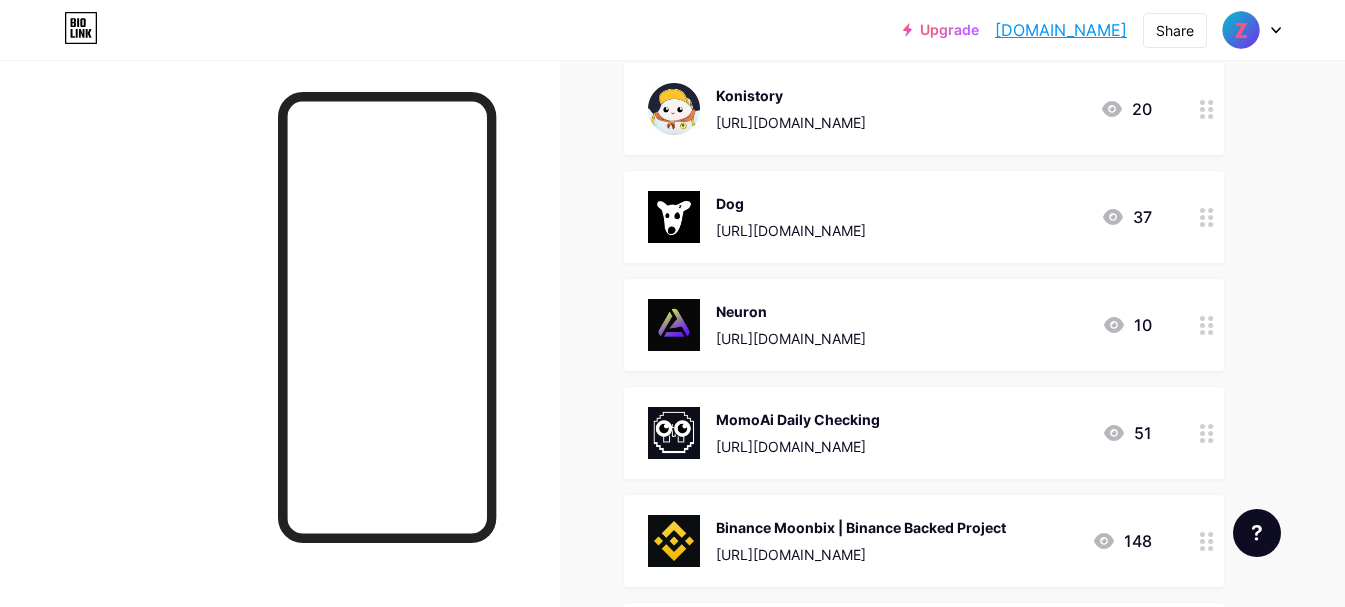 click on "[URL][DOMAIN_NAME]" at bounding box center (791, 230) 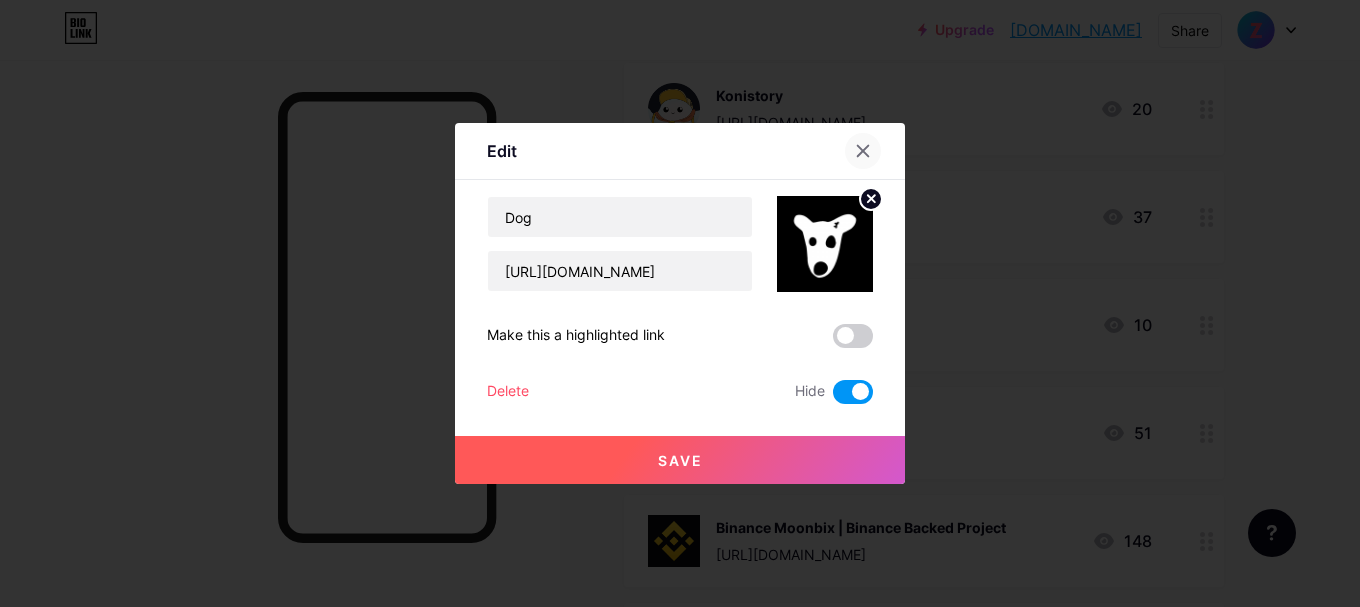 click at bounding box center (863, 151) 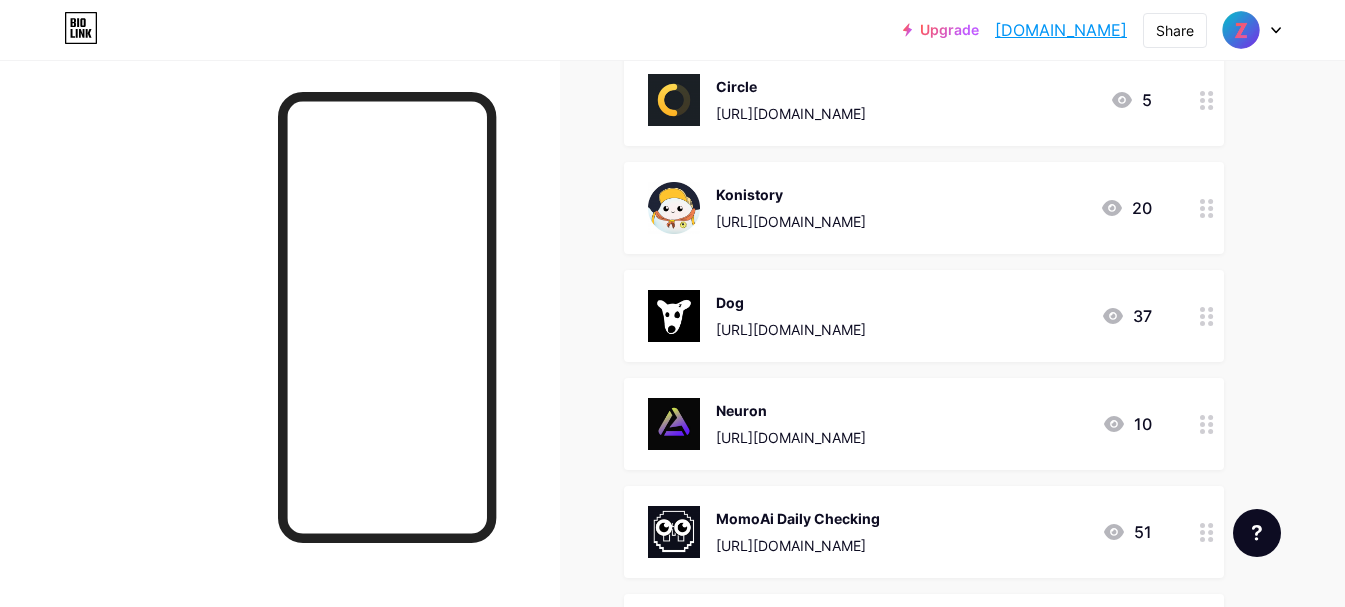 scroll, scrollTop: 3500, scrollLeft: 0, axis: vertical 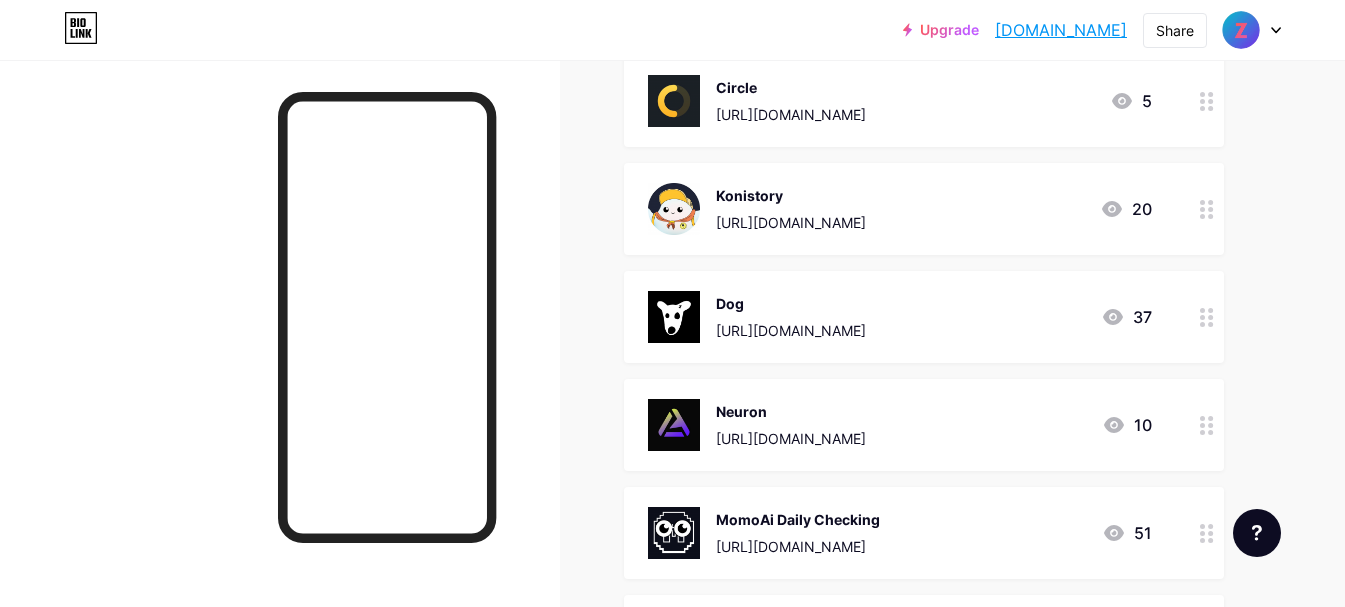 click on "[URL][DOMAIN_NAME]" at bounding box center (791, 222) 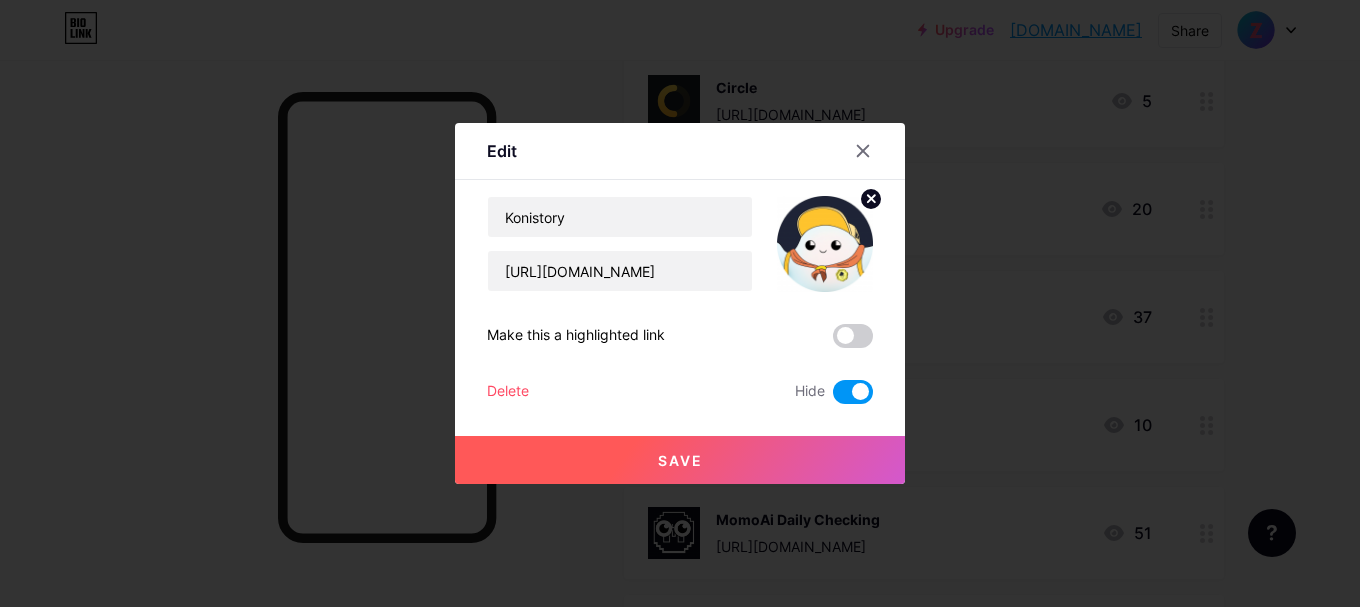 drag, startPoint x: 862, startPoint y: 139, endPoint x: 864, endPoint y: 151, distance: 12.165525 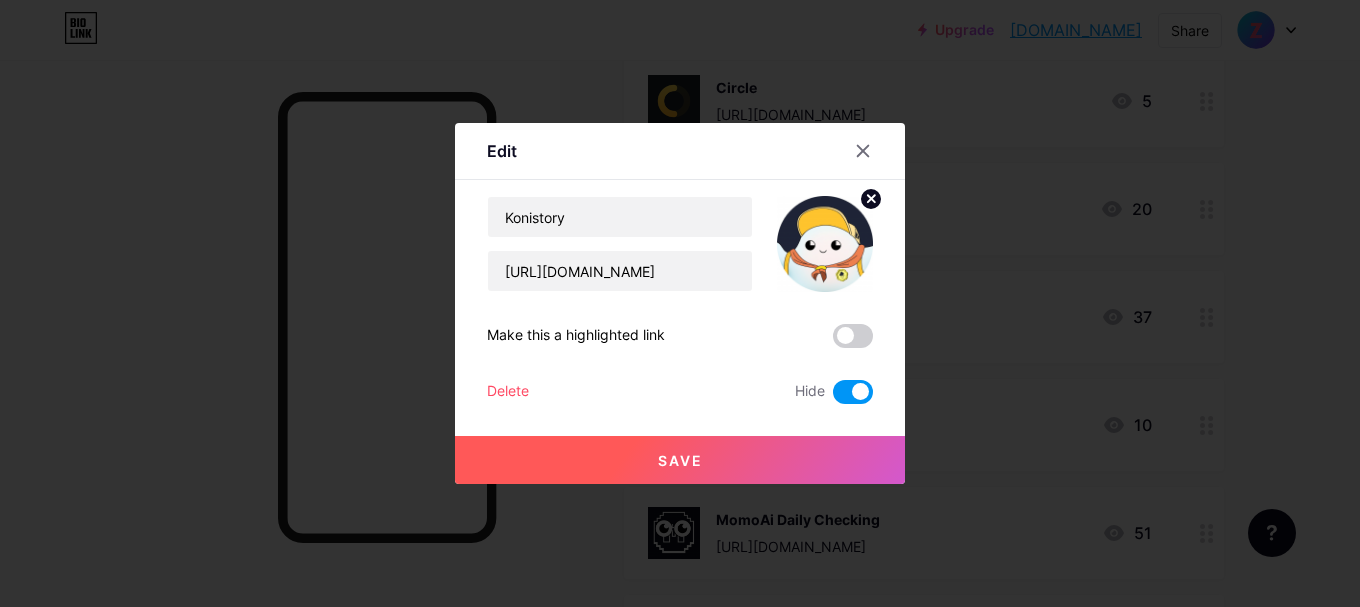 click at bounding box center (863, 151) 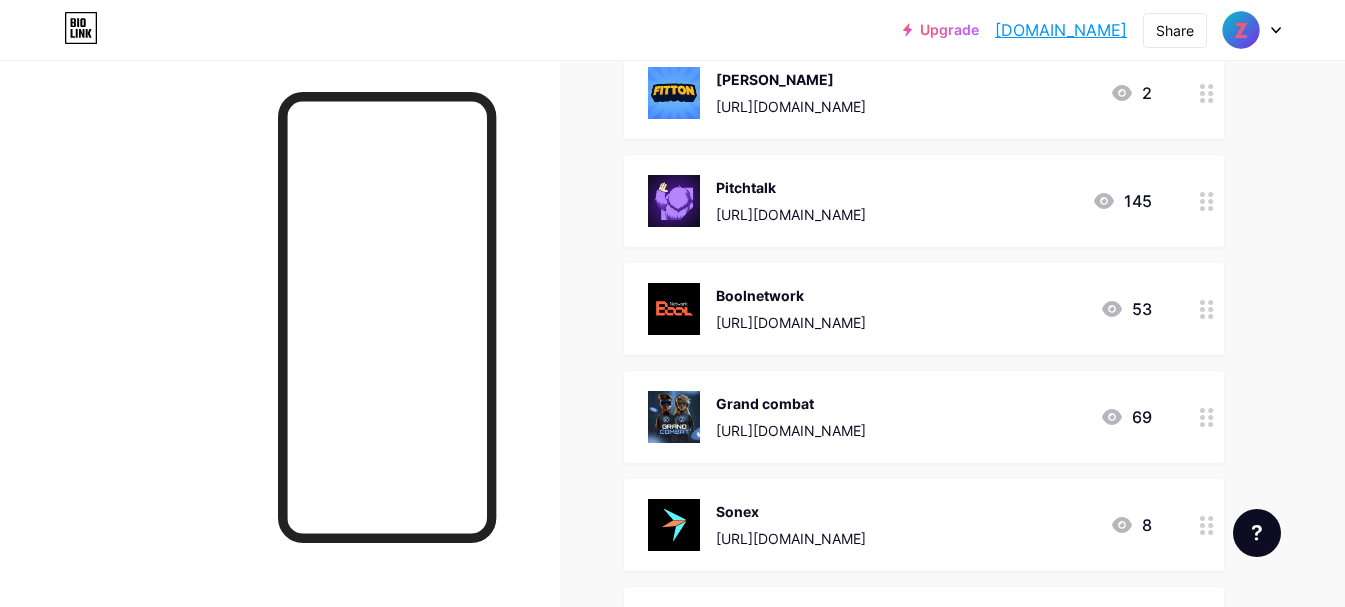 scroll, scrollTop: 1600, scrollLeft: 0, axis: vertical 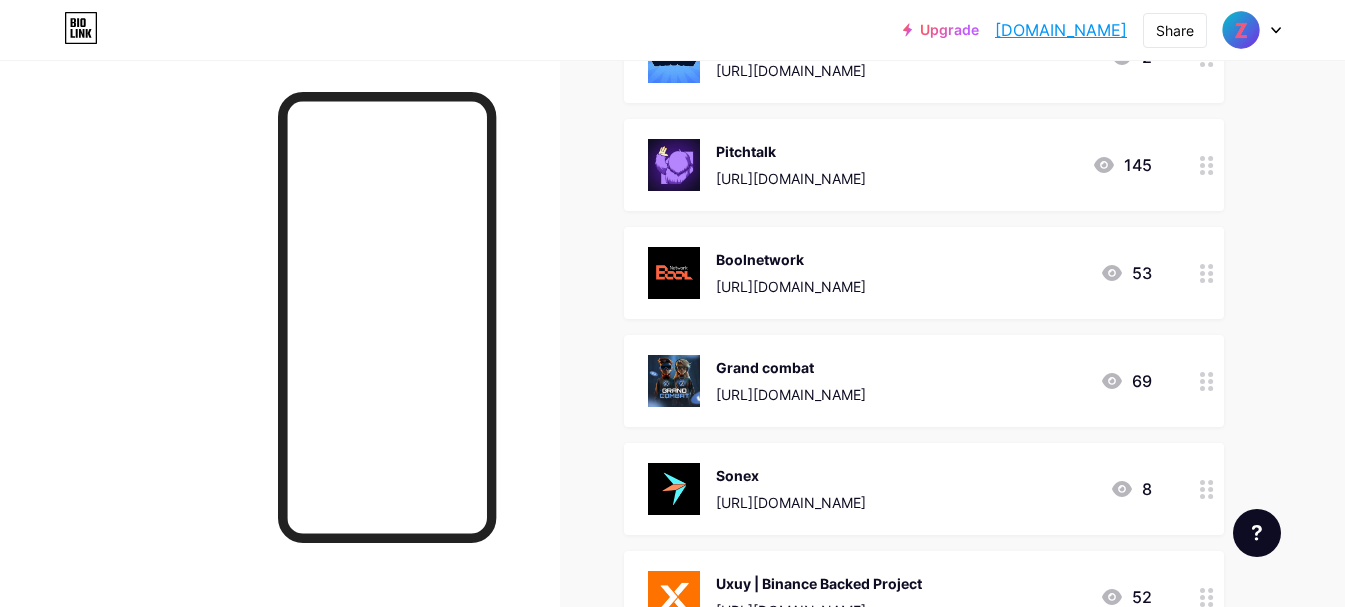 click on "[URL][DOMAIN_NAME]" at bounding box center (791, 502) 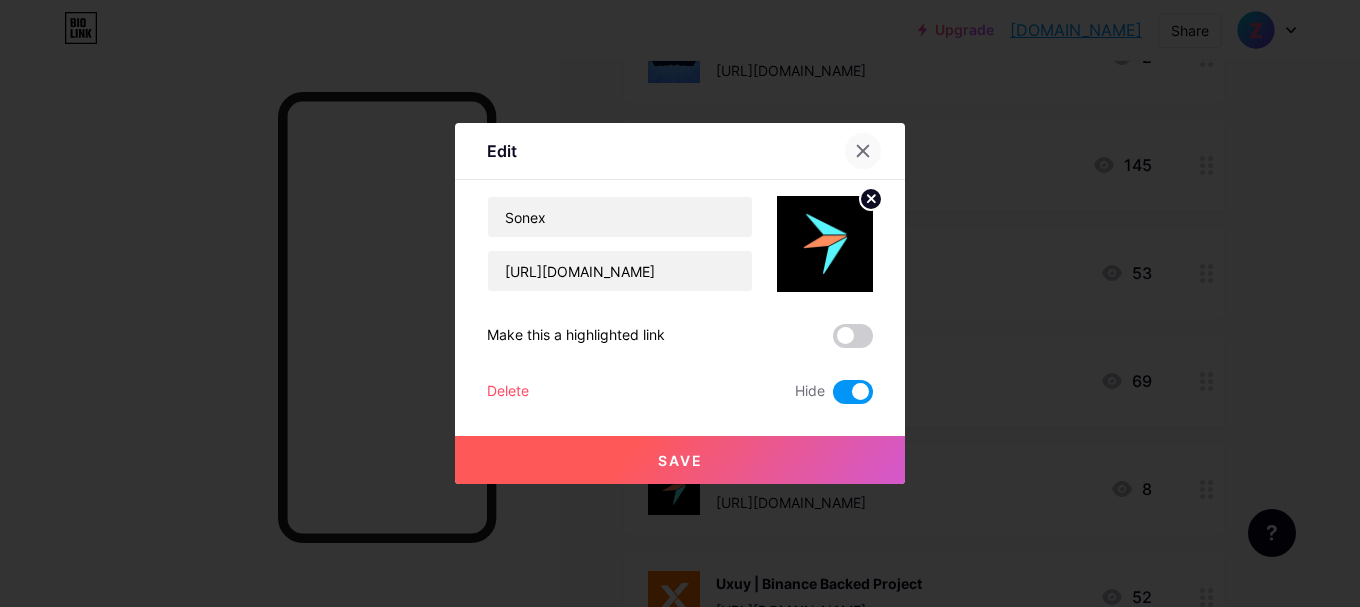 click 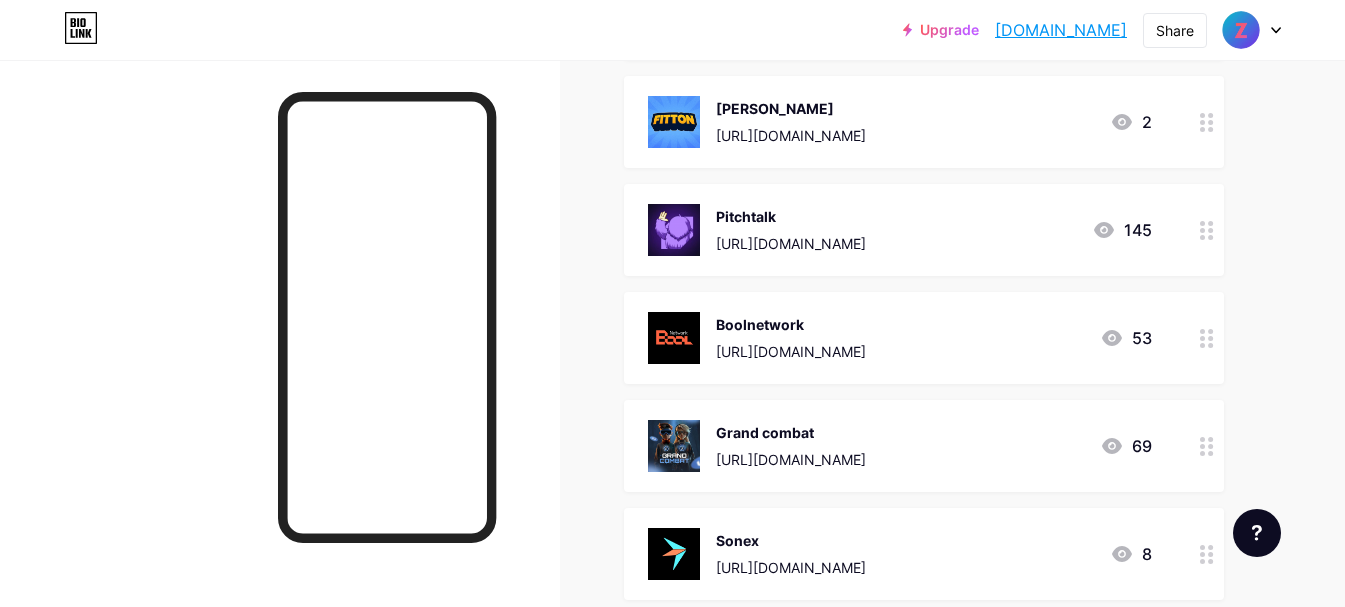 scroll, scrollTop: 1500, scrollLeft: 0, axis: vertical 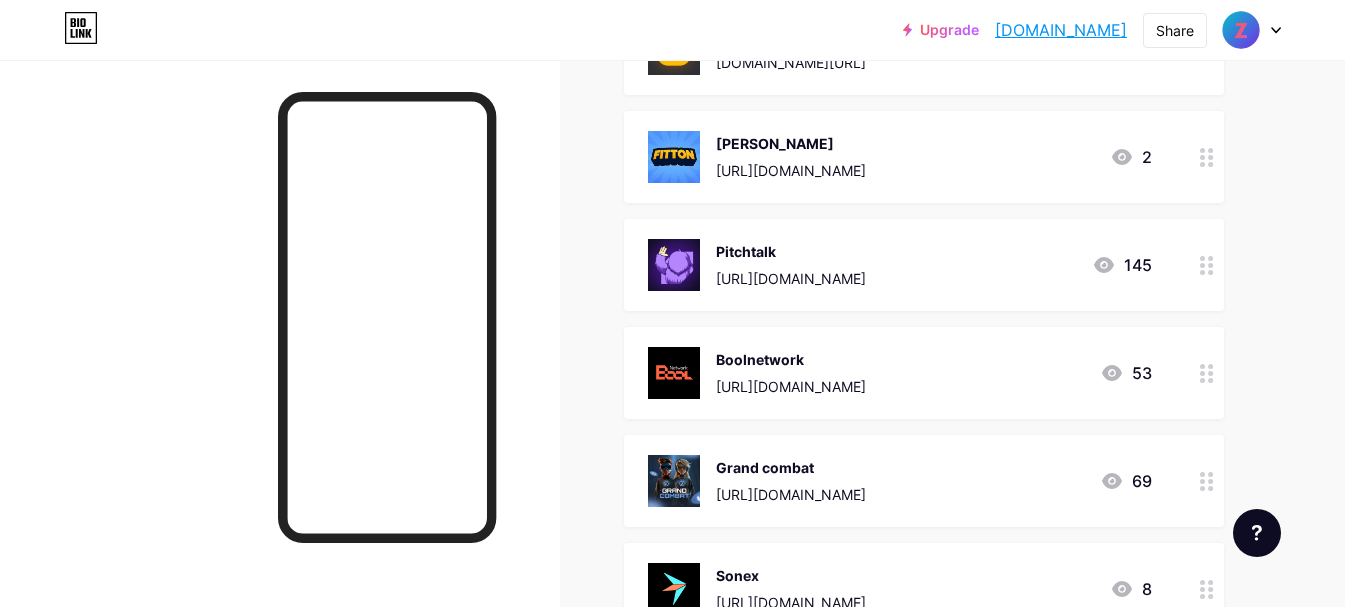 click on "[URL][DOMAIN_NAME]" at bounding box center [791, 386] 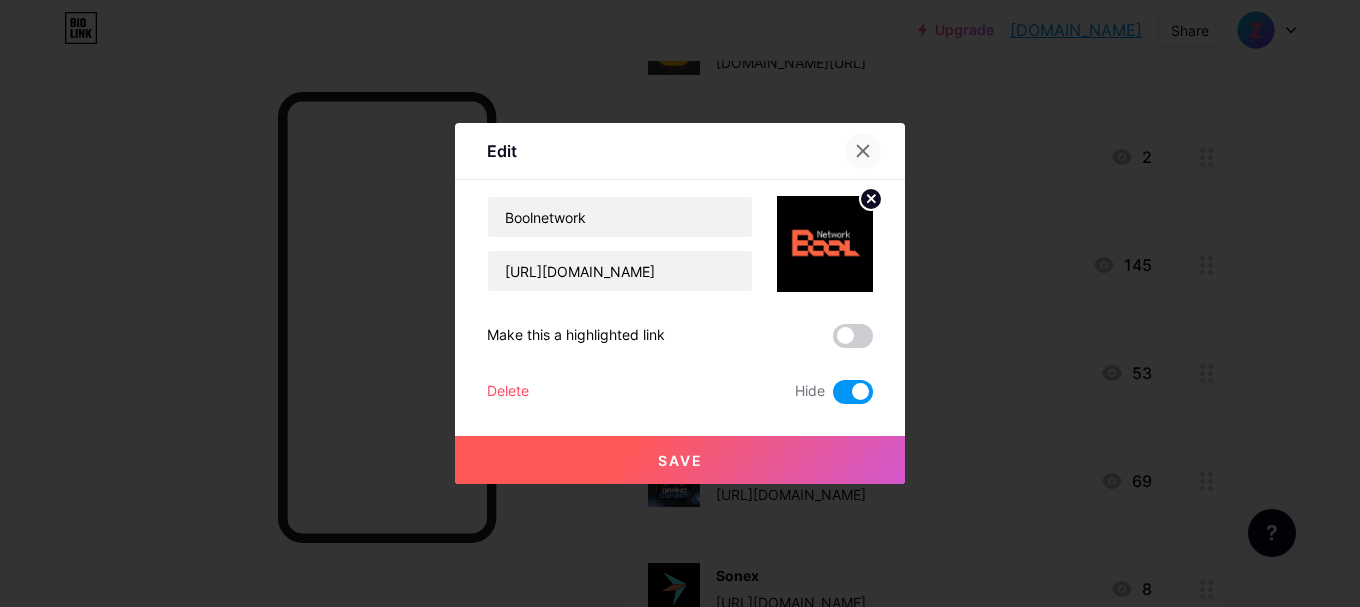 click at bounding box center [863, 151] 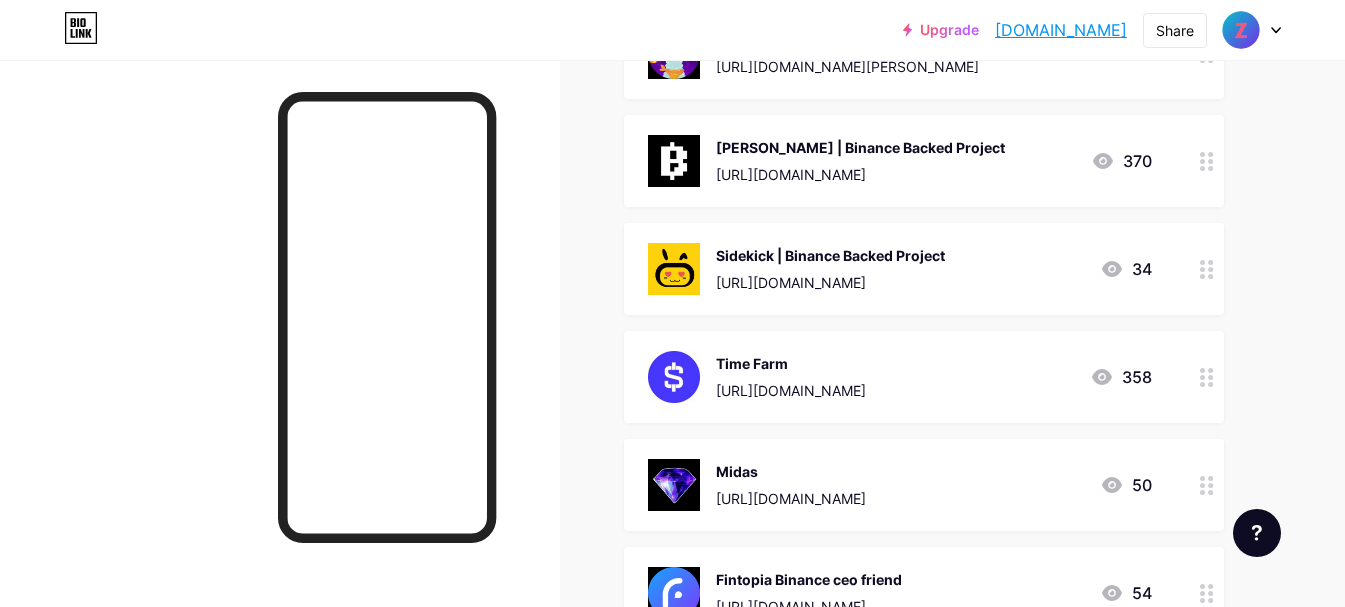 scroll, scrollTop: 600, scrollLeft: 0, axis: vertical 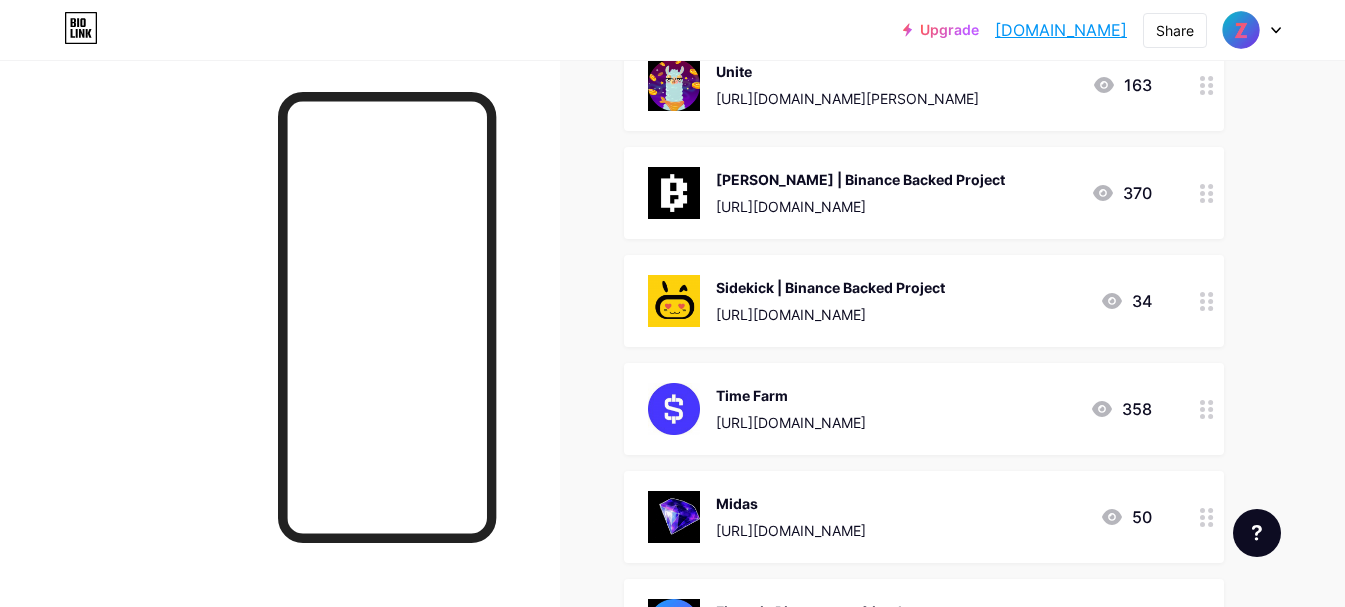 type 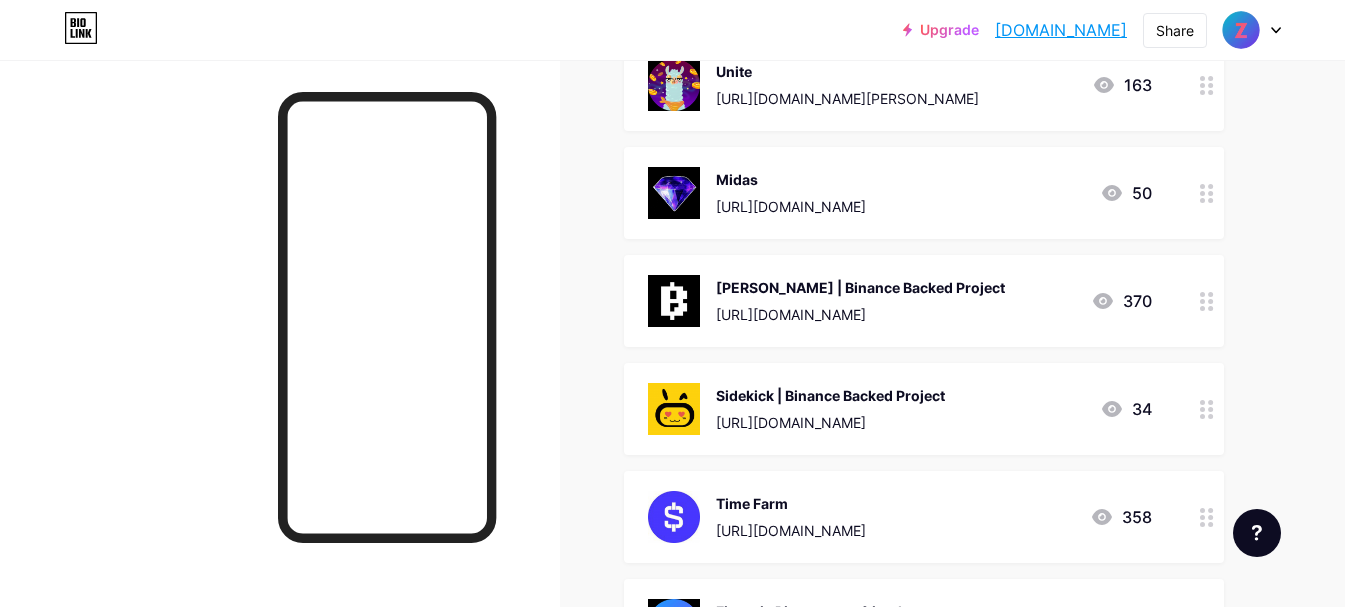 scroll, scrollTop: 500, scrollLeft: 0, axis: vertical 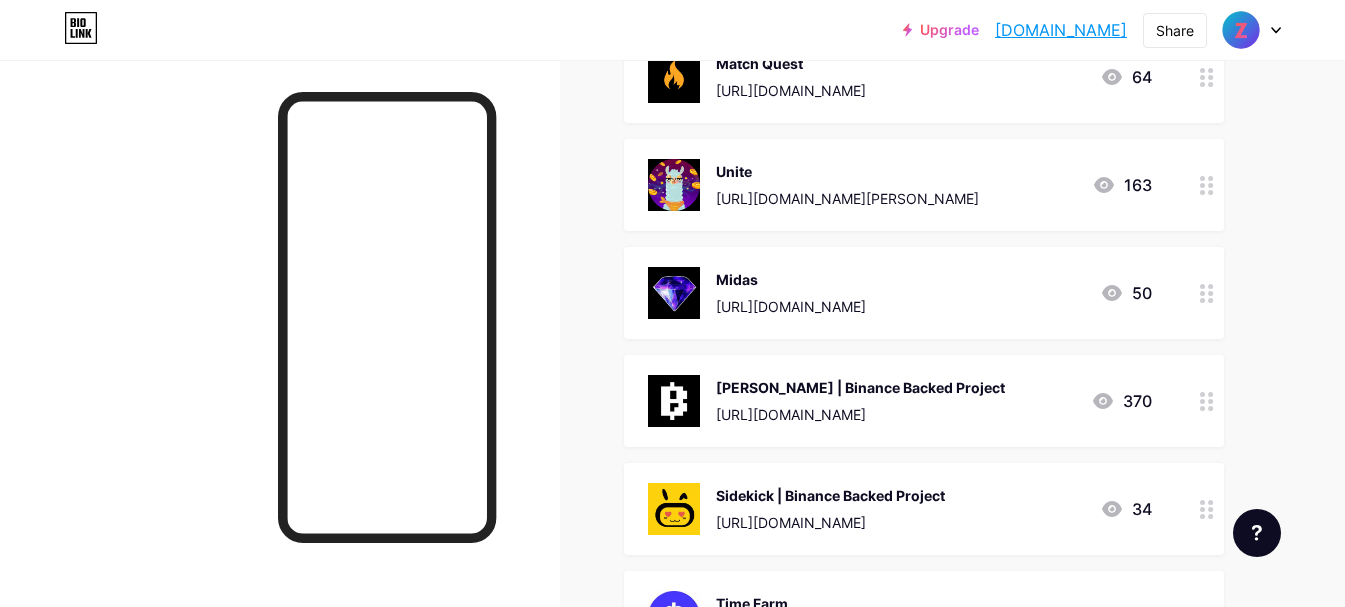 click on "[PERSON_NAME] | Binance Backed Project" at bounding box center [860, 387] 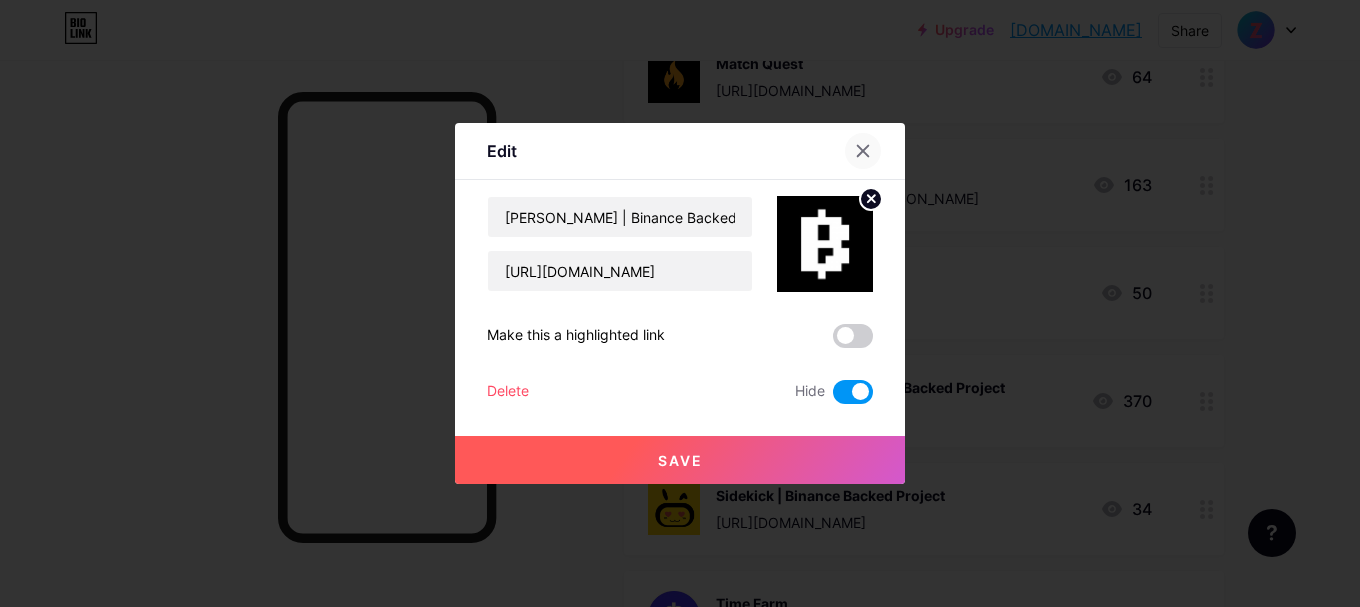 click 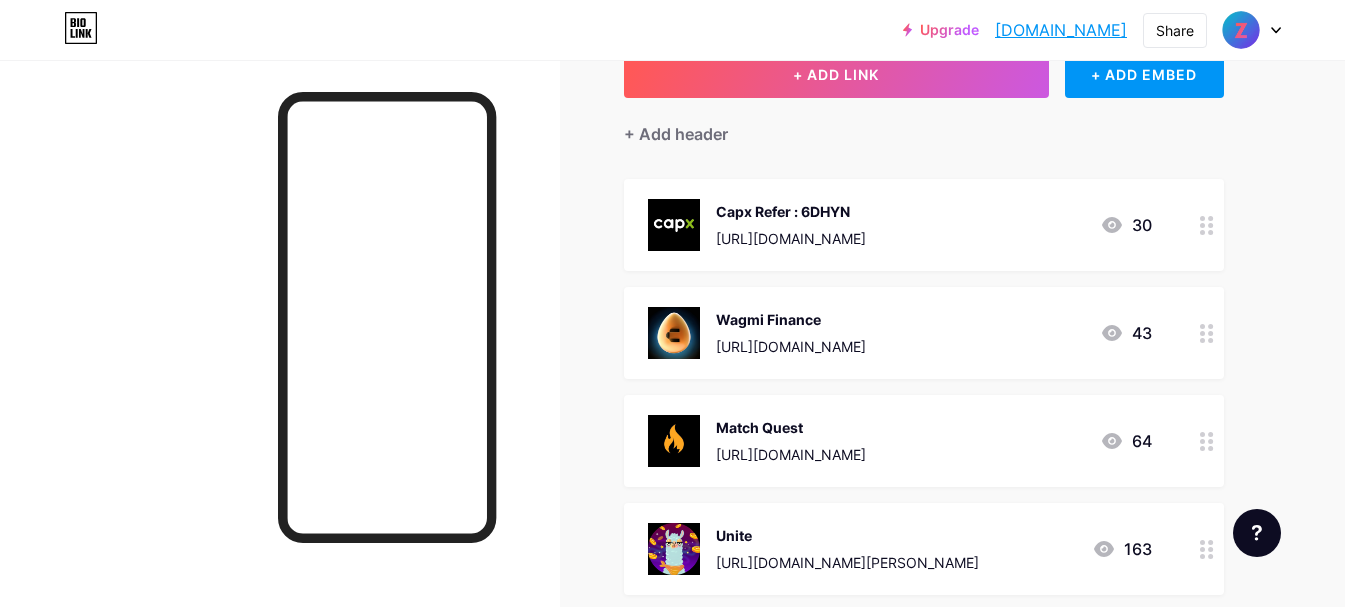 scroll, scrollTop: 100, scrollLeft: 0, axis: vertical 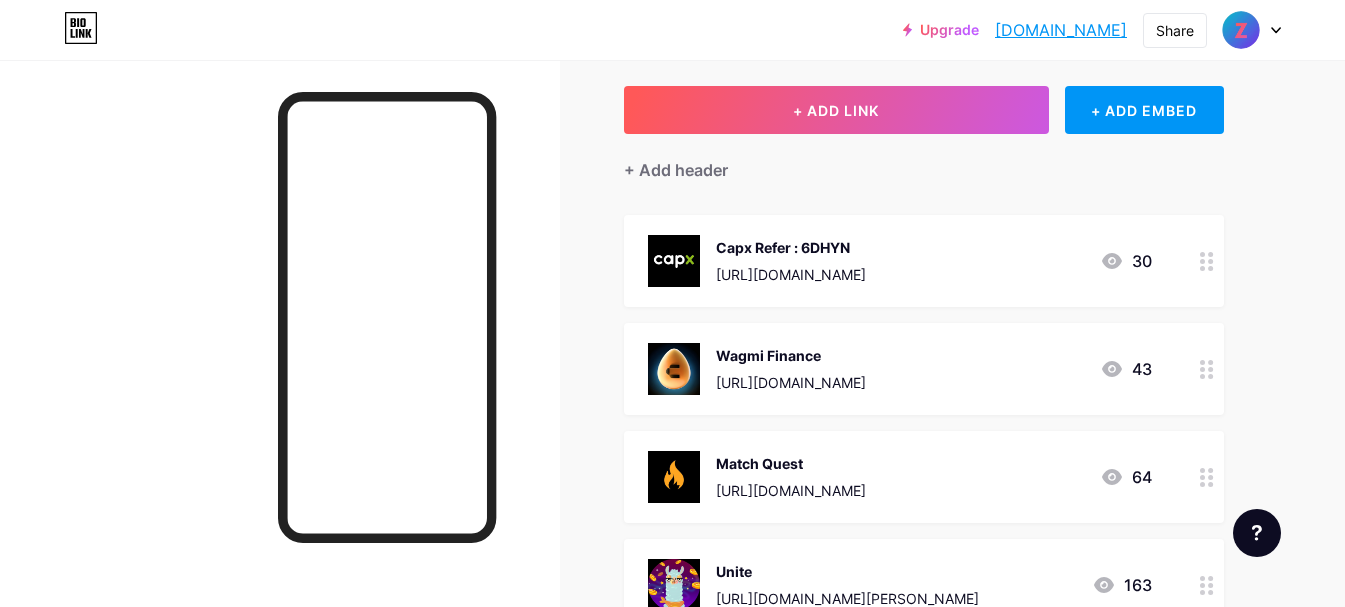 click on "[URL][DOMAIN_NAME]" at bounding box center (791, 382) 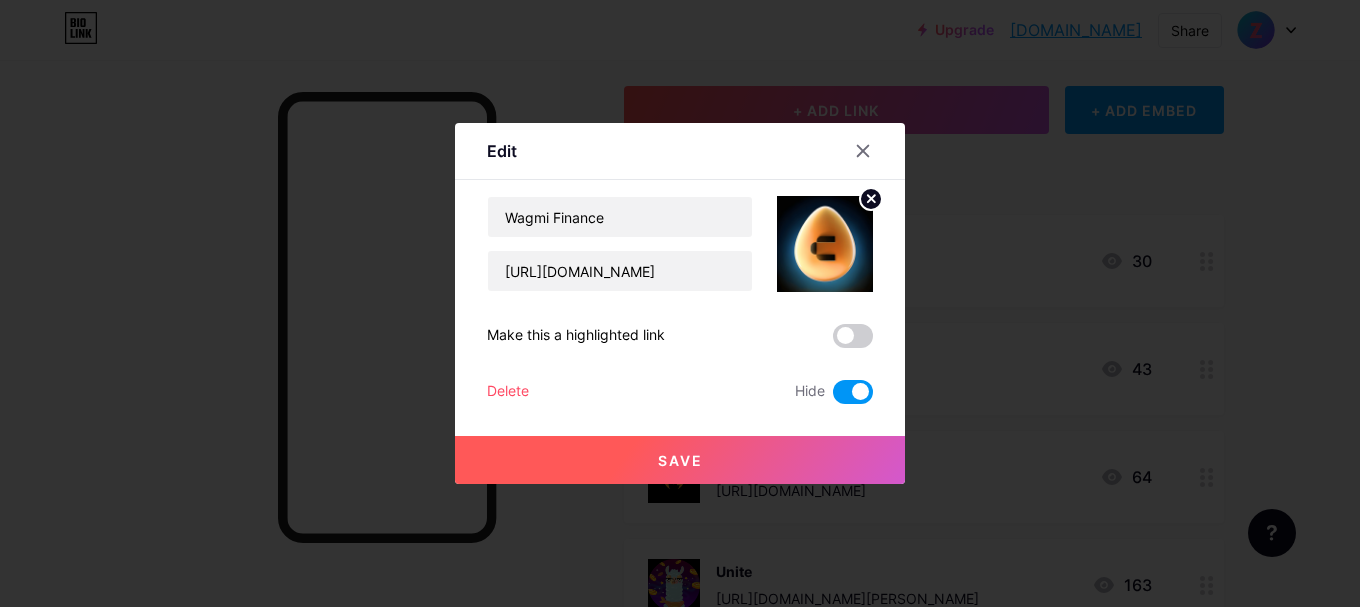 click on "Delete" at bounding box center [508, 392] 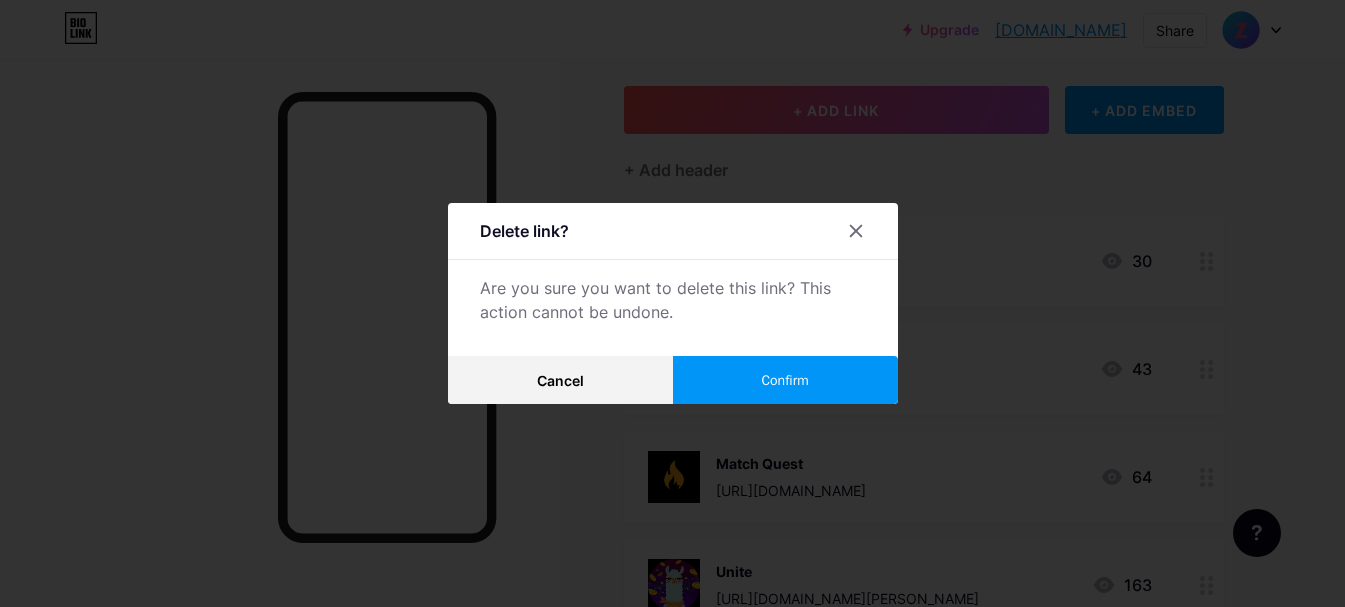 click on "Confirm" at bounding box center [785, 380] 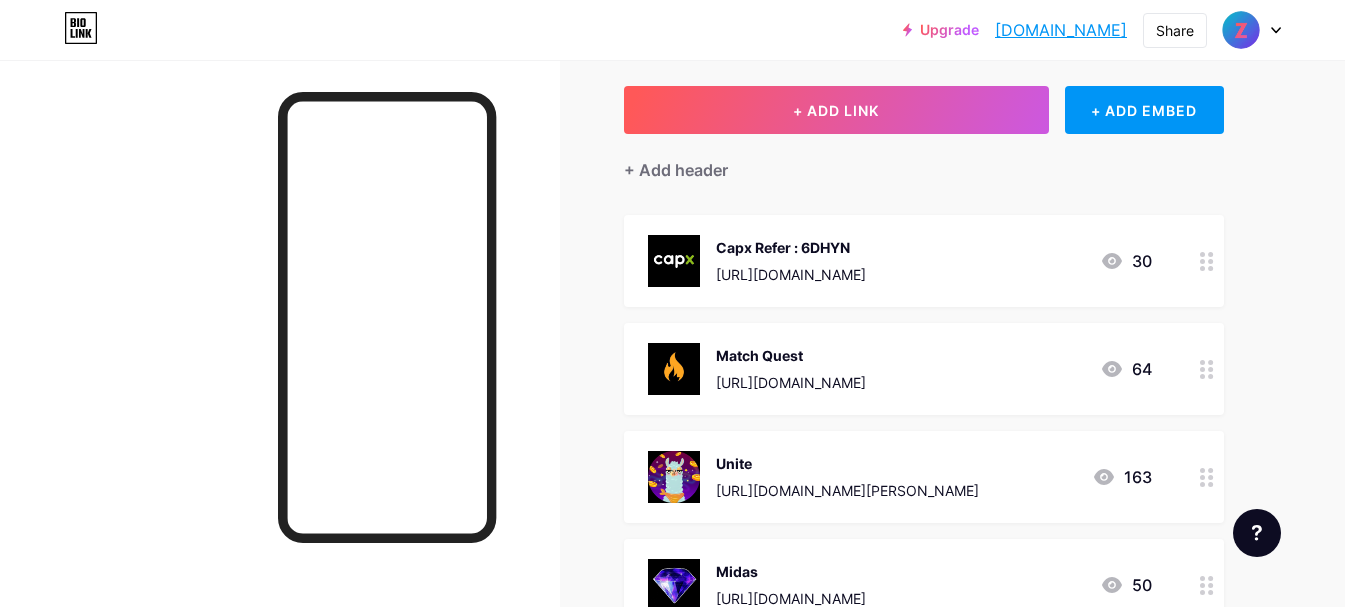 click on "[URL][DOMAIN_NAME]" at bounding box center [791, 382] 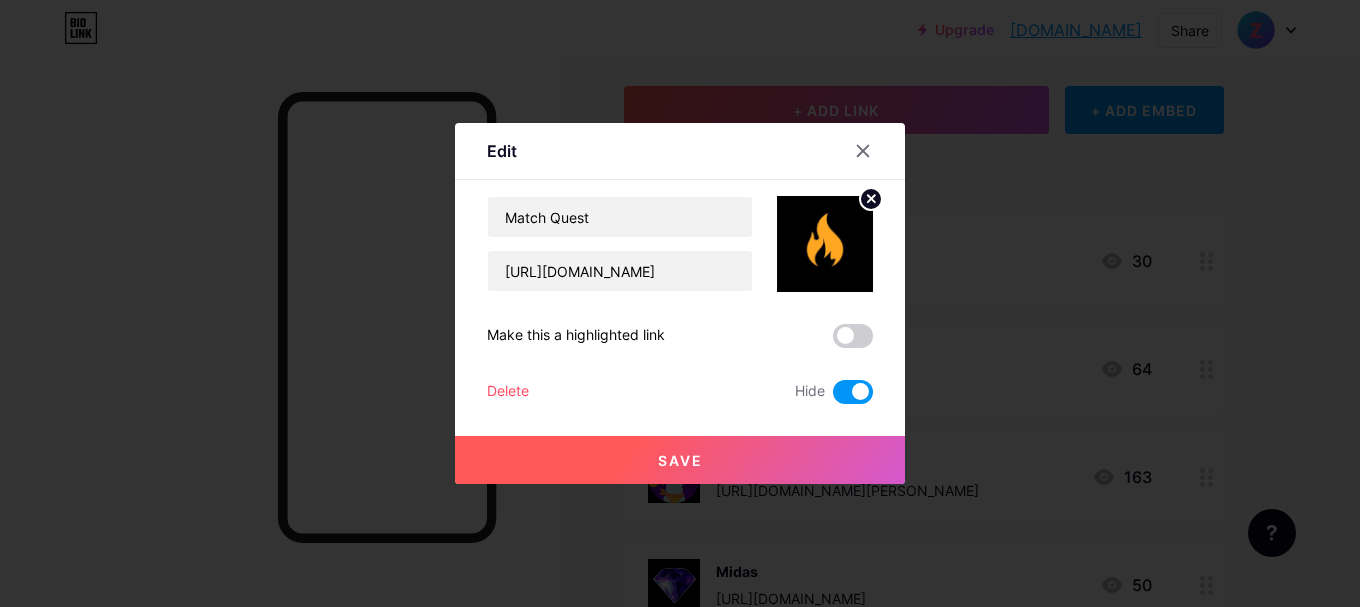 click on "Delete" at bounding box center (508, 392) 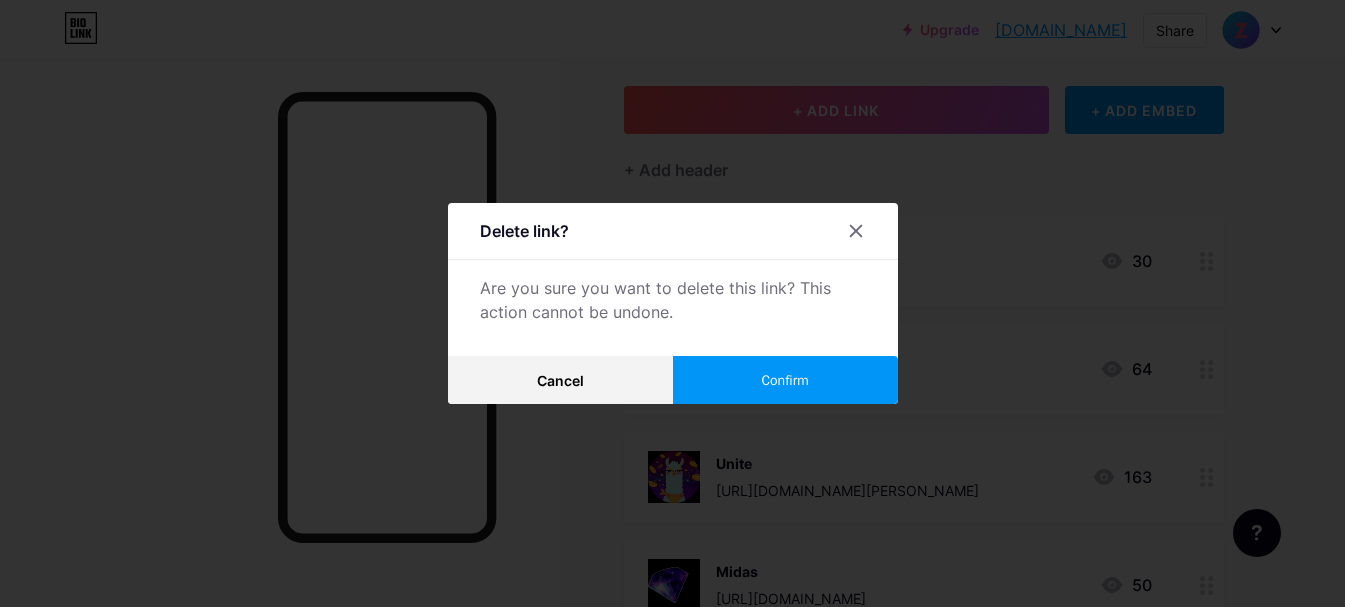 click on "Confirm" at bounding box center [785, 380] 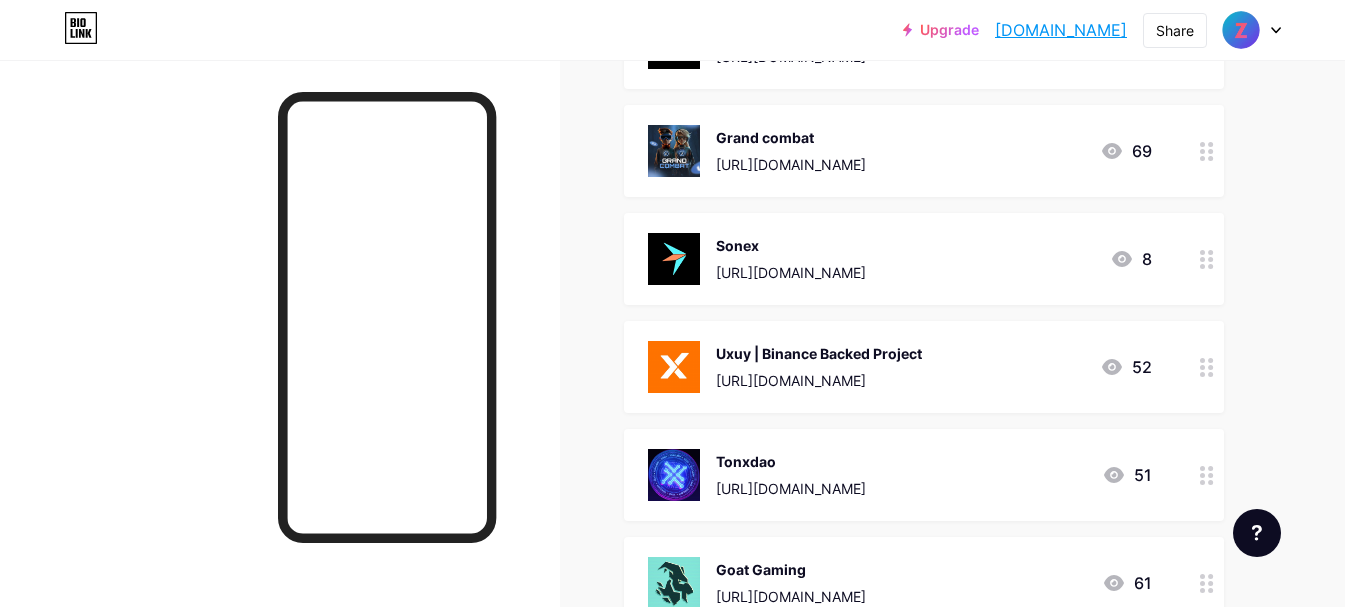 scroll, scrollTop: 1600, scrollLeft: 0, axis: vertical 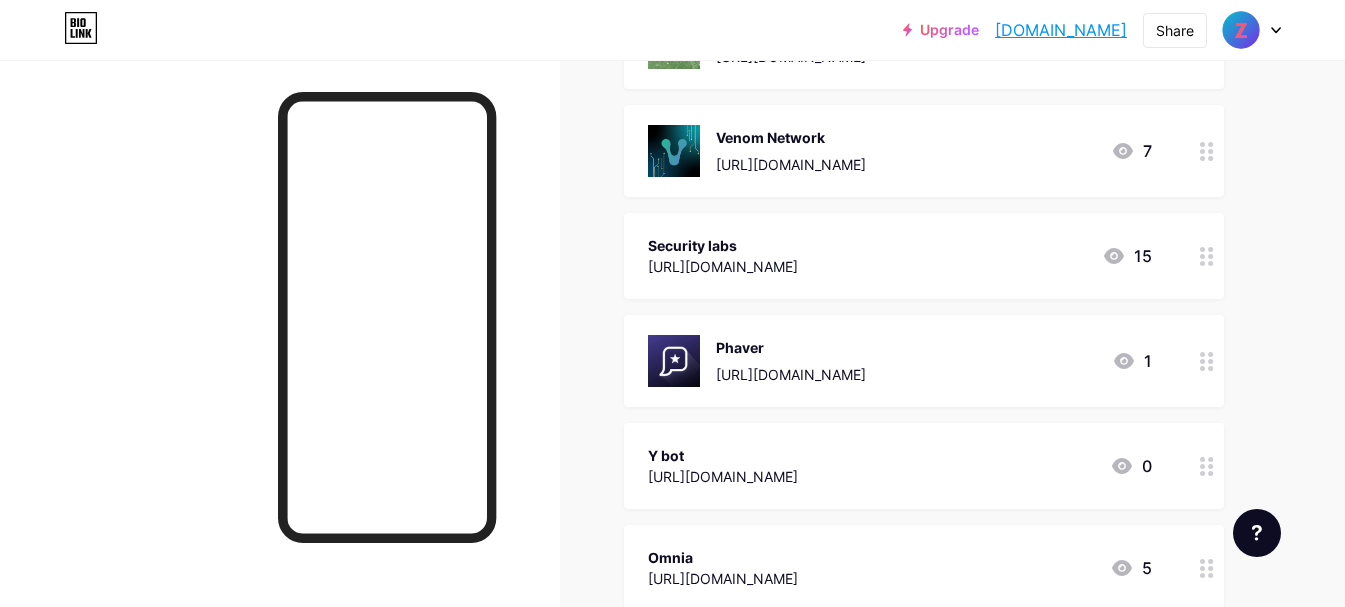 click on "Phaver
[URL][DOMAIN_NAME]" at bounding box center [791, 361] 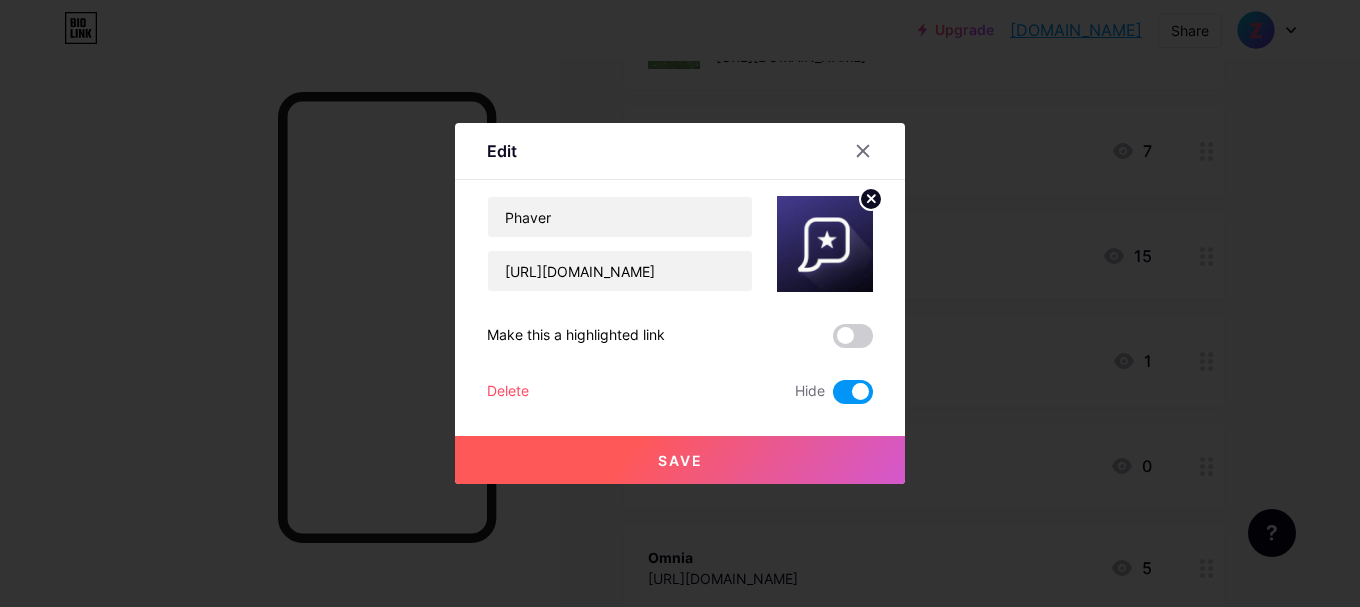 click at bounding box center (875, 151) 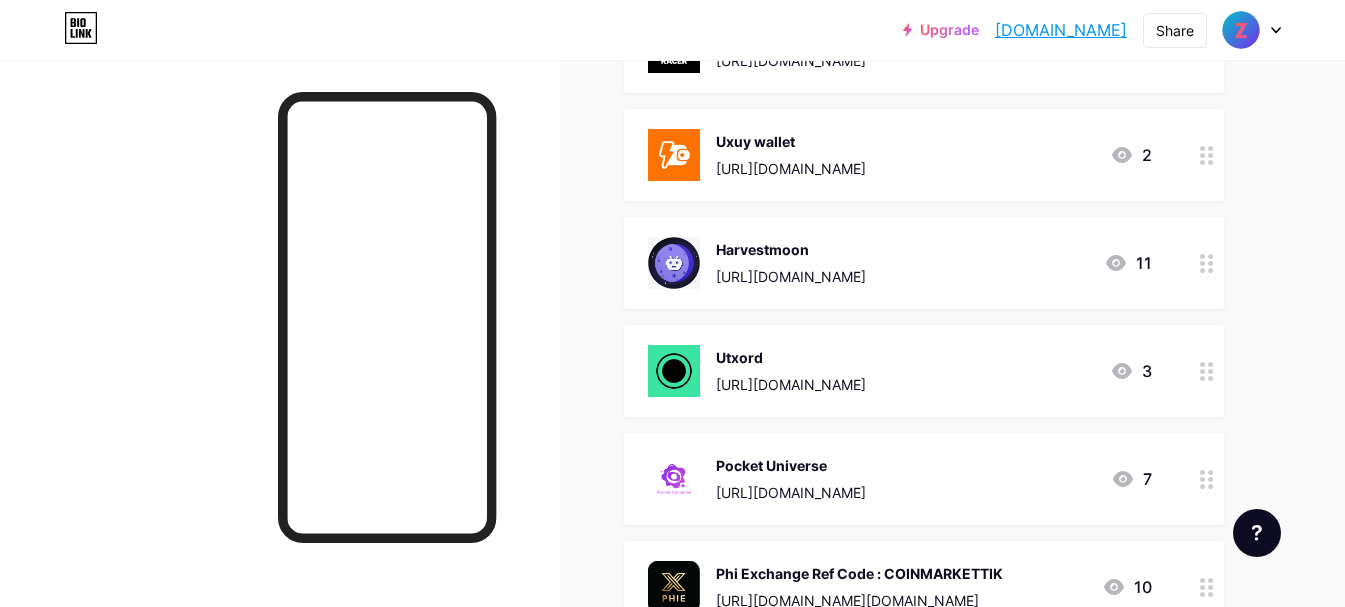scroll, scrollTop: 9800, scrollLeft: 0, axis: vertical 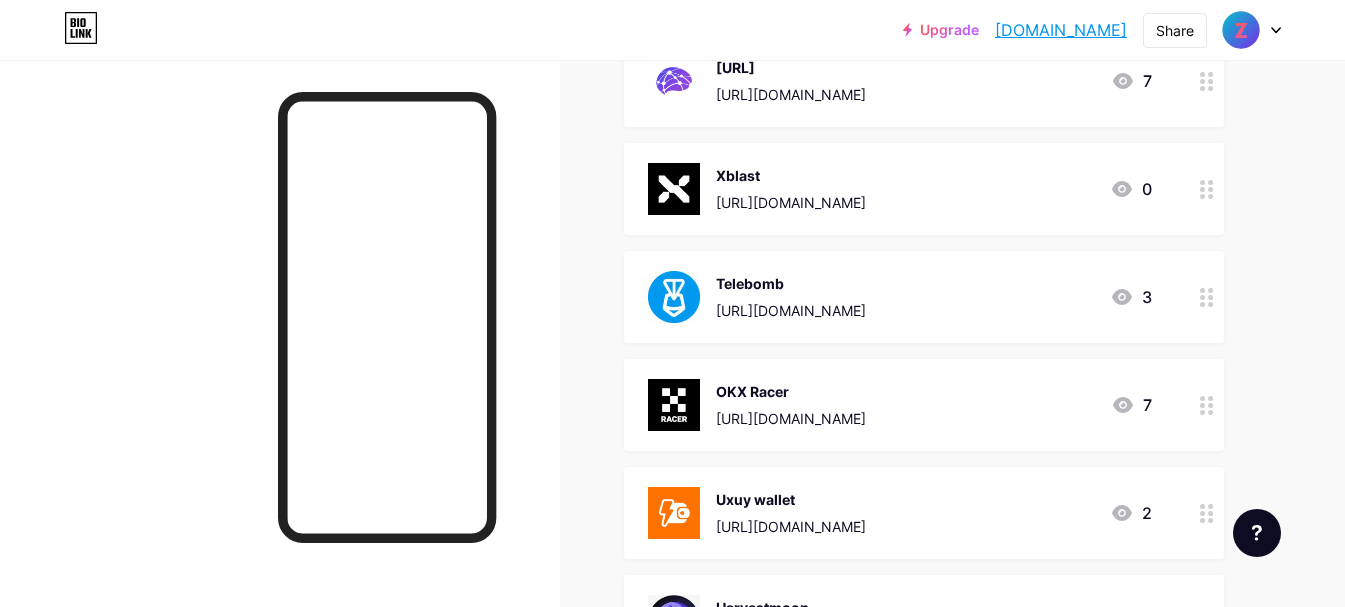click on "[URL][DOMAIN_NAME]" at bounding box center [791, 310] 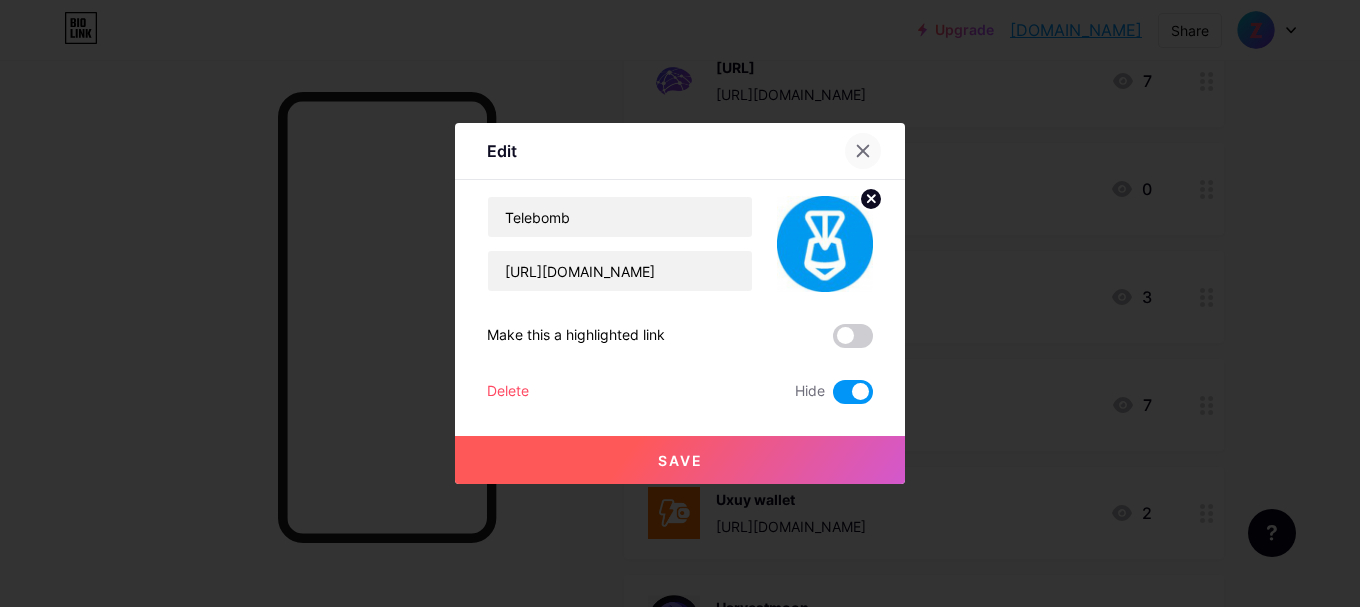 click 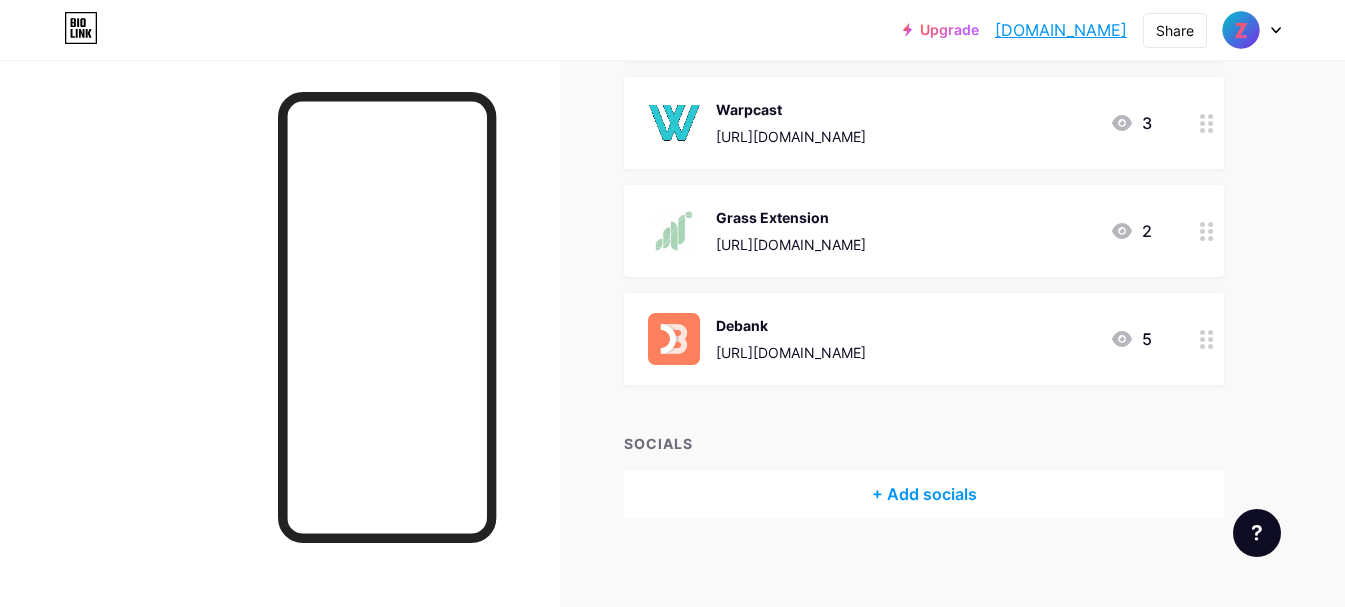 scroll, scrollTop: 11144, scrollLeft: 0, axis: vertical 